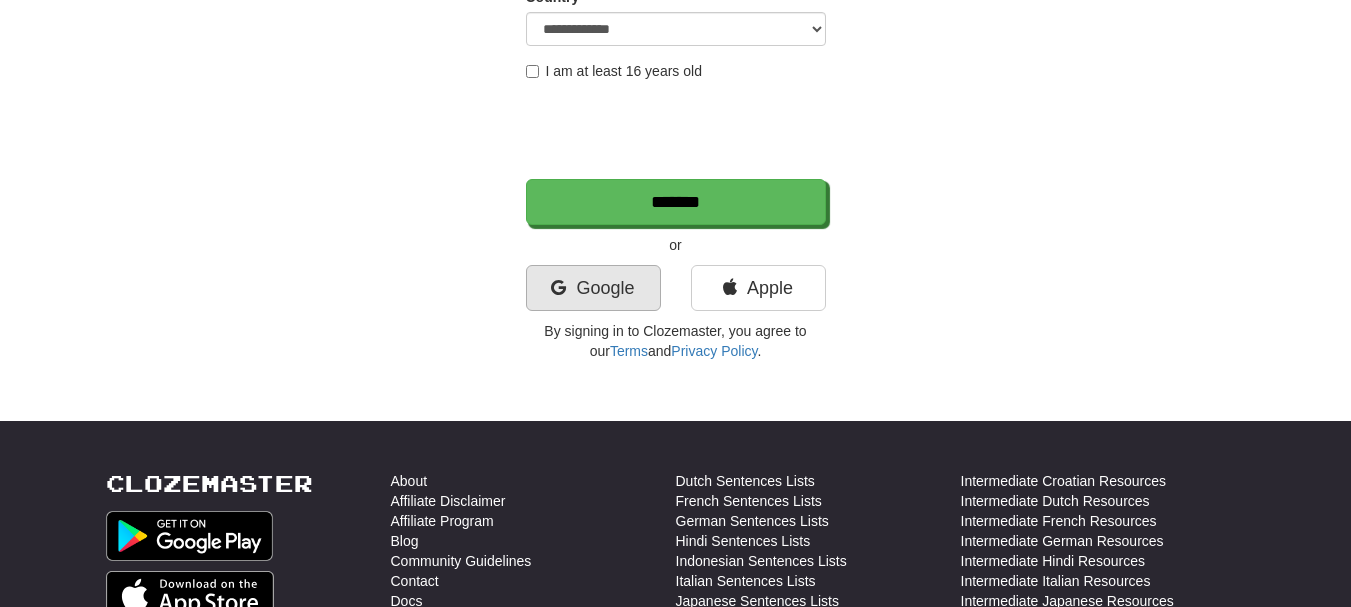 scroll, scrollTop: 400, scrollLeft: 0, axis: vertical 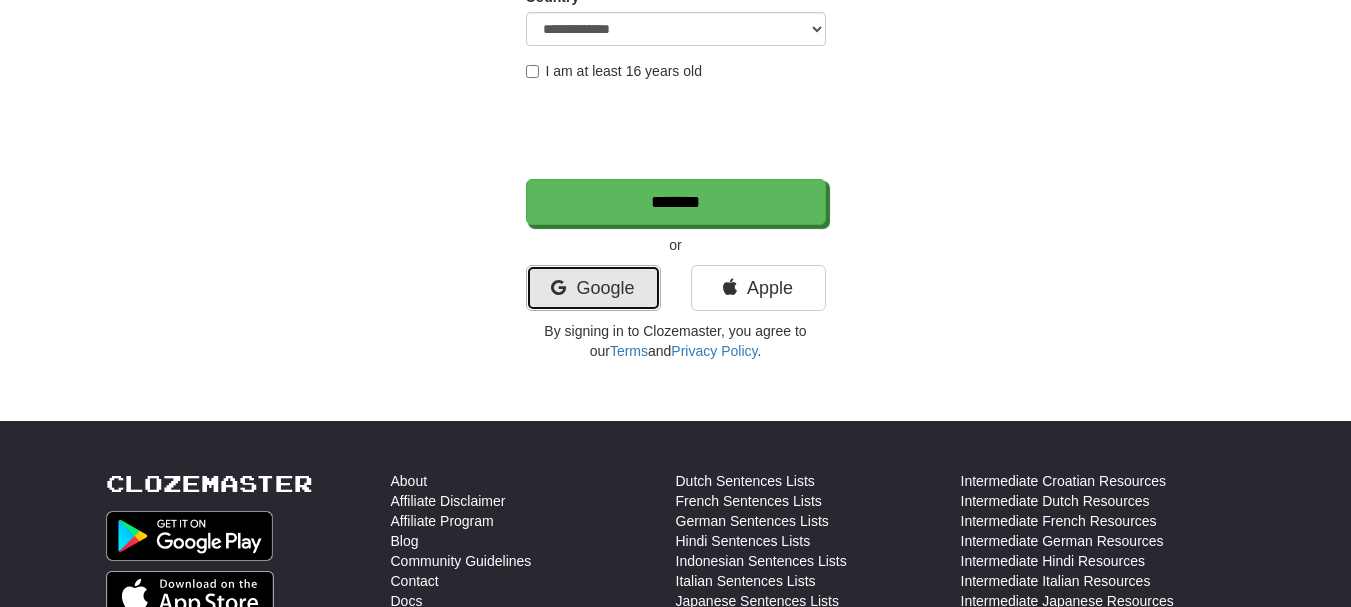 click on "Google" at bounding box center (593, 288) 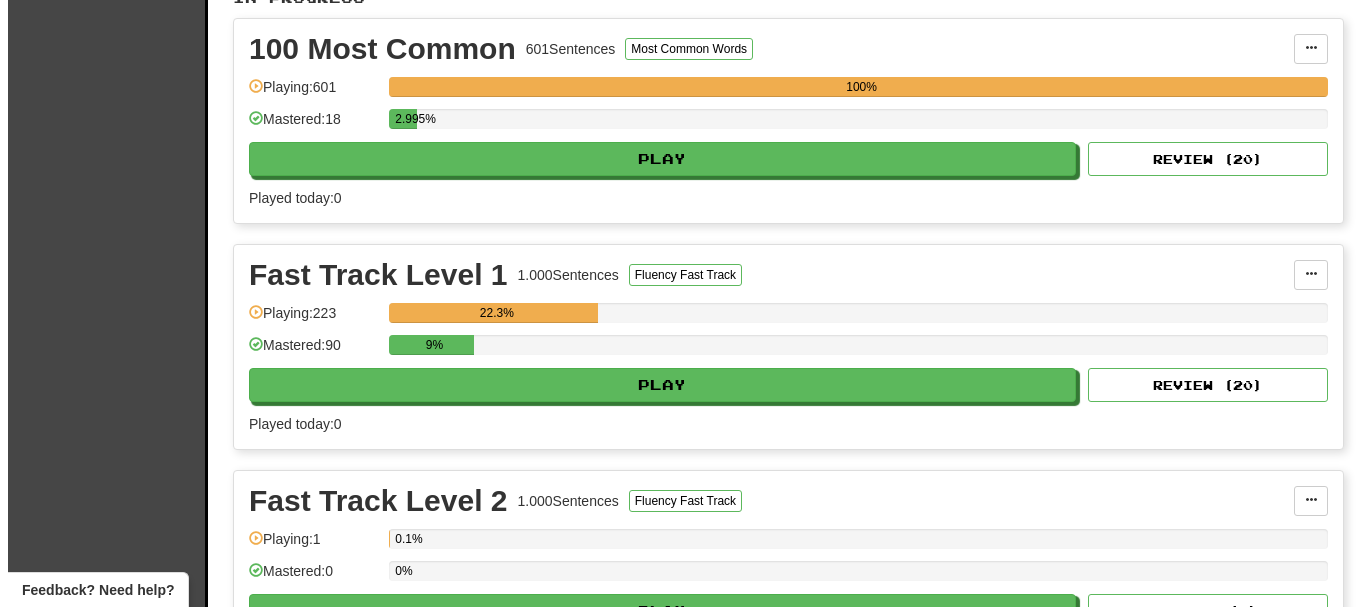scroll, scrollTop: 400, scrollLeft: 0, axis: vertical 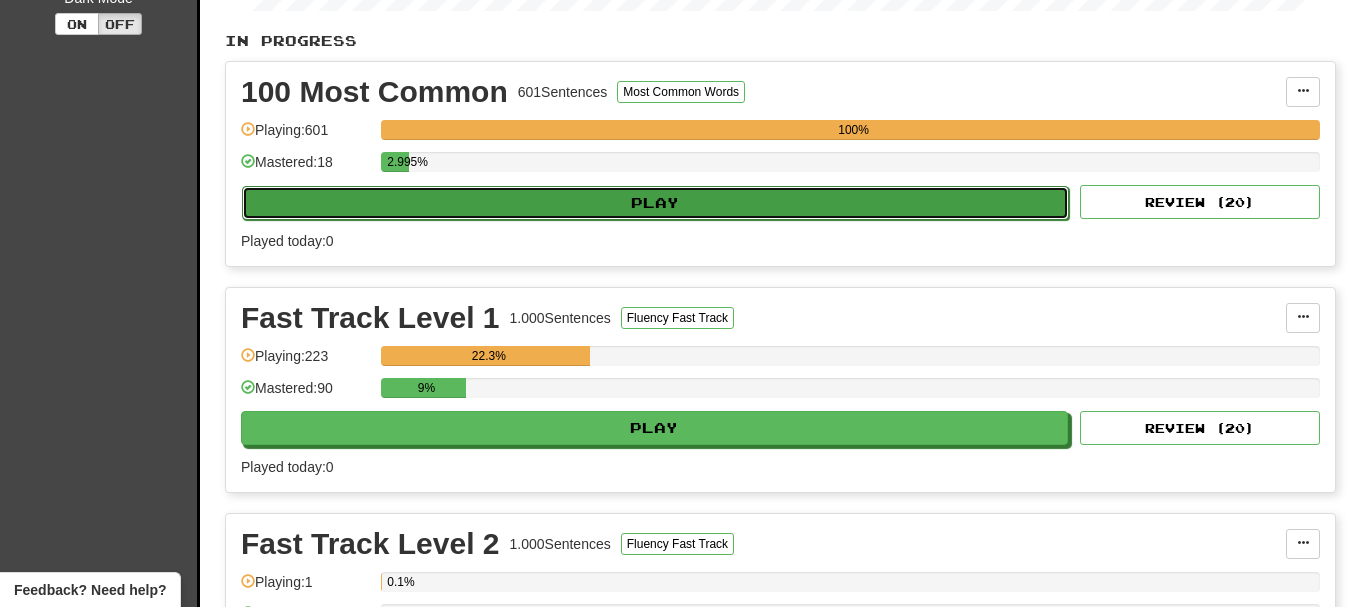 click on "Play" at bounding box center [655, 203] 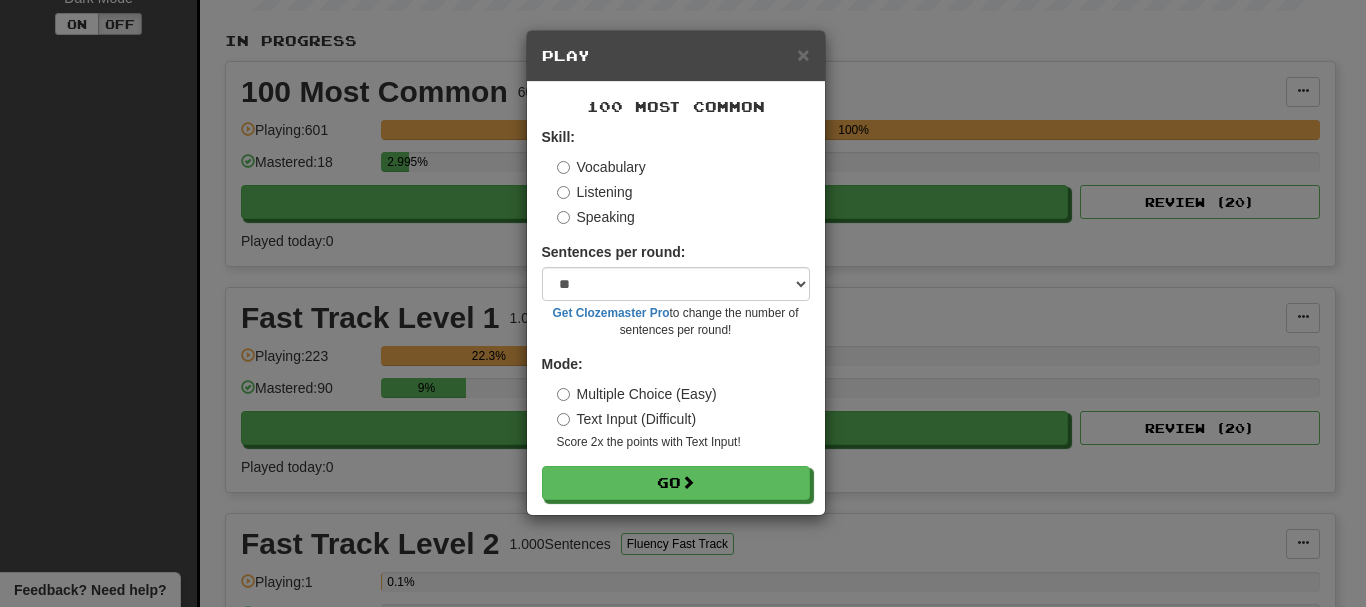 click on "Speaking" at bounding box center [596, 217] 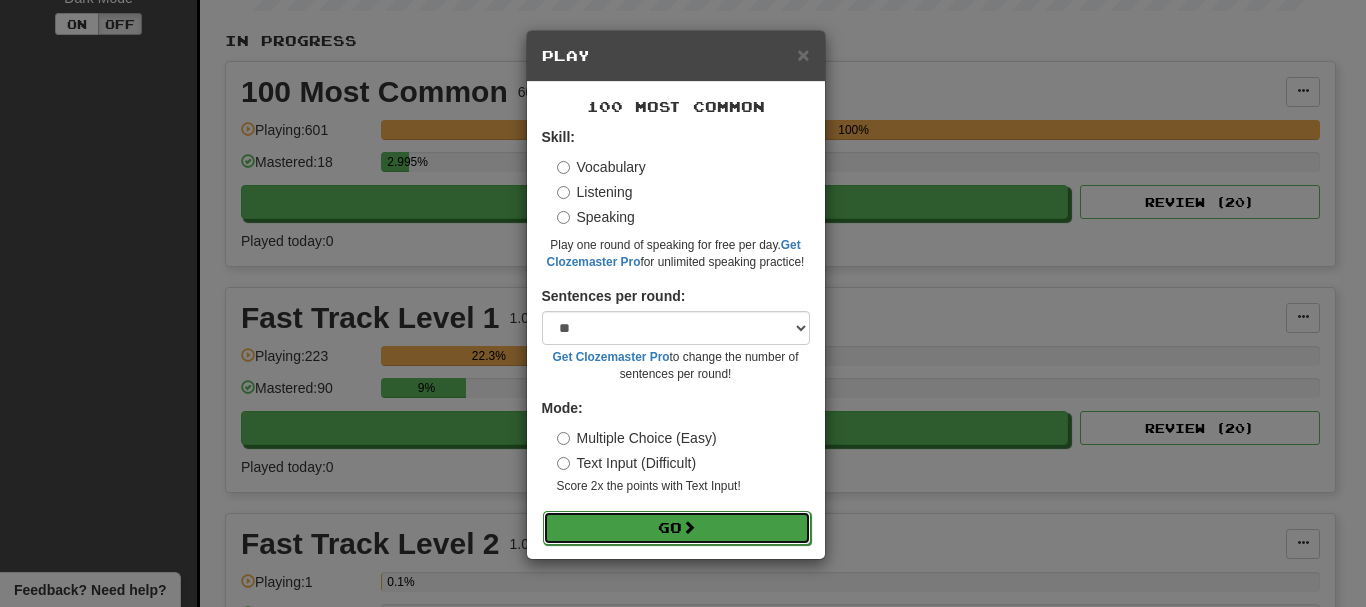 click on "Go" at bounding box center [677, 528] 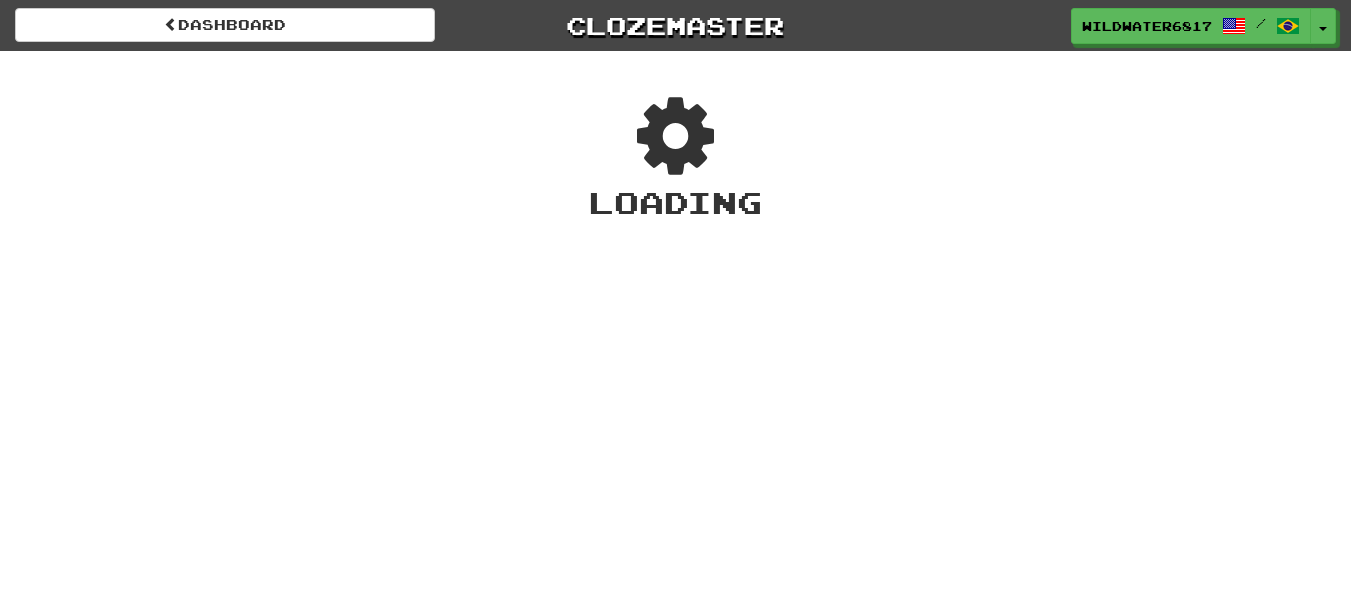 scroll, scrollTop: 0, scrollLeft: 0, axis: both 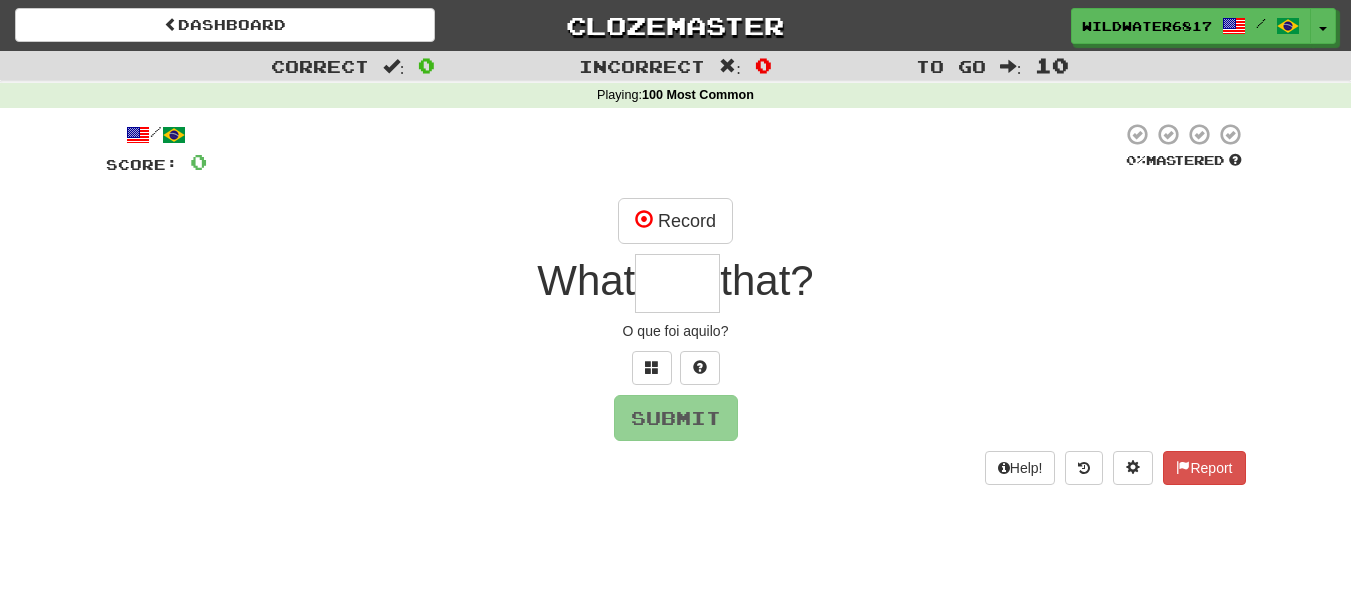 click at bounding box center (677, 283) 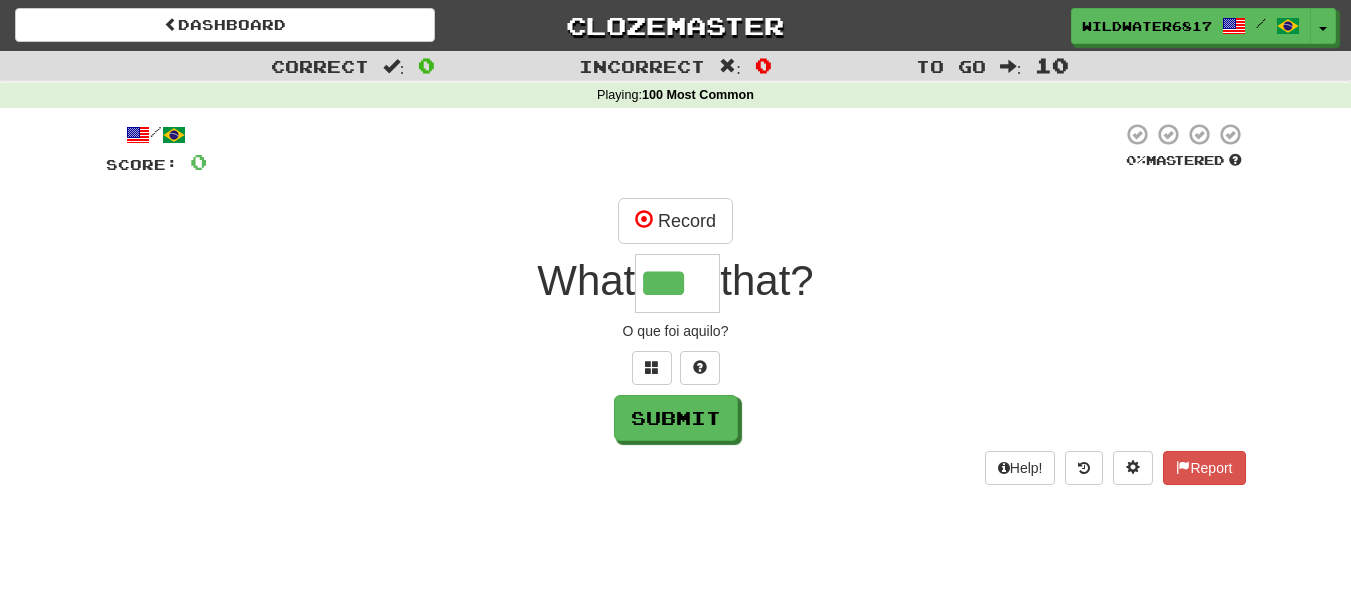 type on "***" 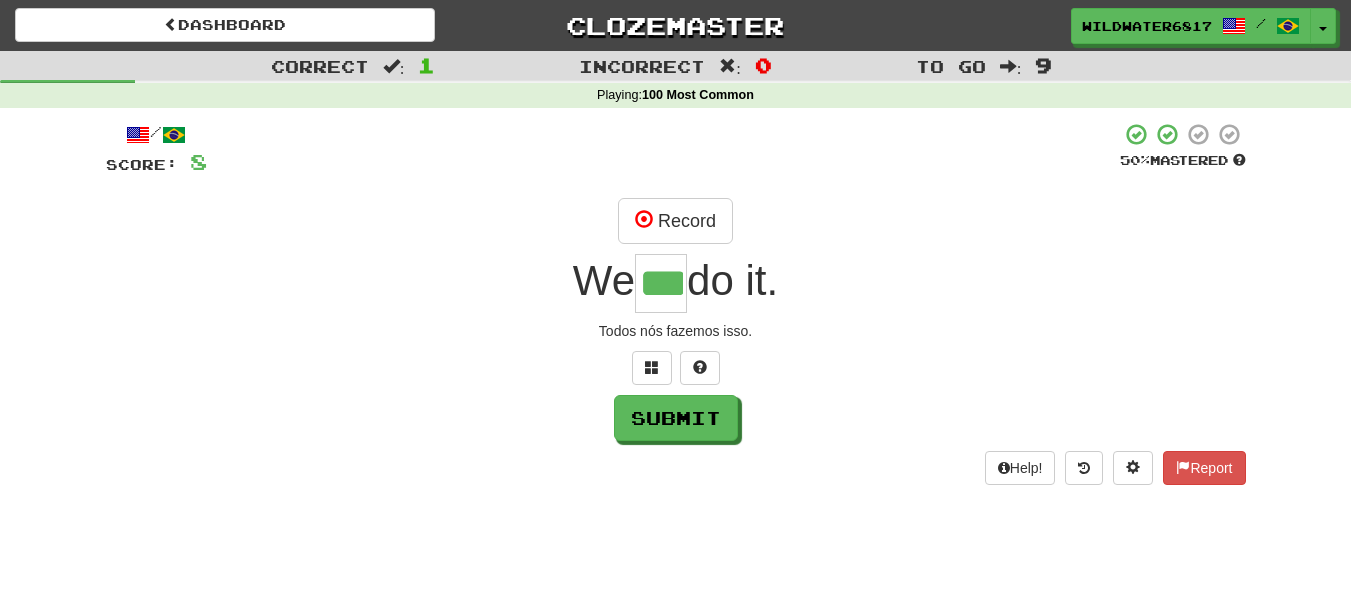 type on "***" 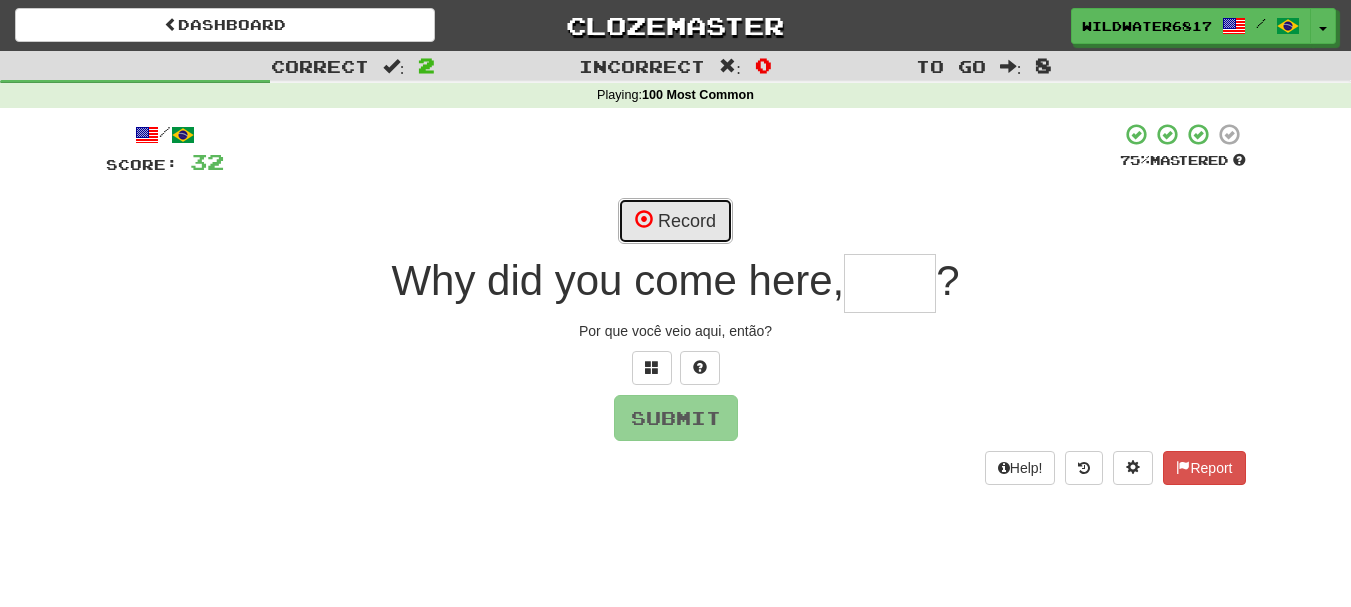 click on "Record" at bounding box center (675, 221) 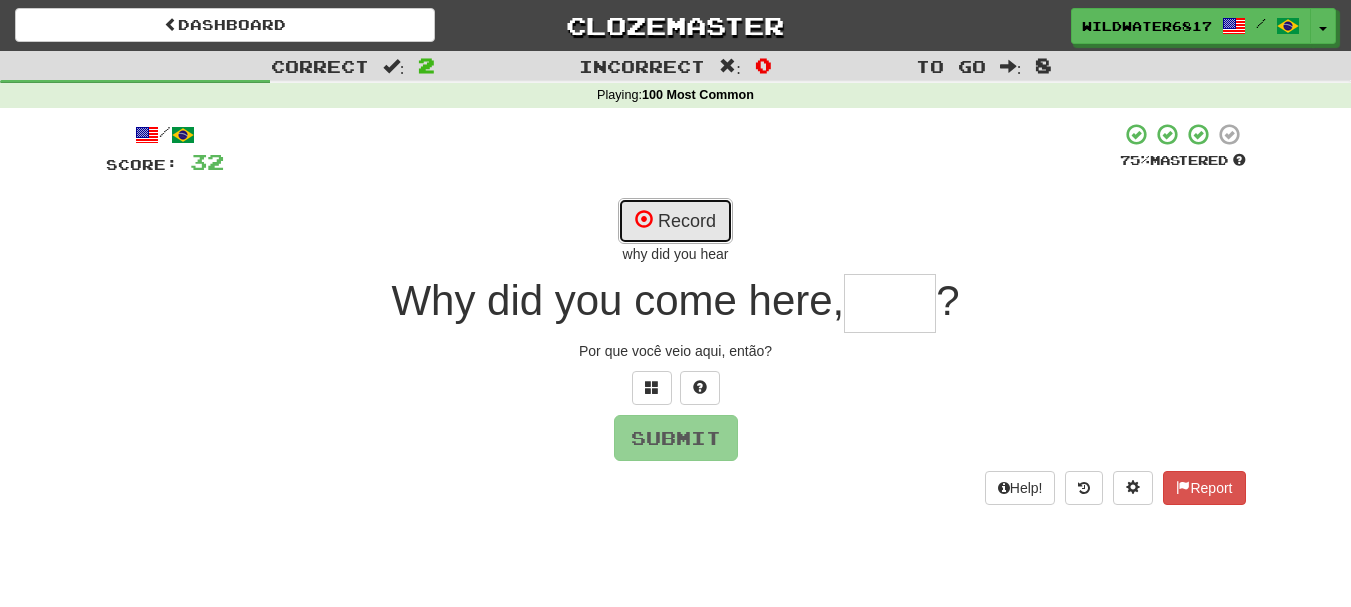 click on "Record" at bounding box center [675, 221] 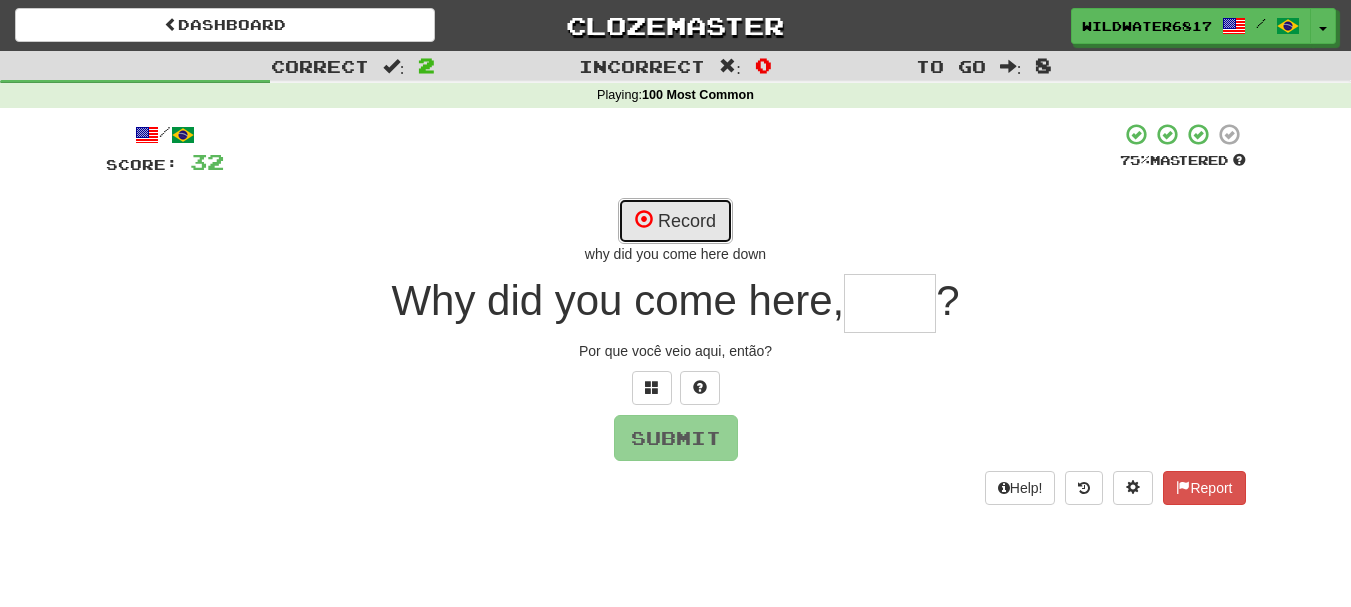 click on "Record" at bounding box center (675, 221) 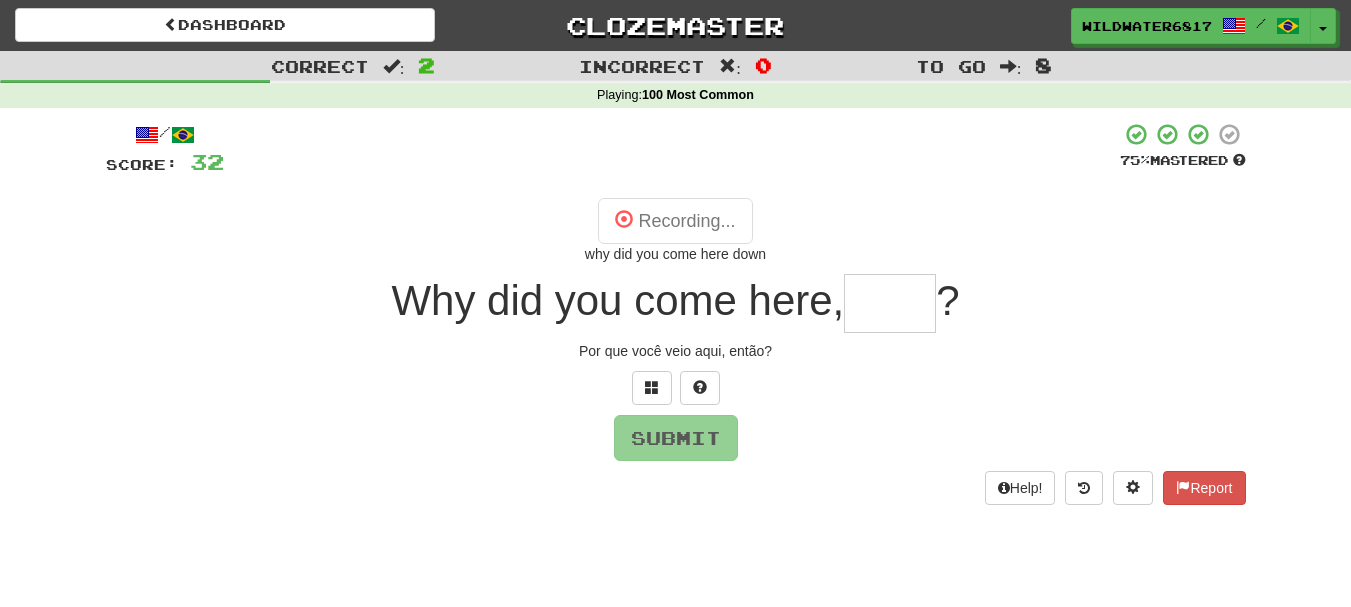 drag, startPoint x: 891, startPoint y: 297, endPoint x: 1080, endPoint y: 293, distance: 189.04233 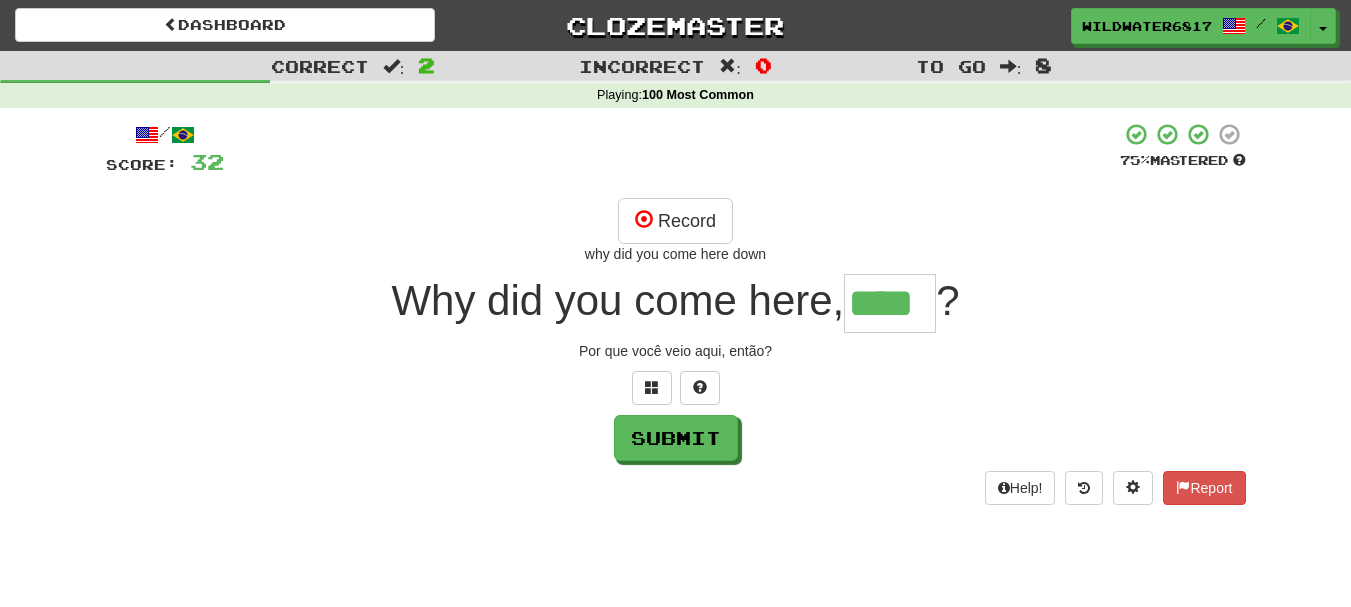 type on "****" 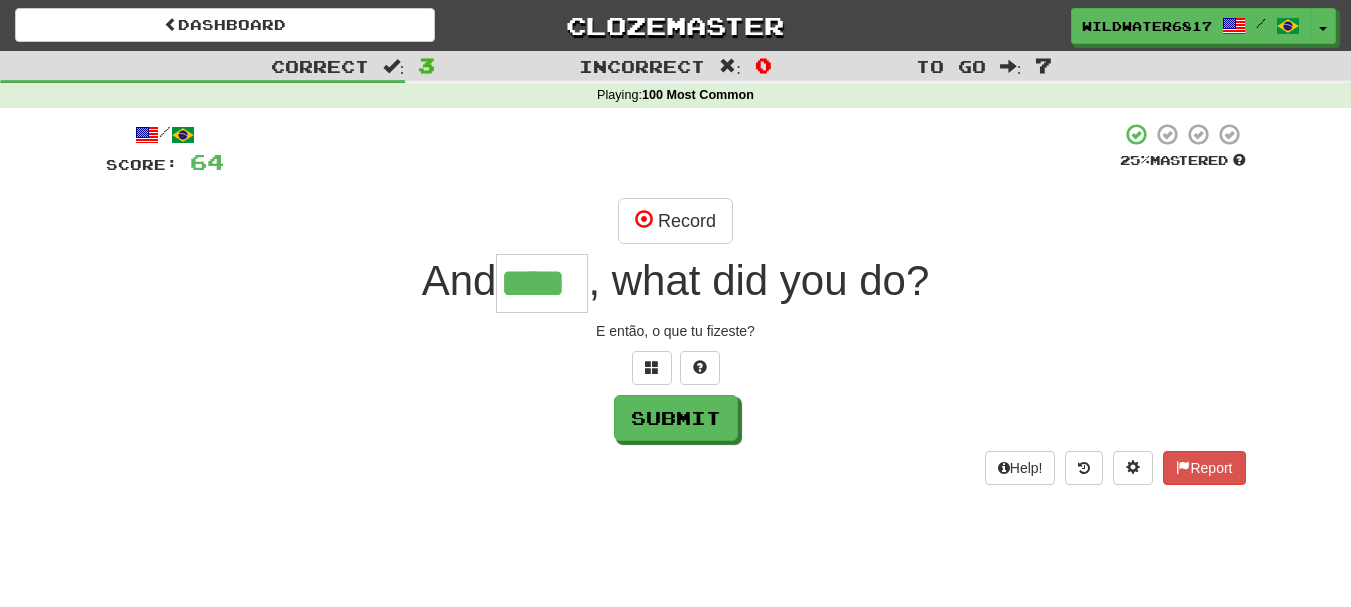 type on "****" 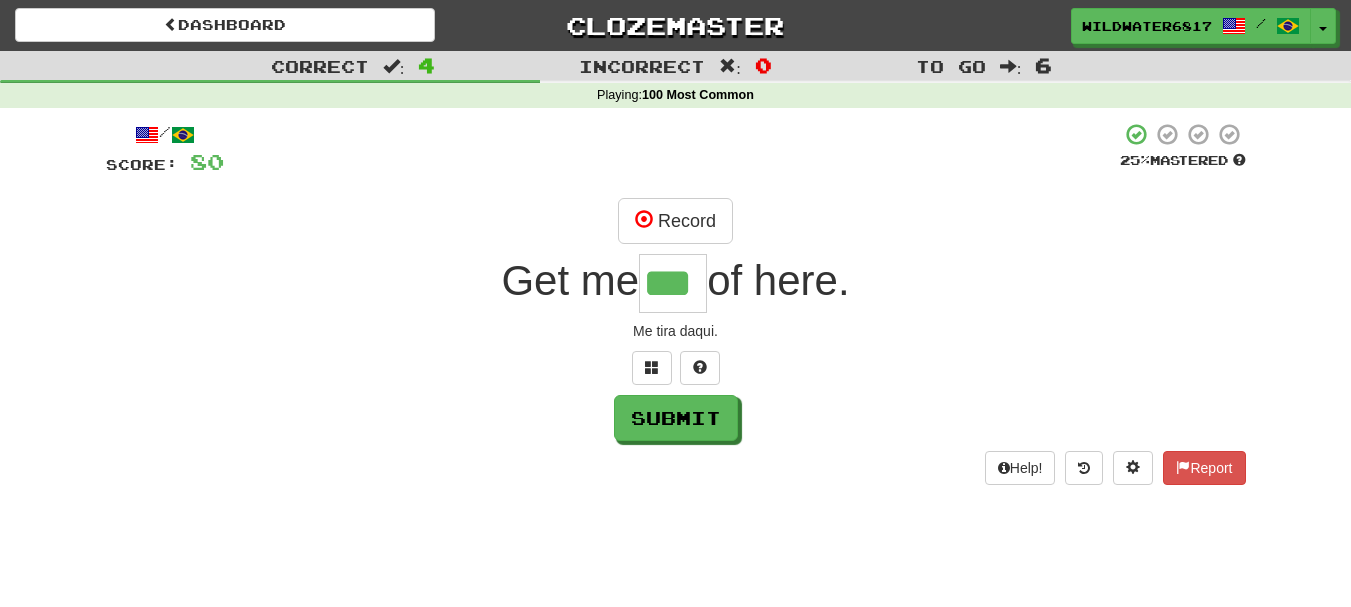 type on "***" 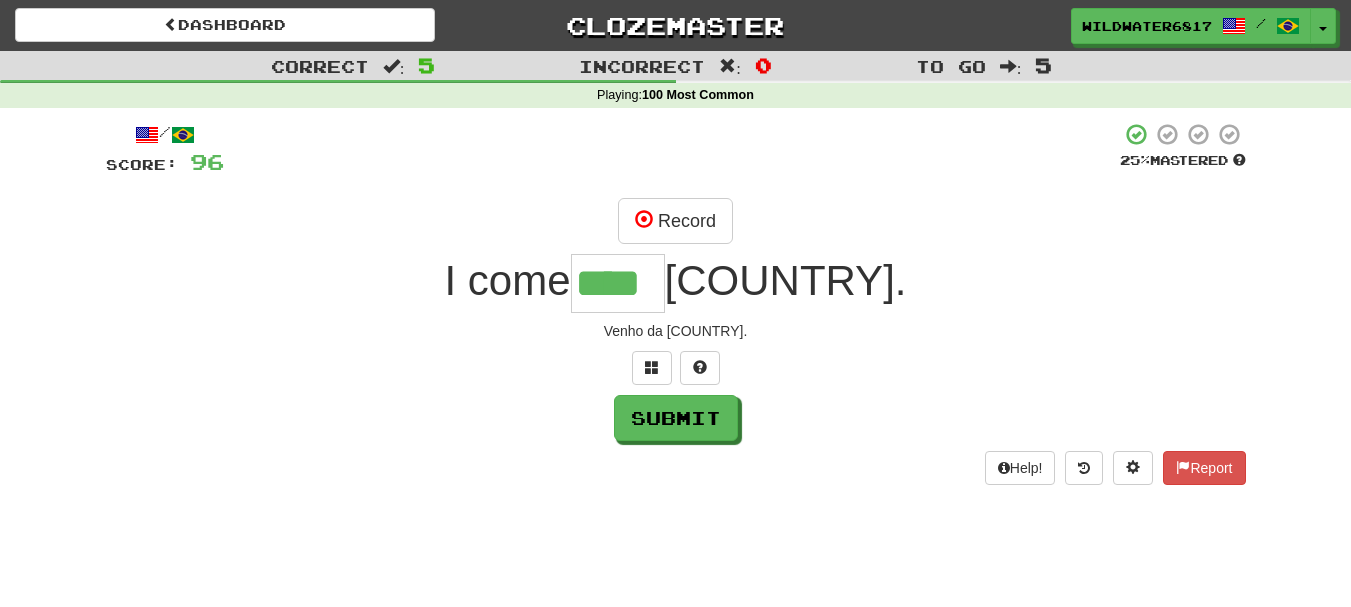 type on "****" 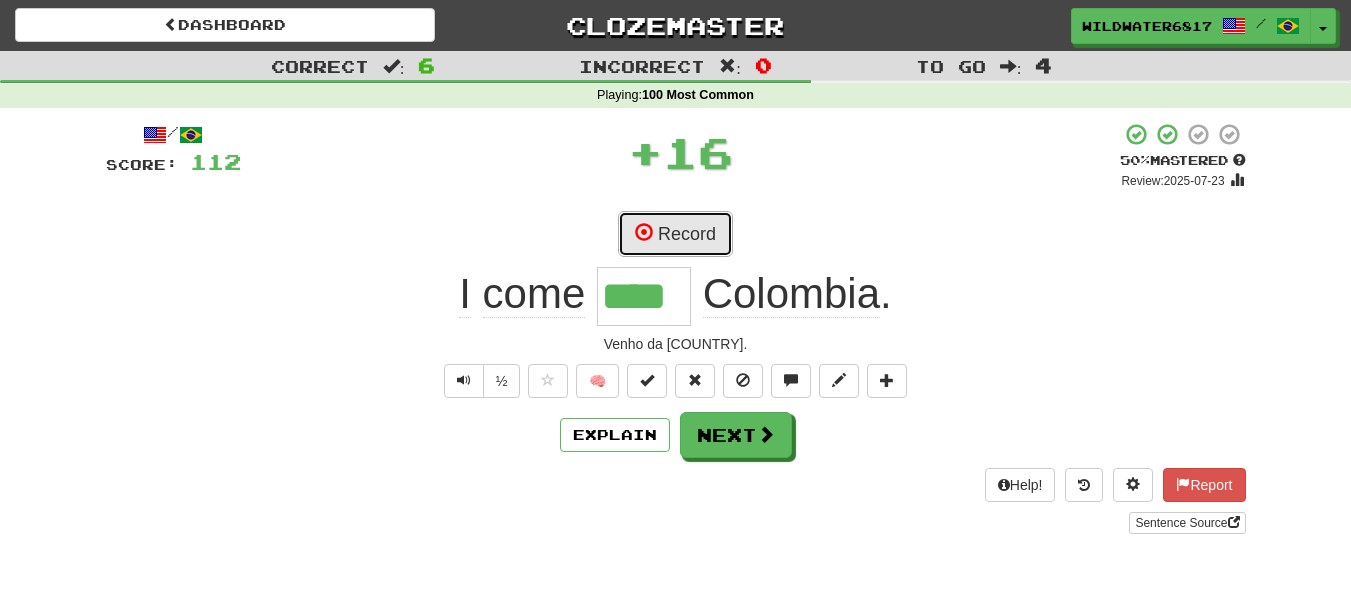 click on "Record" at bounding box center [675, 234] 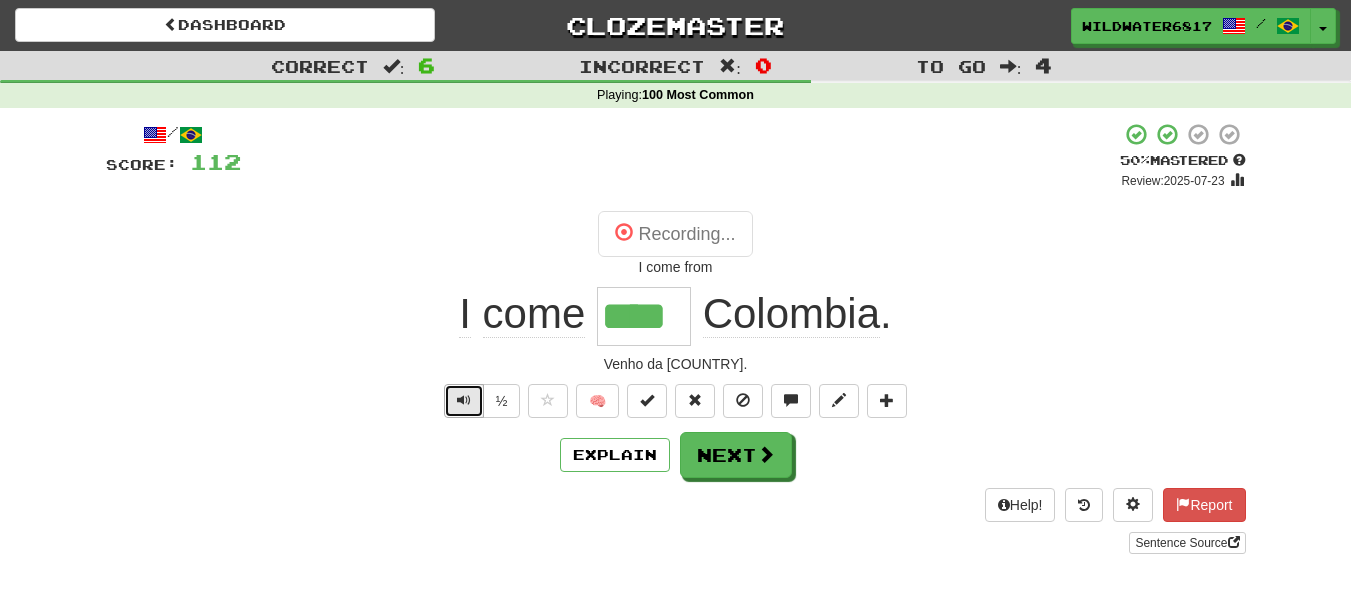 click at bounding box center [464, 400] 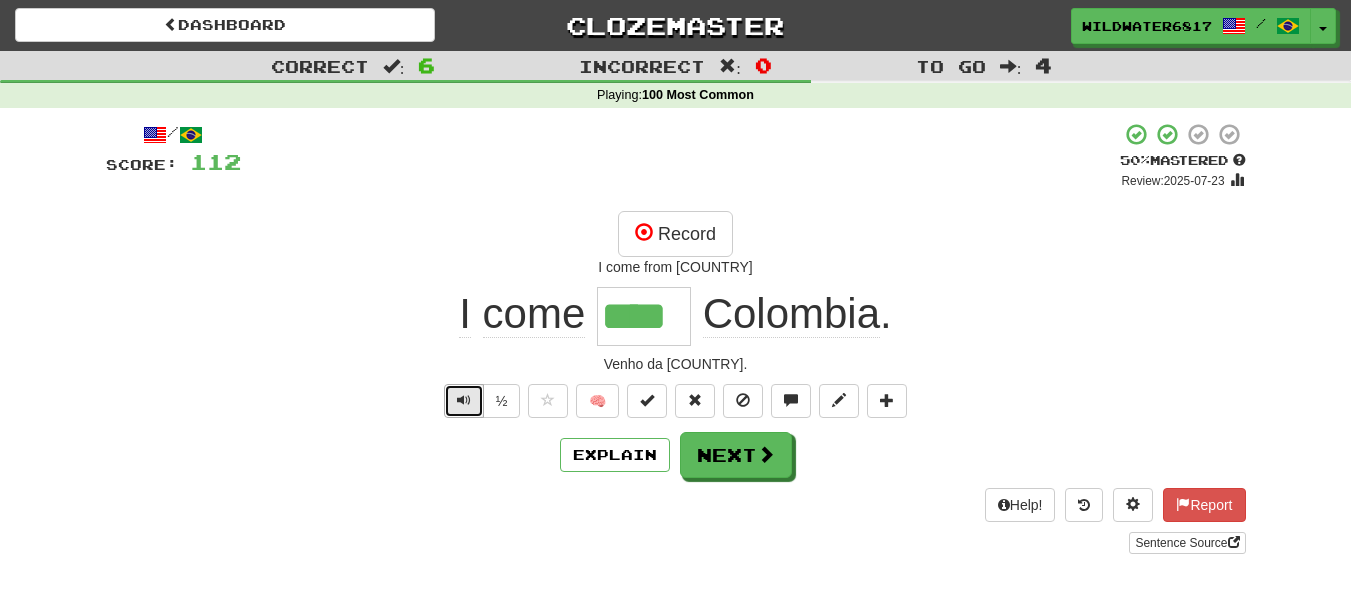 click at bounding box center (464, 401) 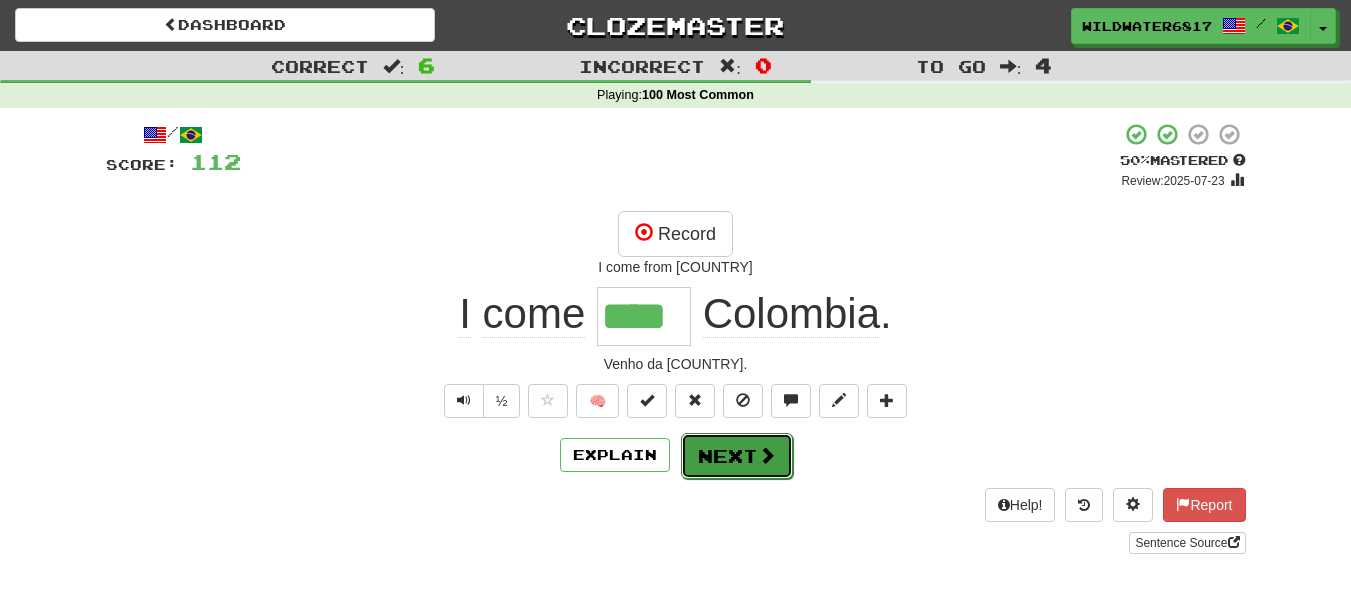 click on "Next" at bounding box center [737, 456] 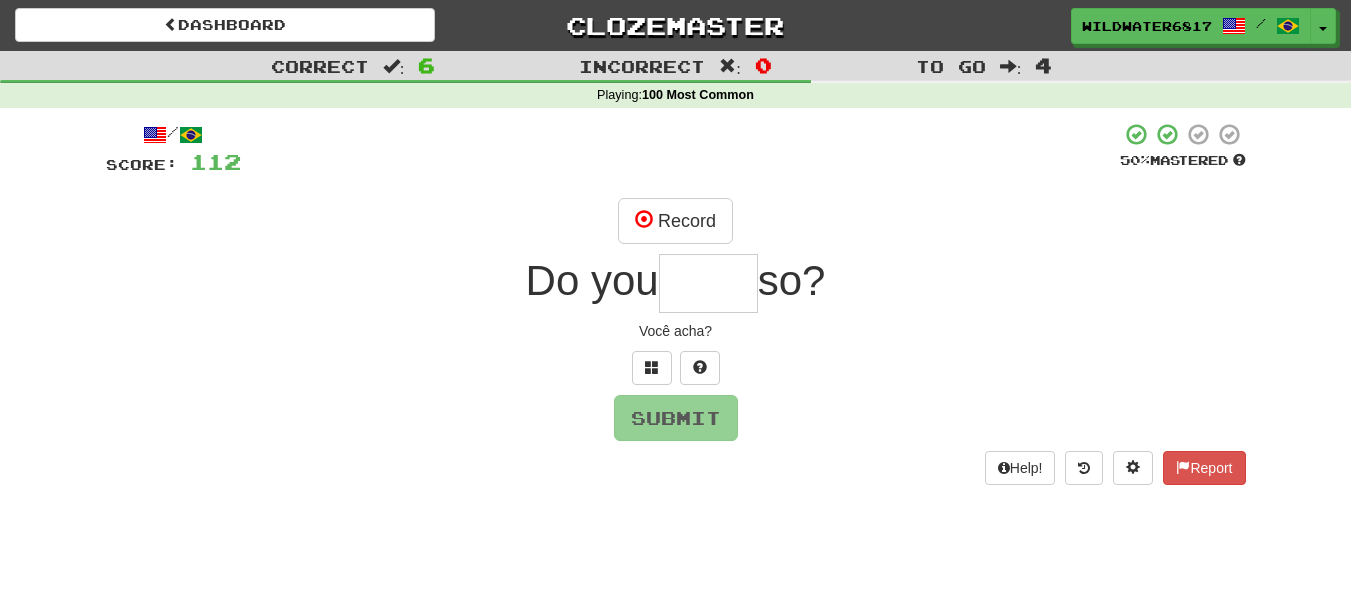 drag, startPoint x: 705, startPoint y: 282, endPoint x: 1349, endPoint y: 279, distance: 644.00696 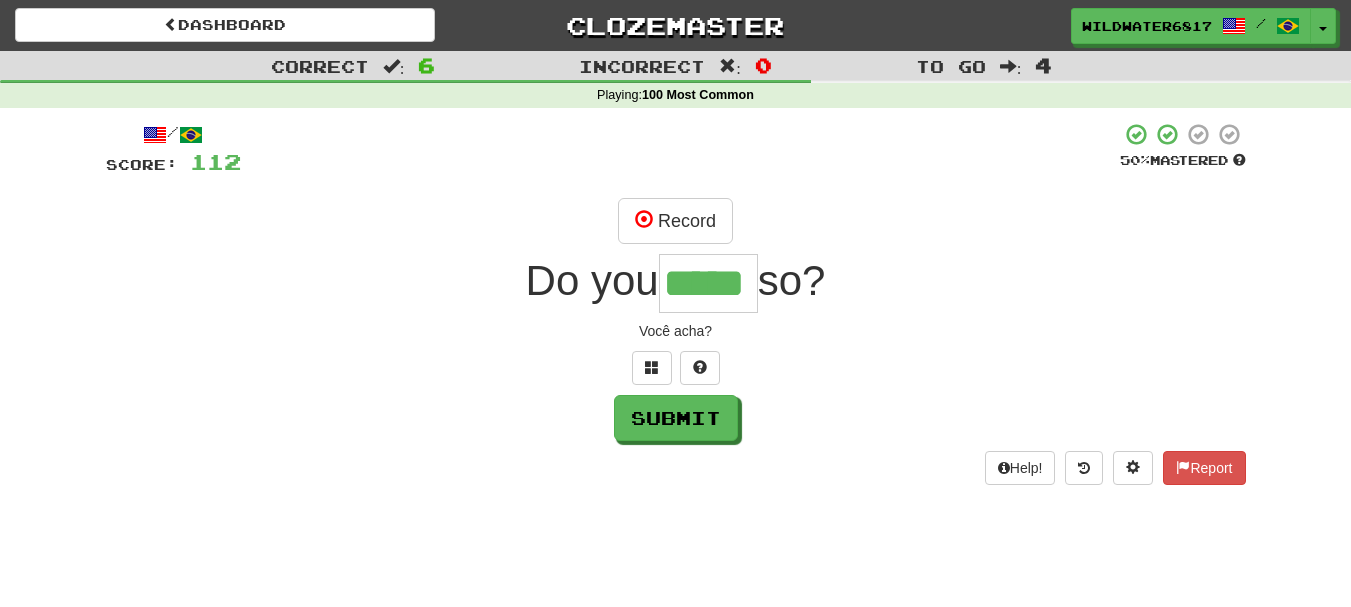 type on "*****" 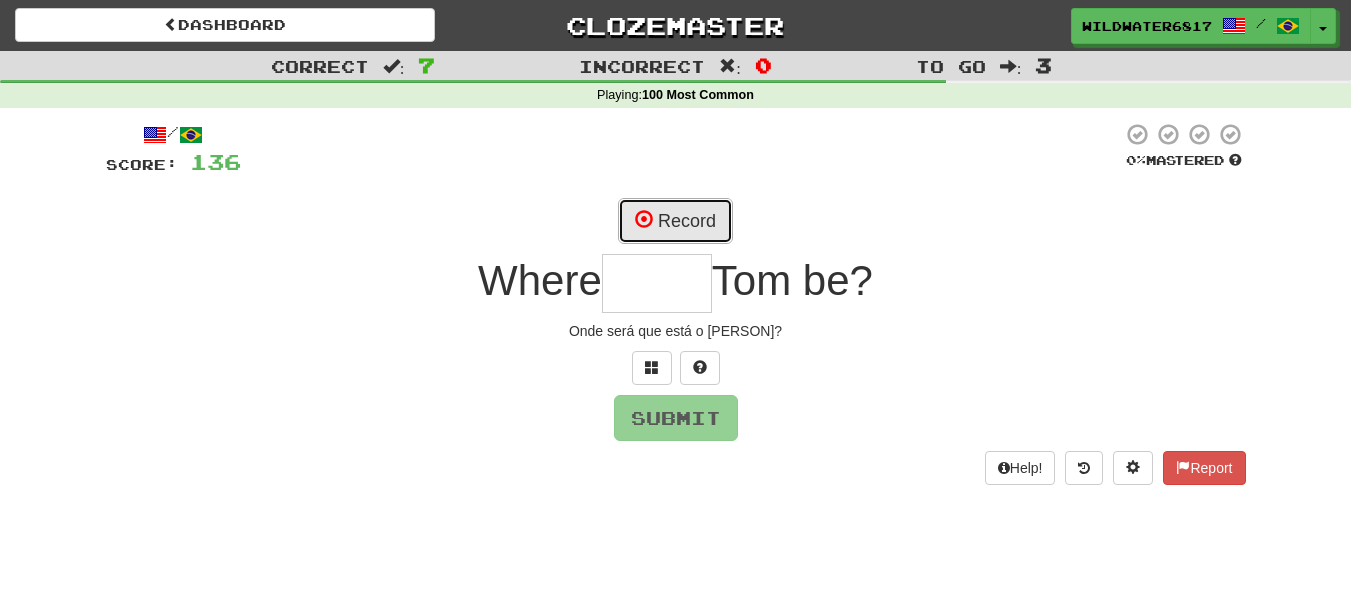 click on "Record" at bounding box center (675, 221) 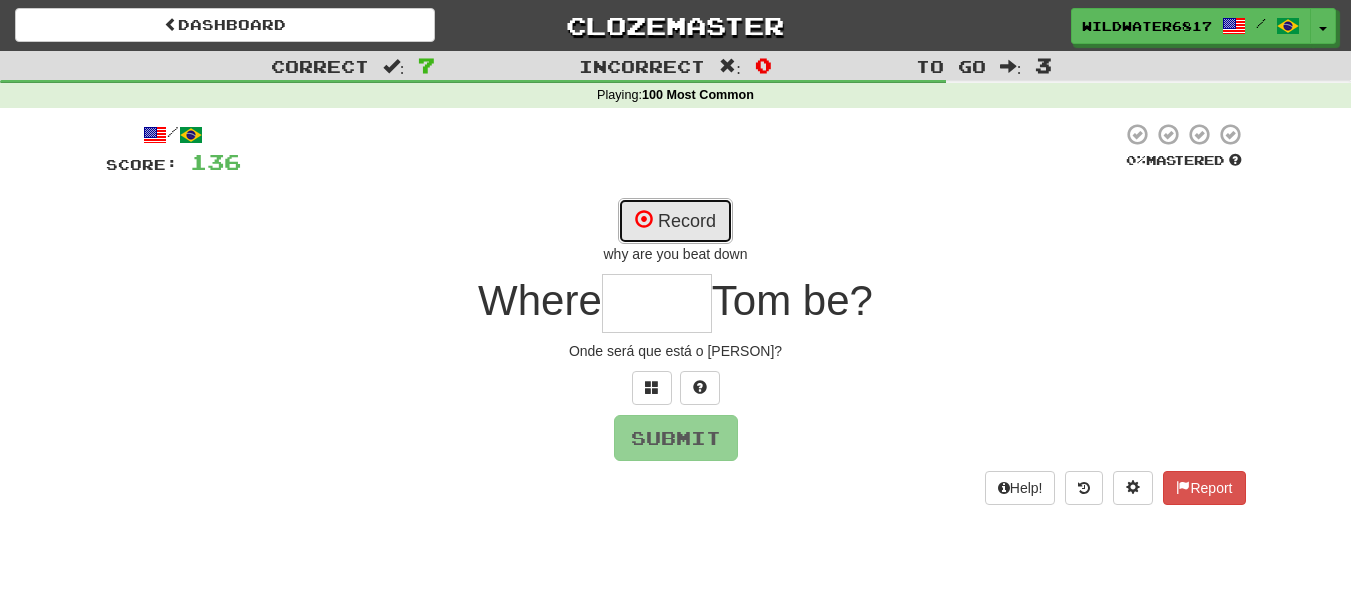 click on "Record" at bounding box center [675, 221] 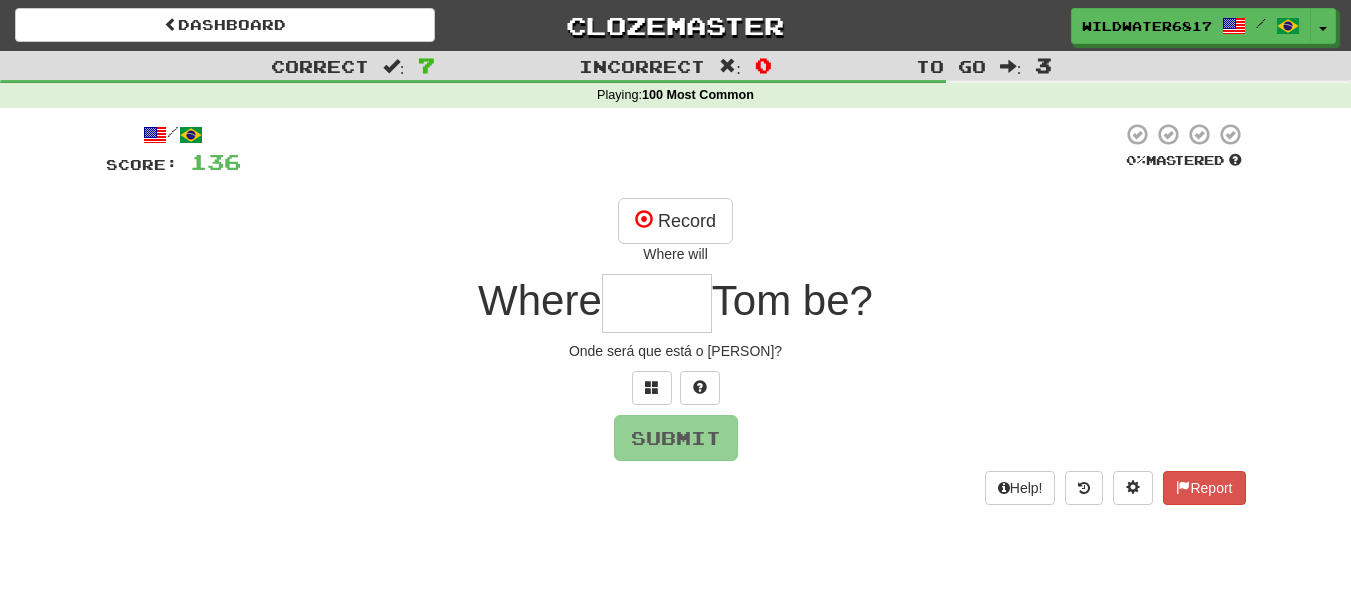 click at bounding box center [657, 303] 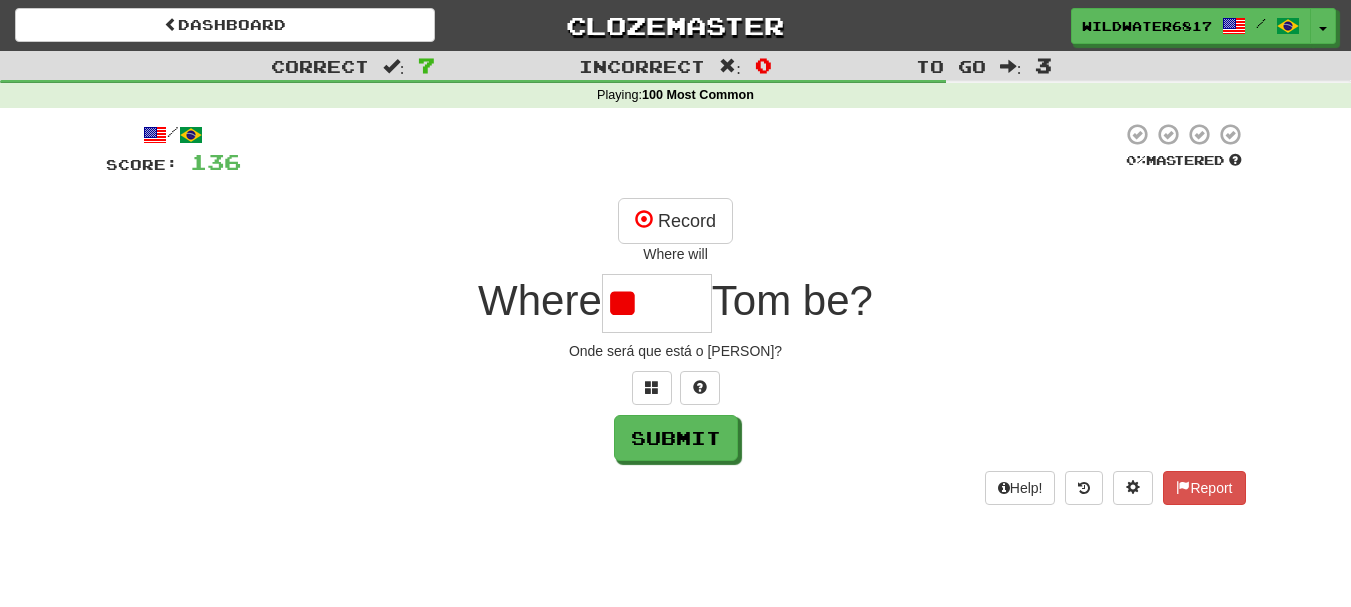 type on "*" 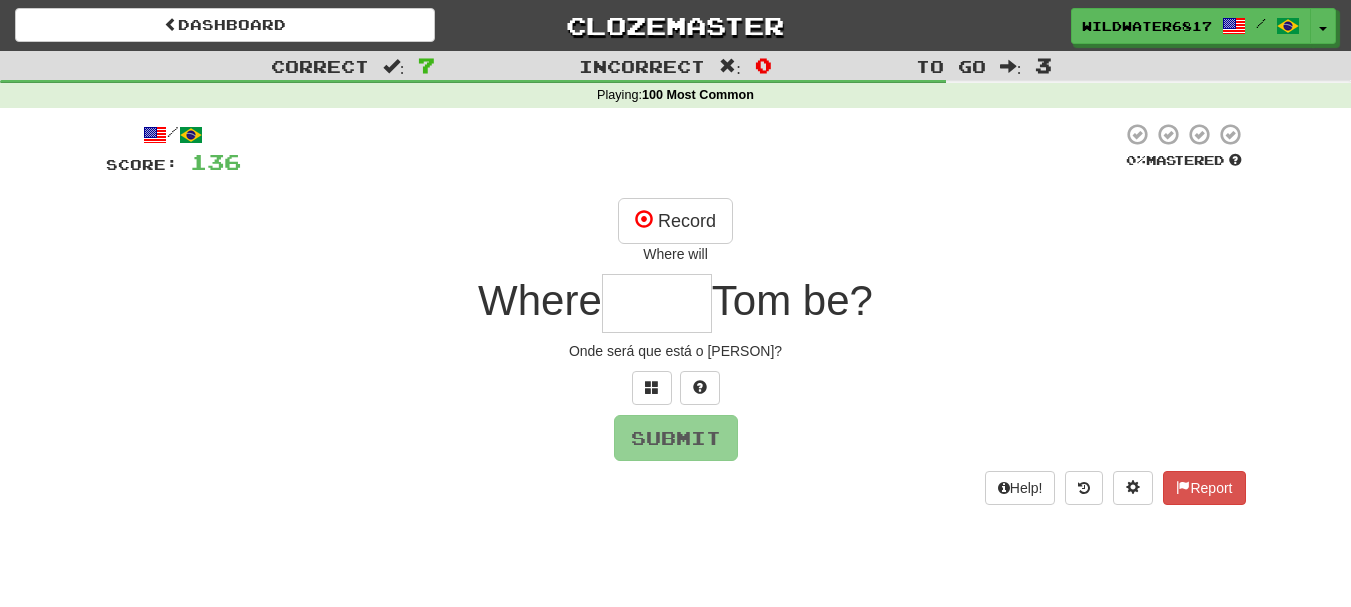 type on "*" 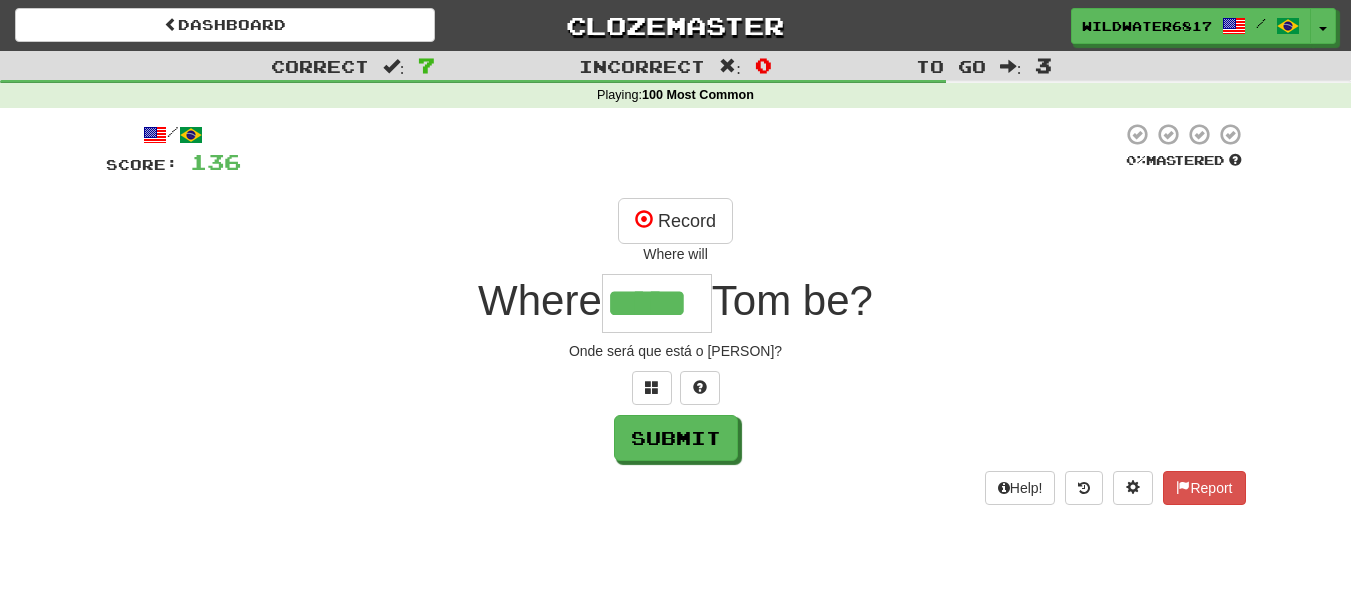 type on "*****" 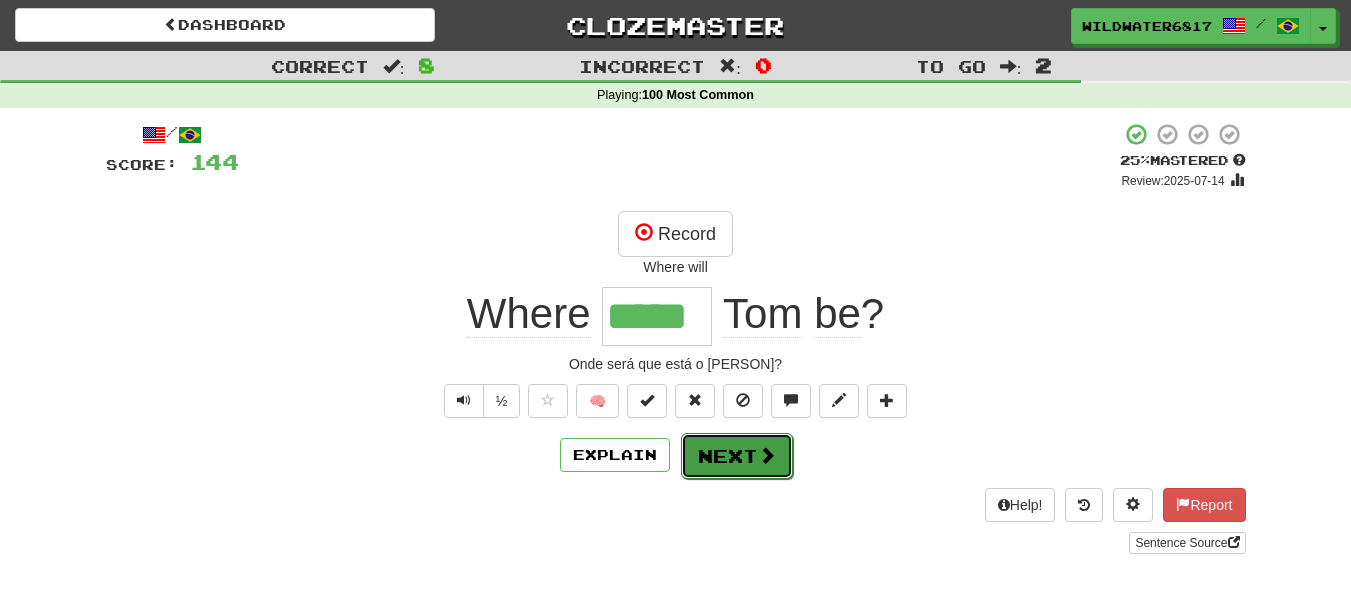 click at bounding box center [767, 455] 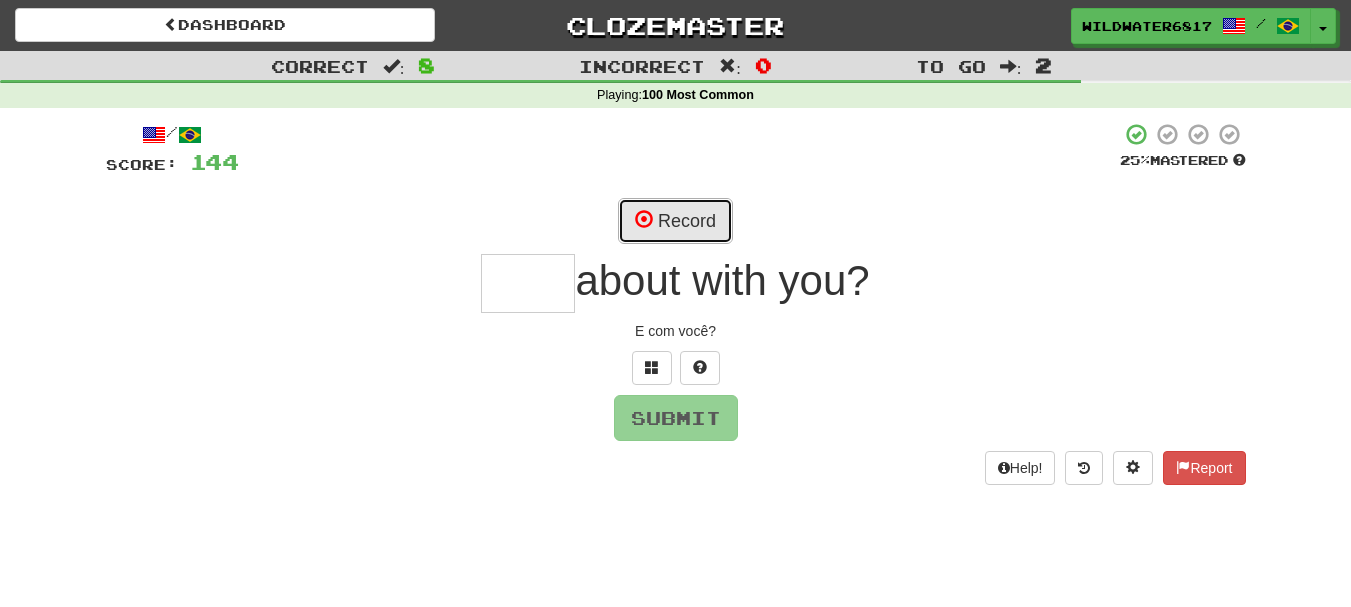 click on "Record" at bounding box center (675, 221) 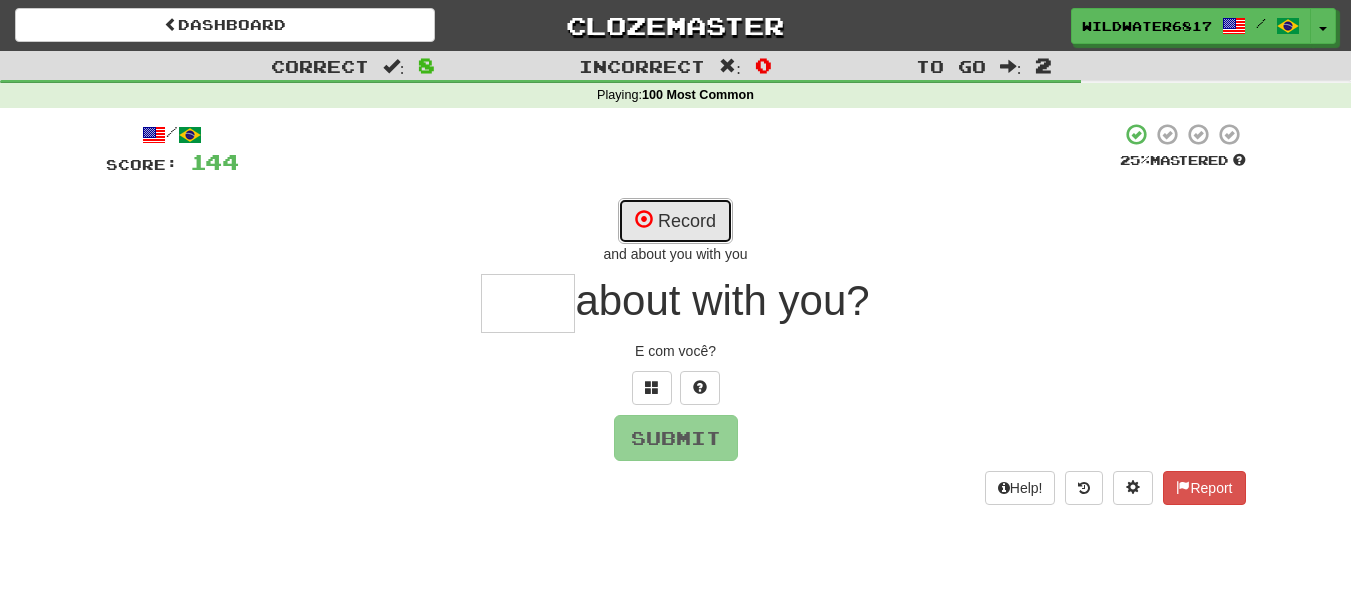 click on "Record" at bounding box center [675, 221] 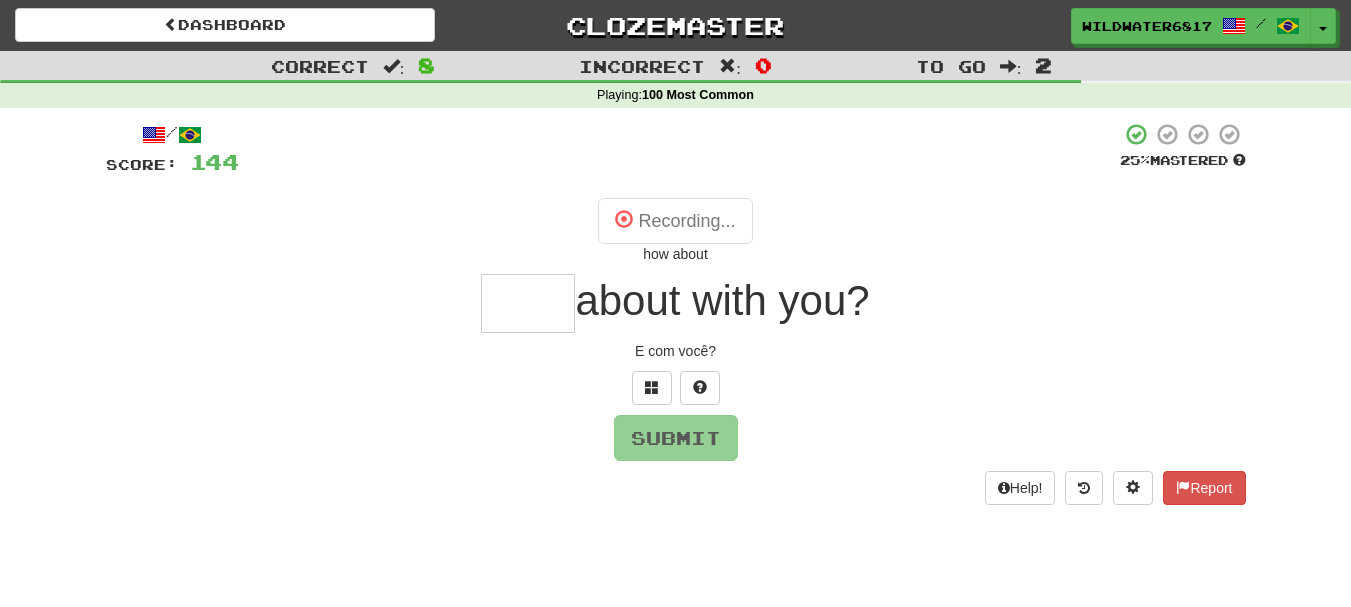 type on "***" 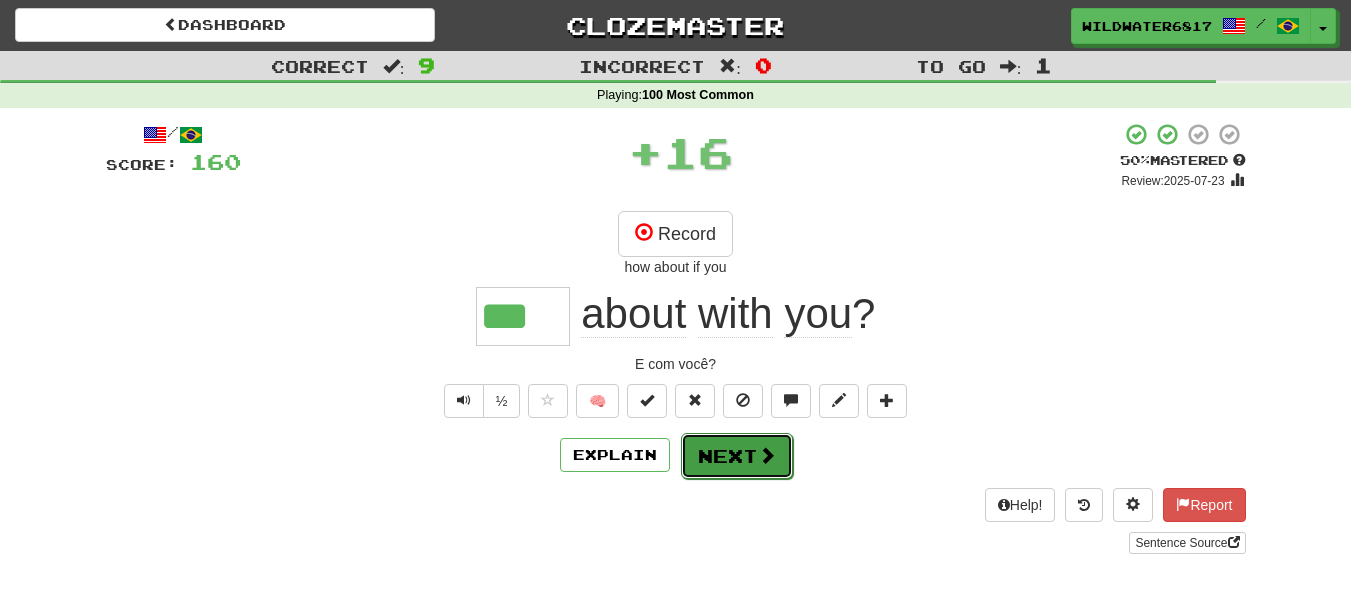 click on "Next" at bounding box center (737, 456) 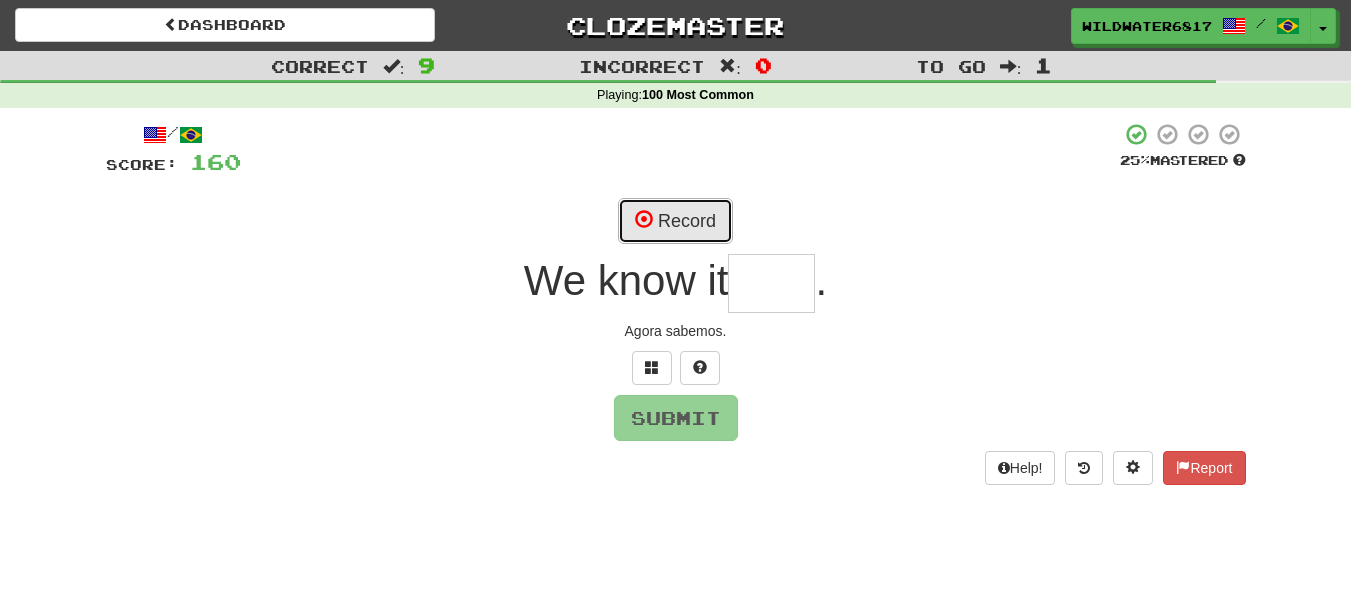 click on "Record" at bounding box center [675, 221] 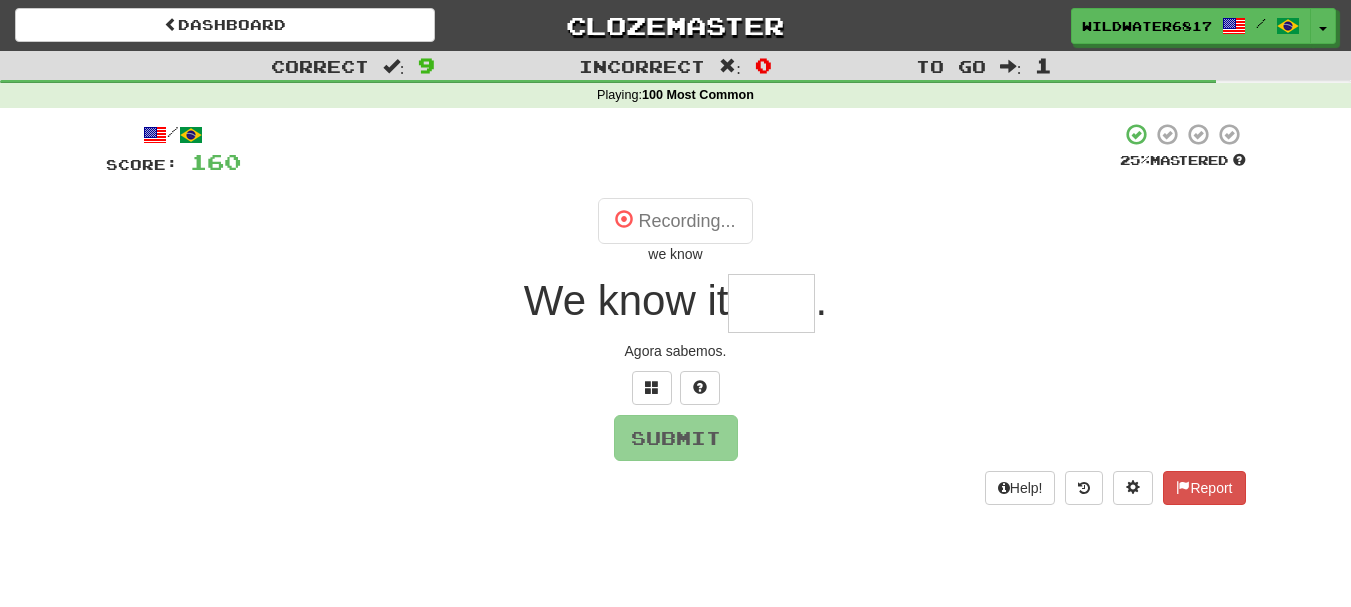 type on "***" 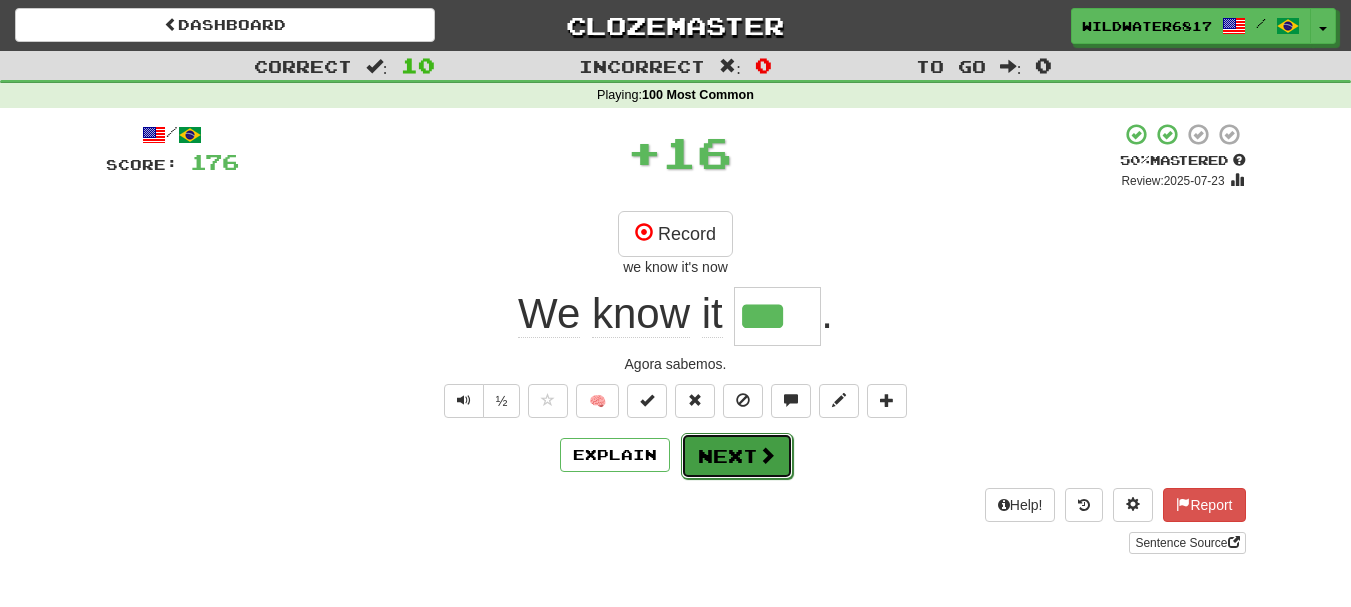 click on "Next" at bounding box center [737, 456] 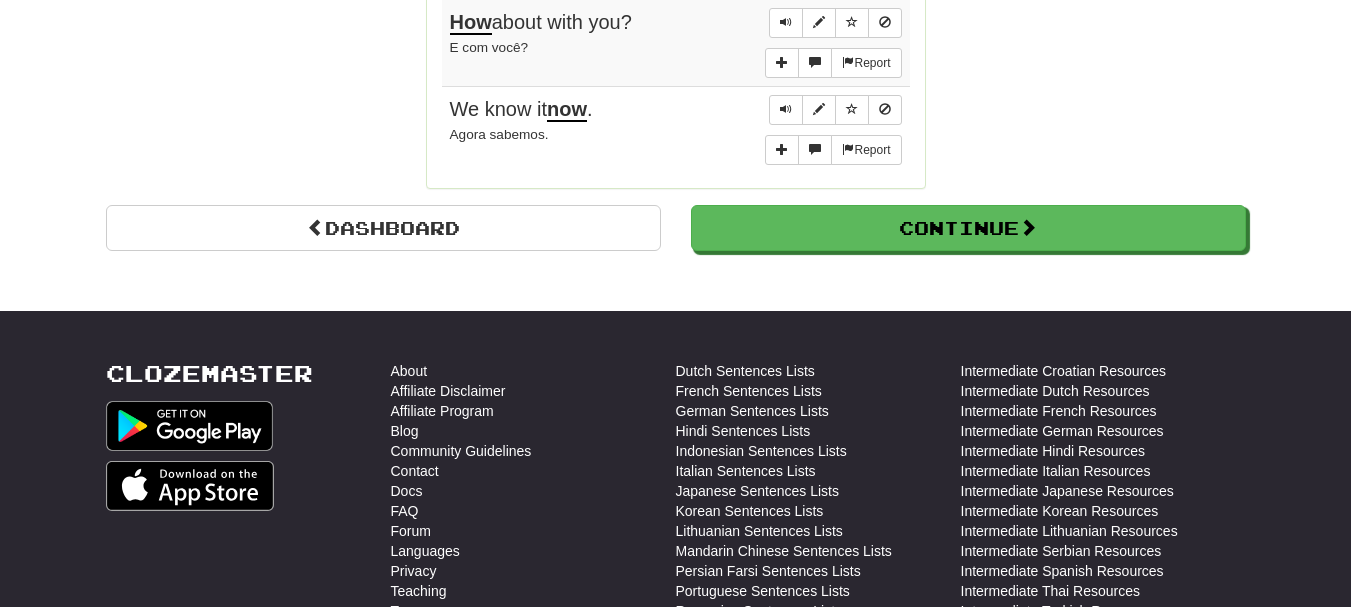 scroll, scrollTop: 2200, scrollLeft: 0, axis: vertical 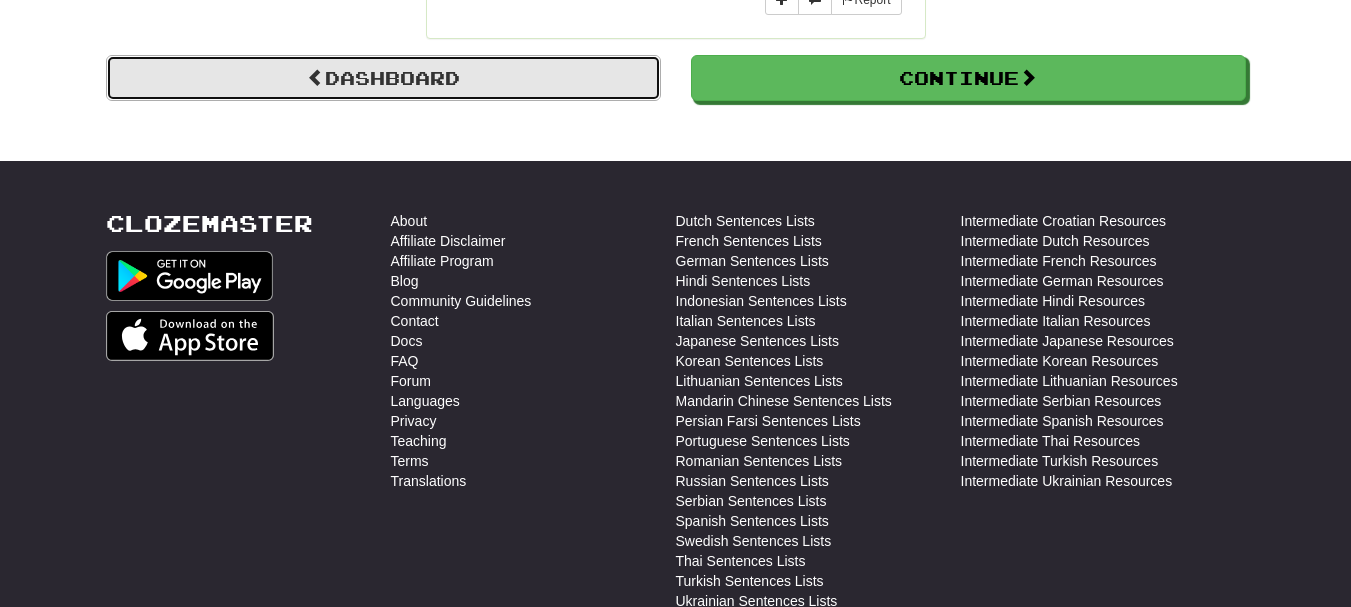 click on "Dashboard" at bounding box center (383, 78) 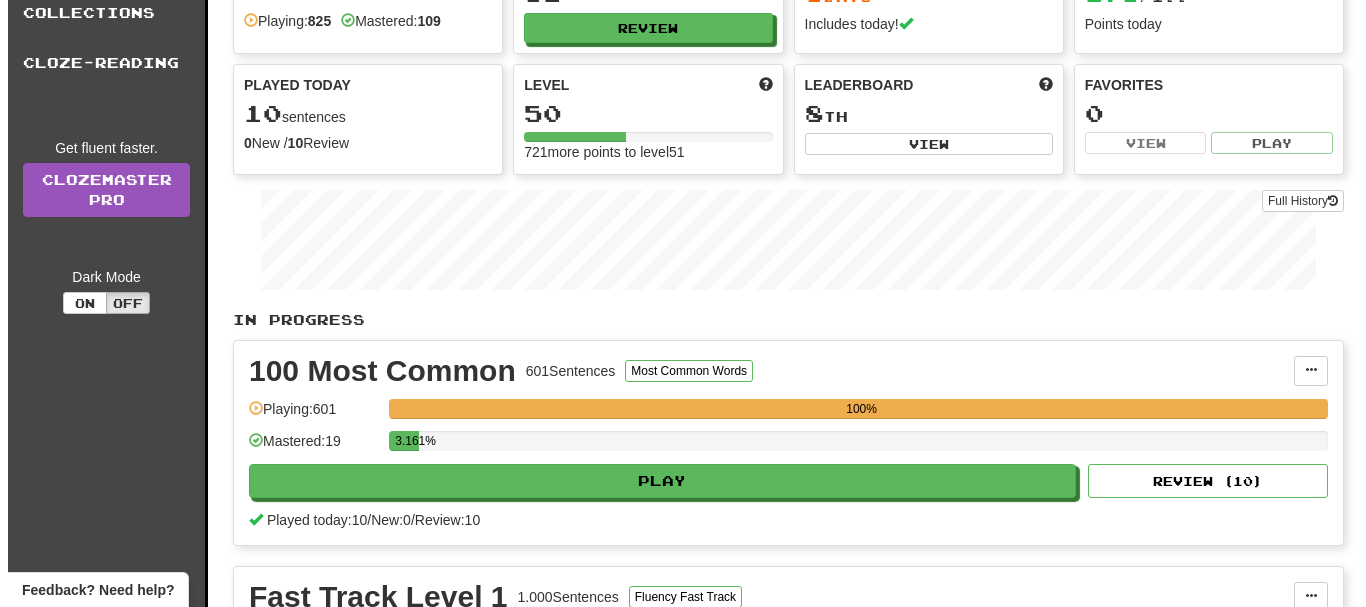 scroll, scrollTop: 300, scrollLeft: 0, axis: vertical 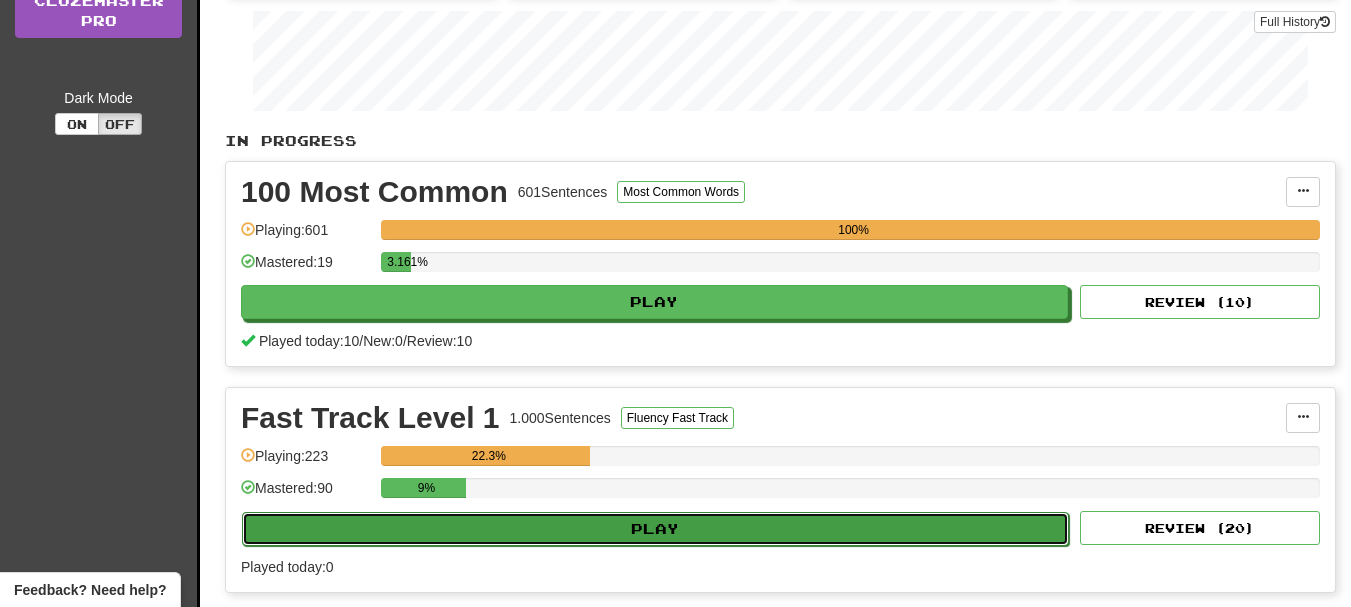 click on "Play" at bounding box center (655, 529) 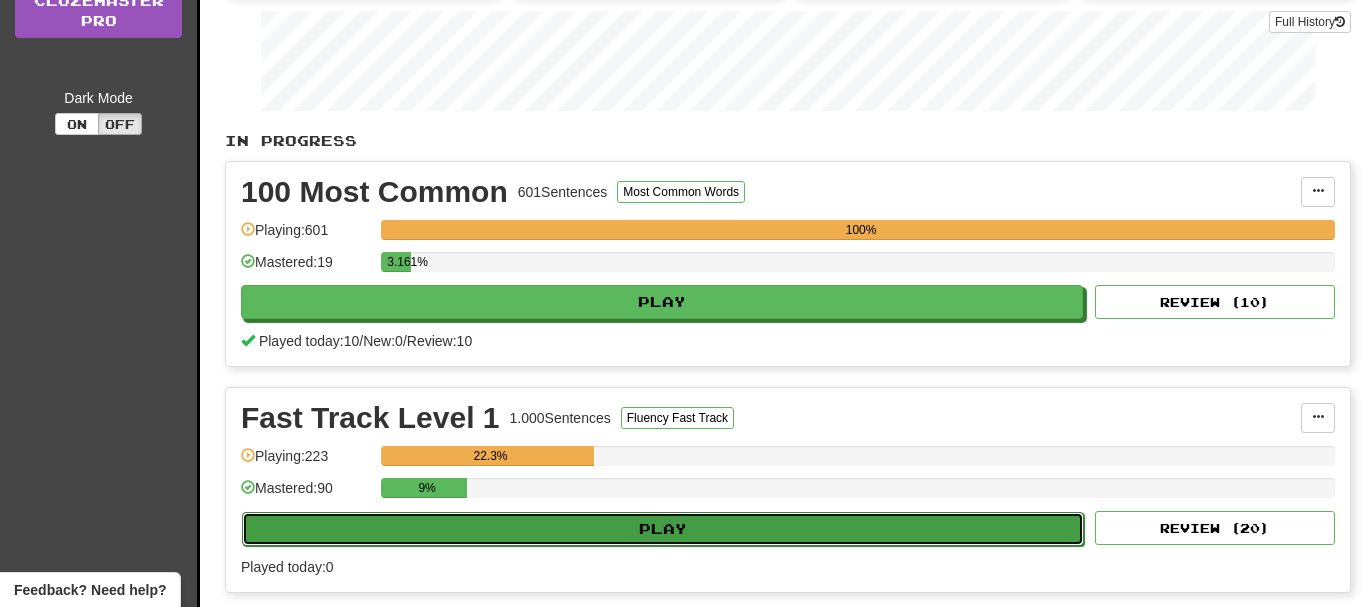 select on "**" 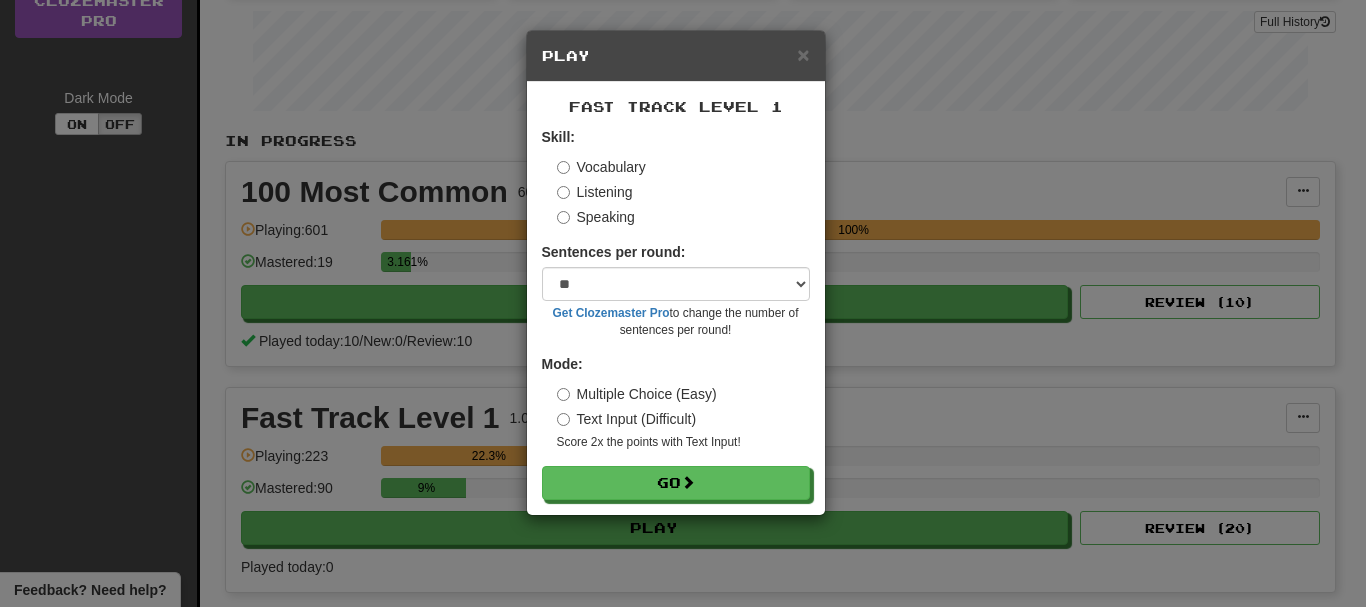 click on "Listening" at bounding box center [595, 192] 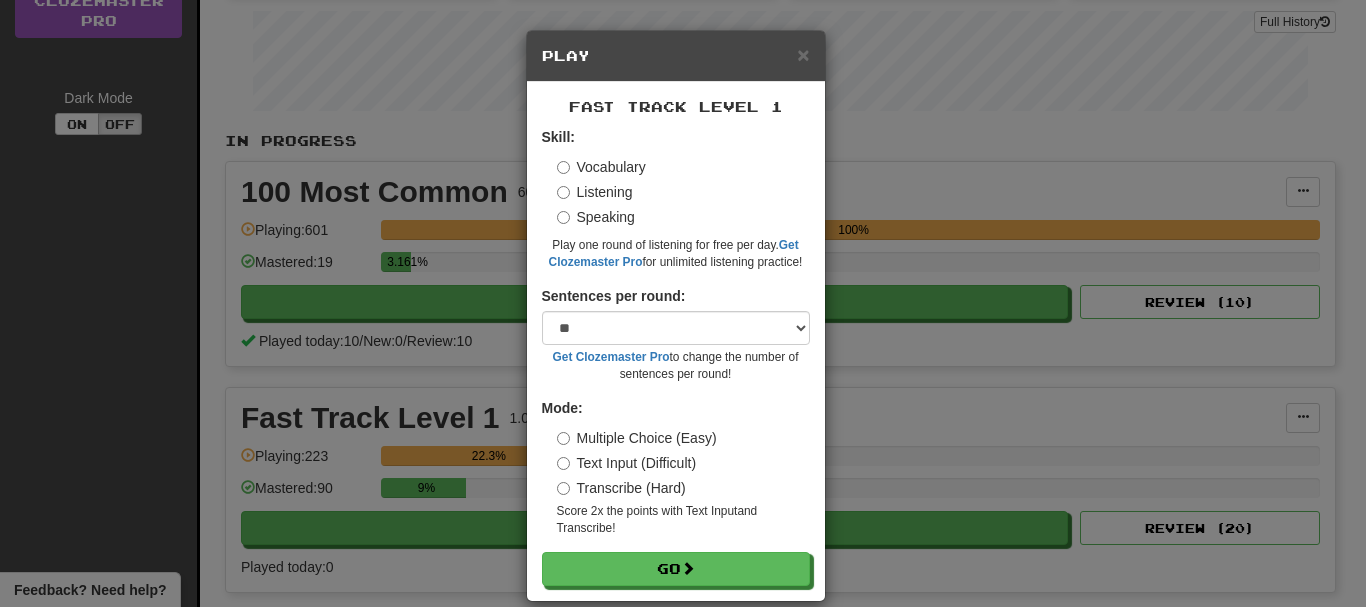 click on "Transcribe (Hard)" at bounding box center [621, 488] 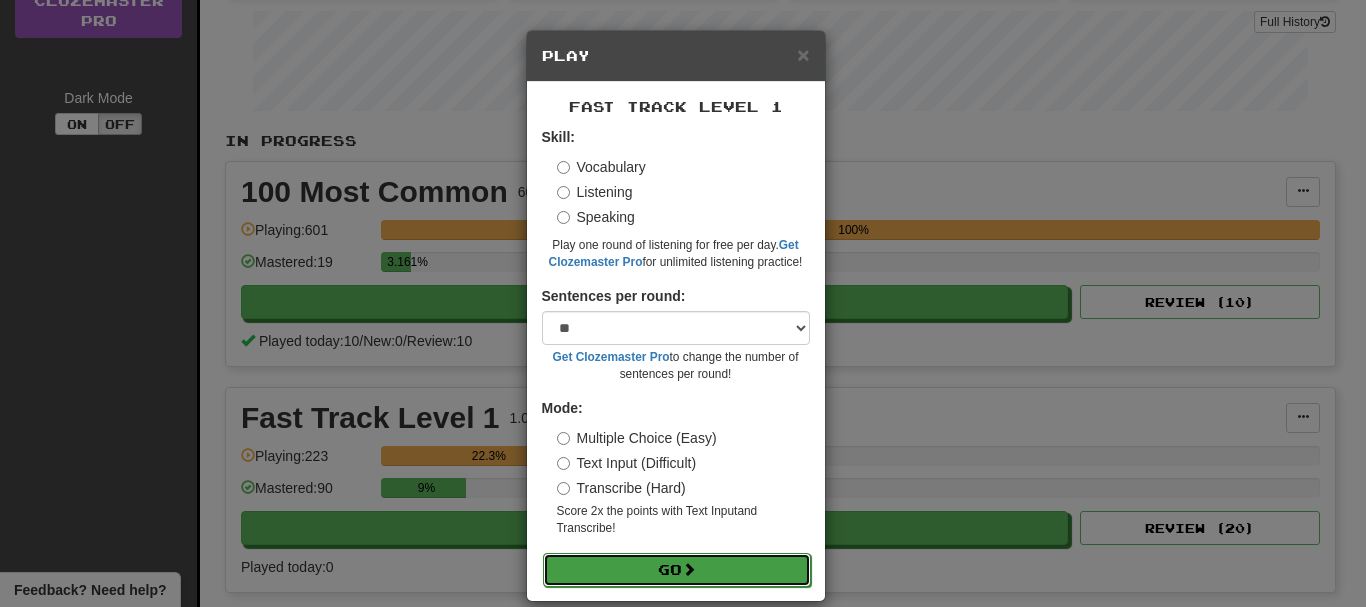 click on "Go" at bounding box center (677, 570) 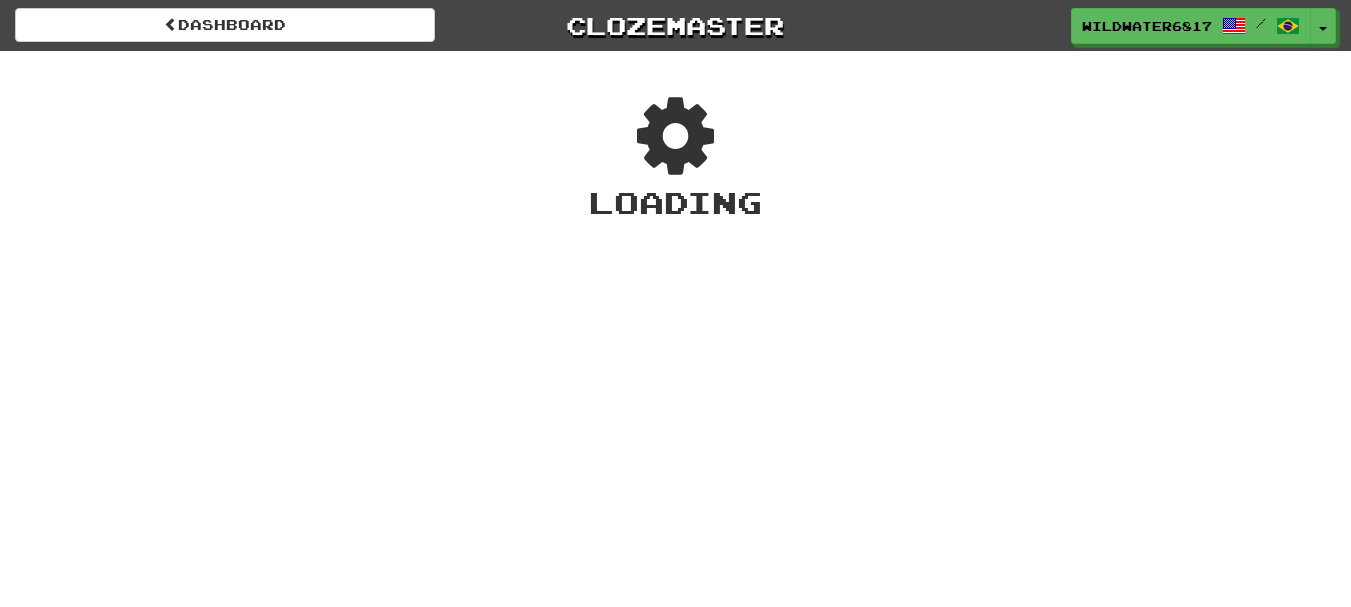 scroll, scrollTop: 0, scrollLeft: 0, axis: both 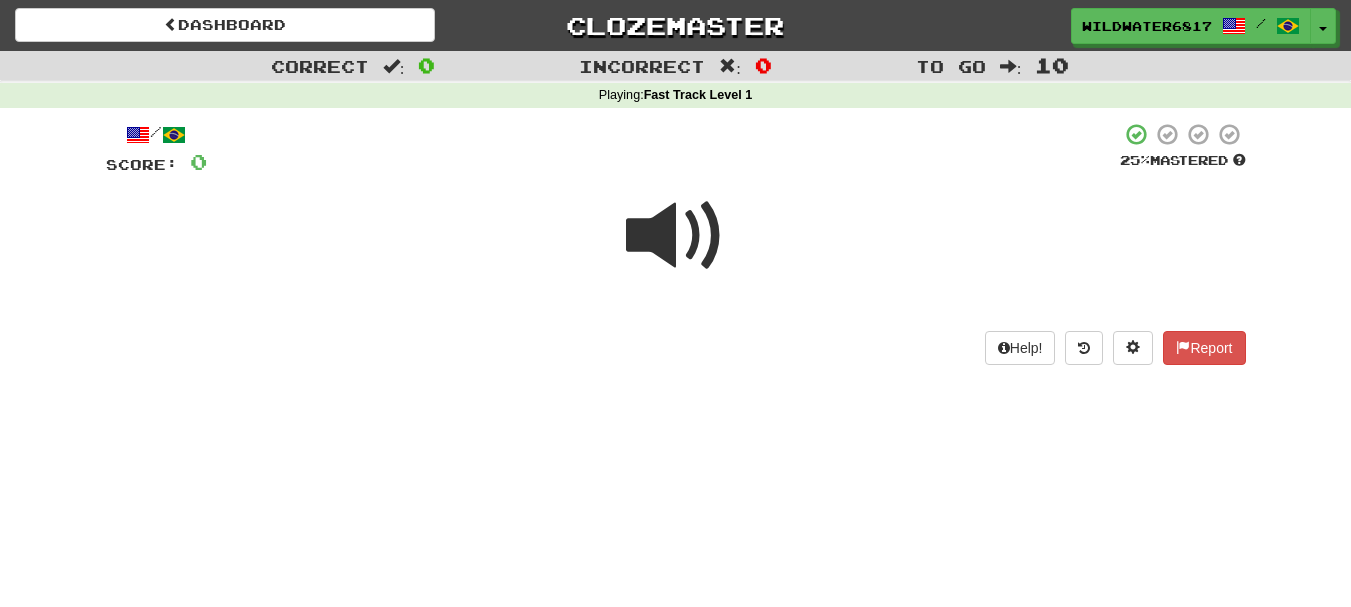 click at bounding box center (676, 236) 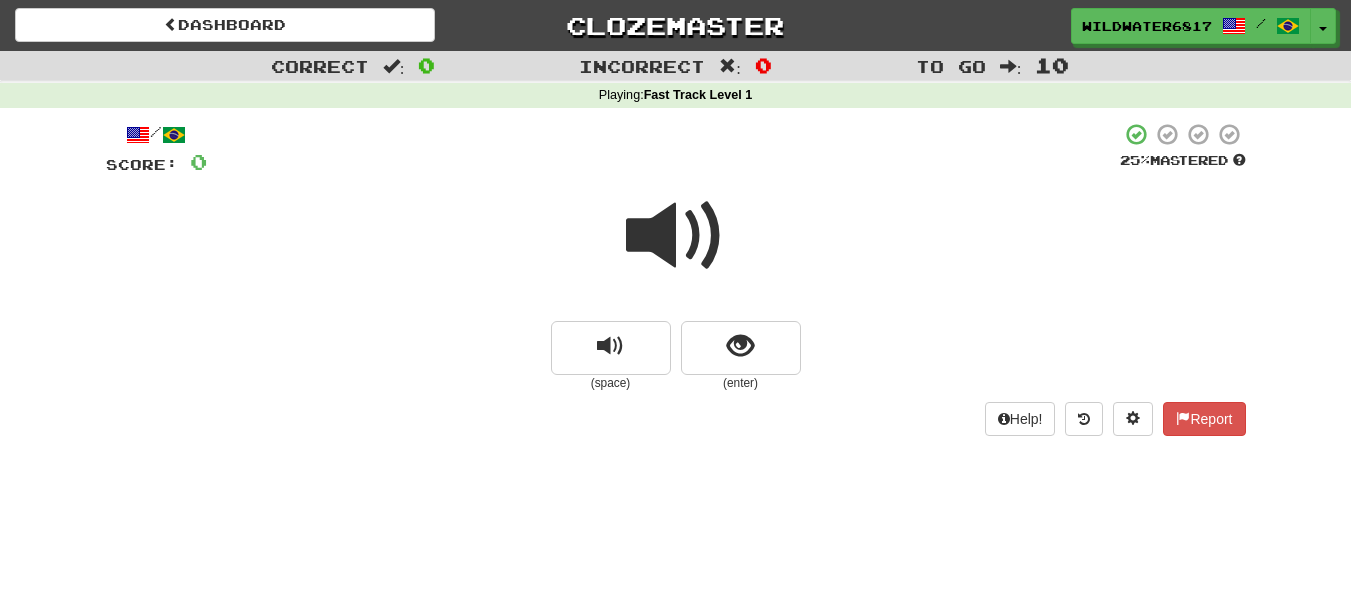click at bounding box center [676, 236] 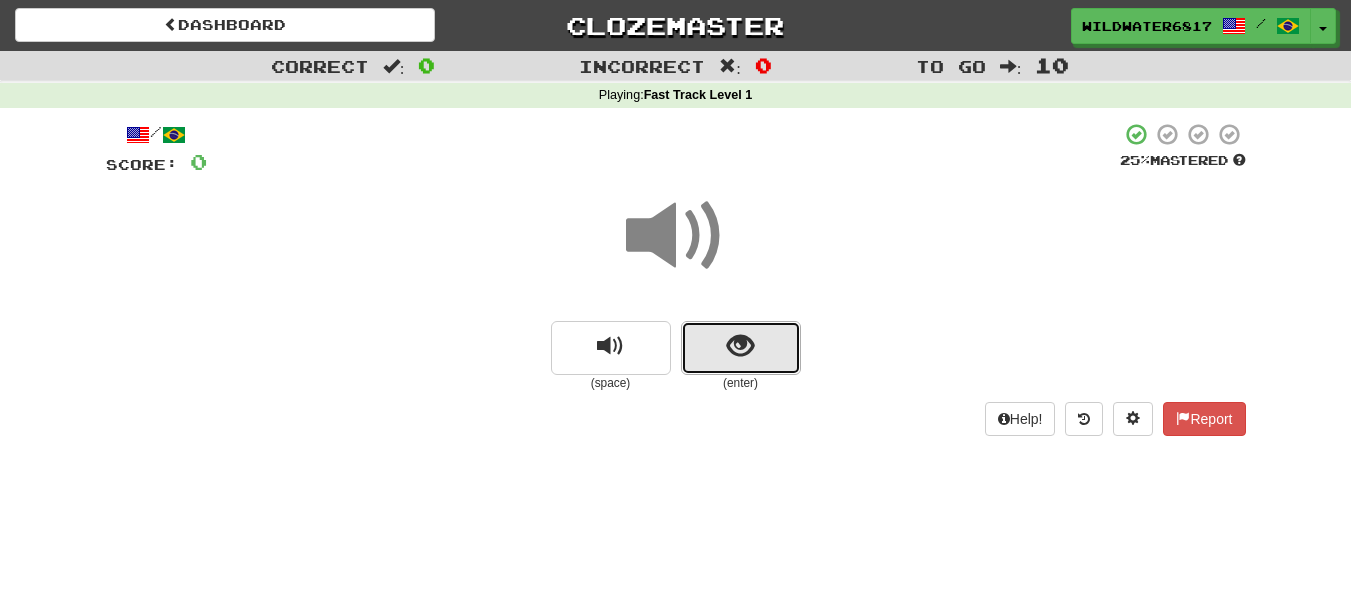 click at bounding box center (740, 346) 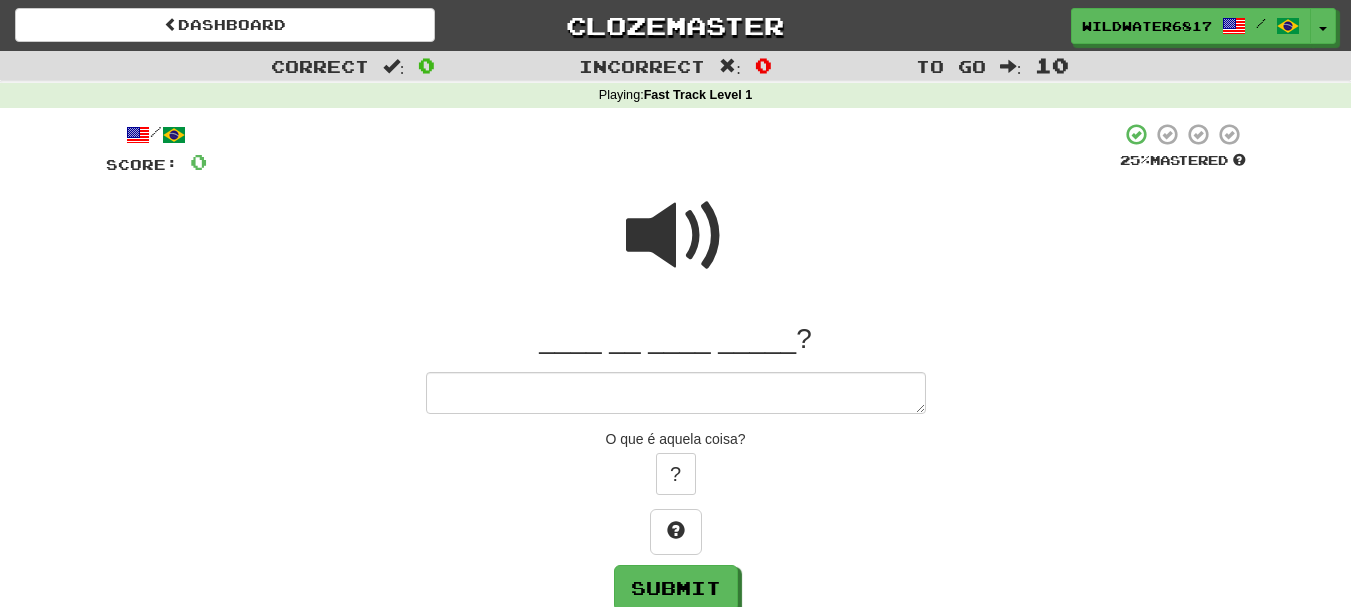 type on "*" 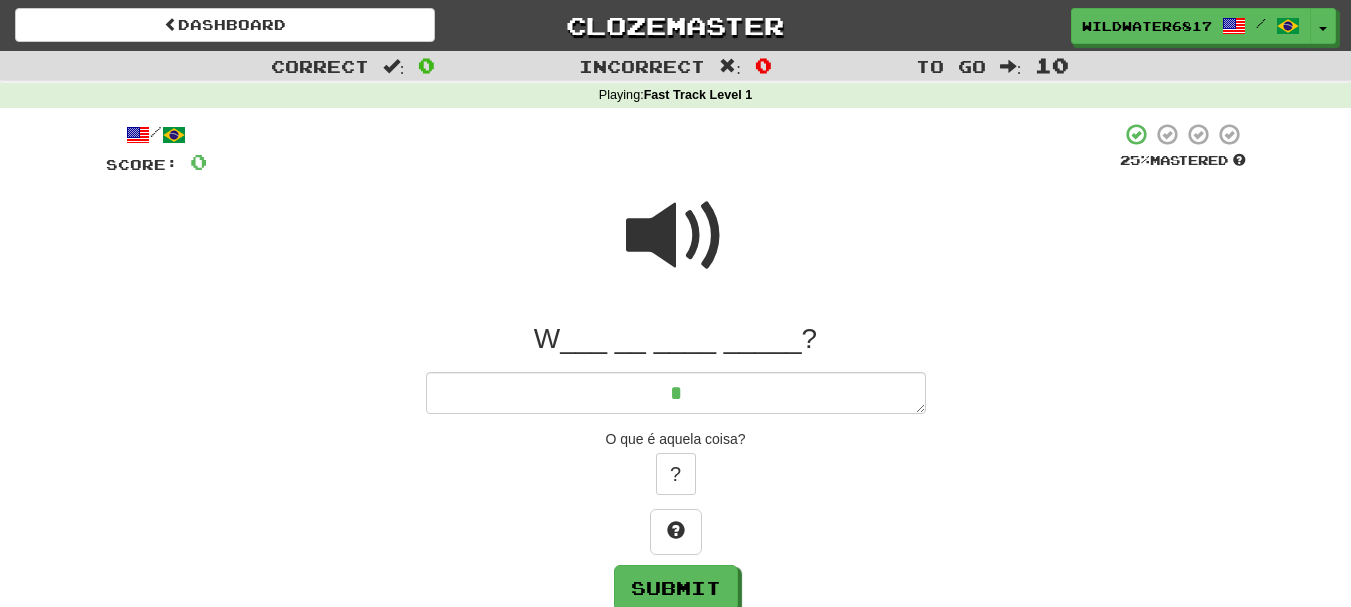type on "*" 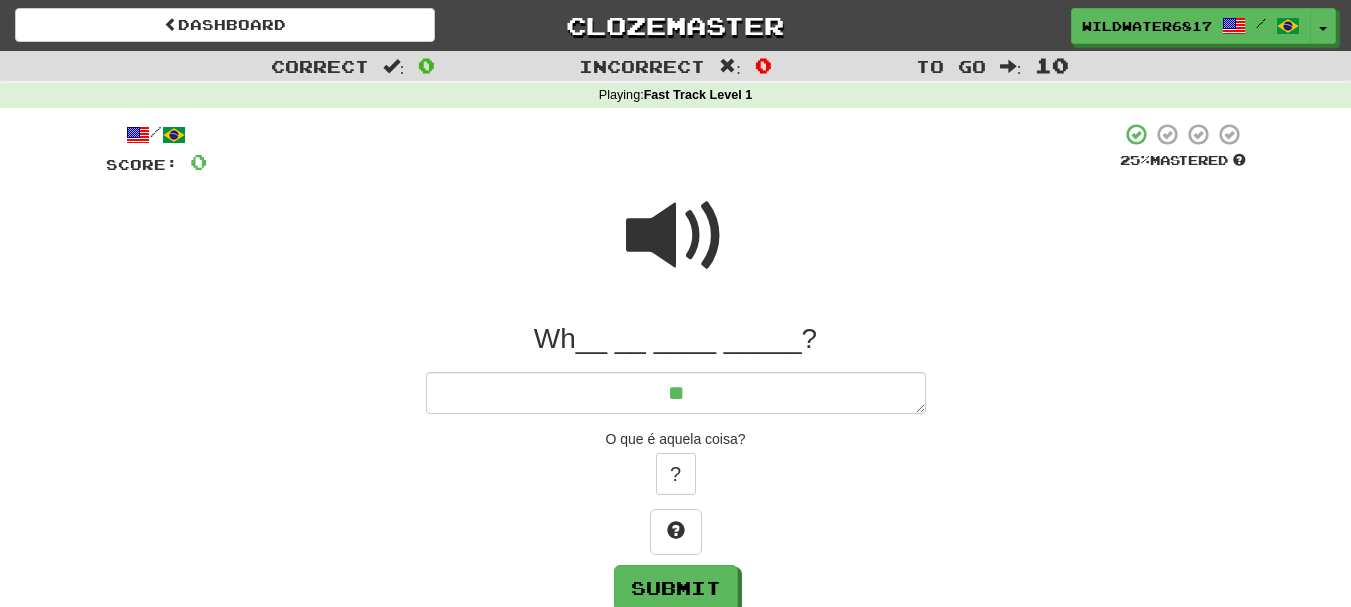type on "*" 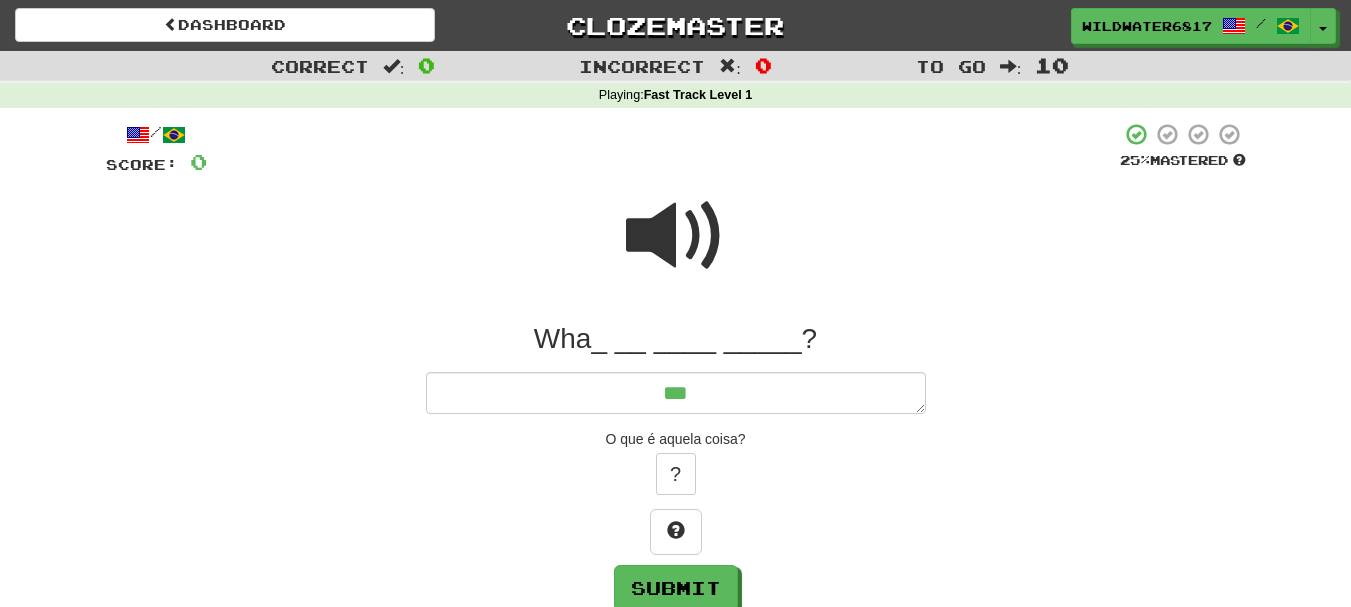 type on "*" 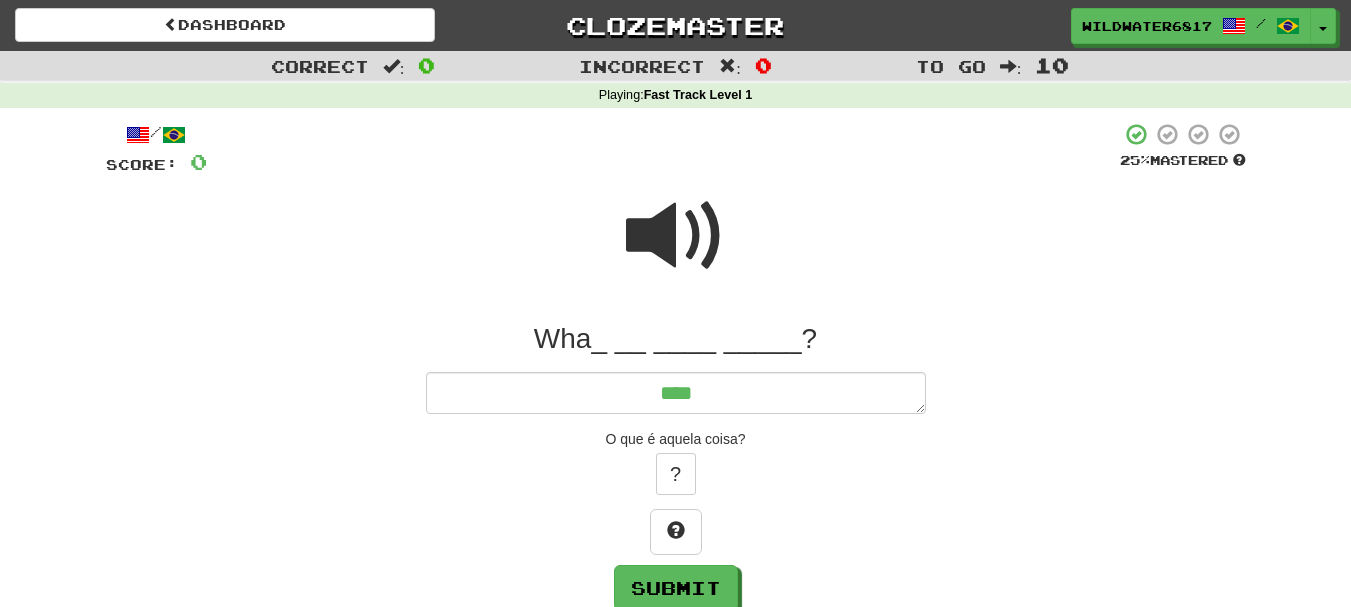 type on "****" 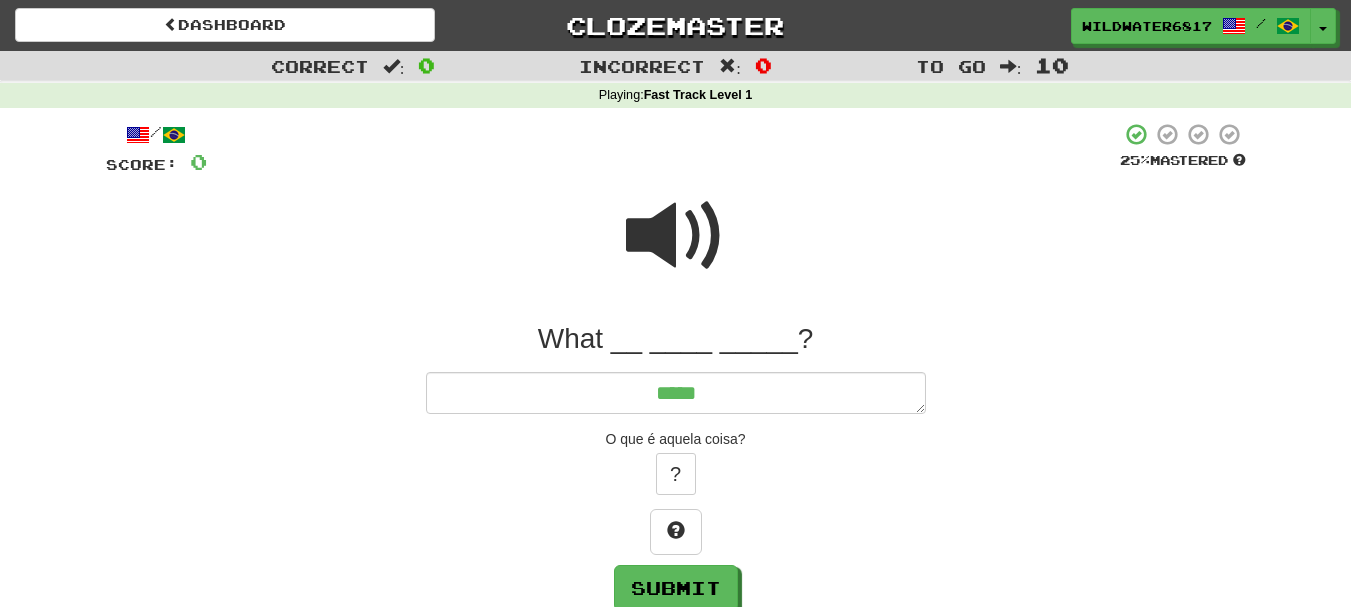 type on "*" 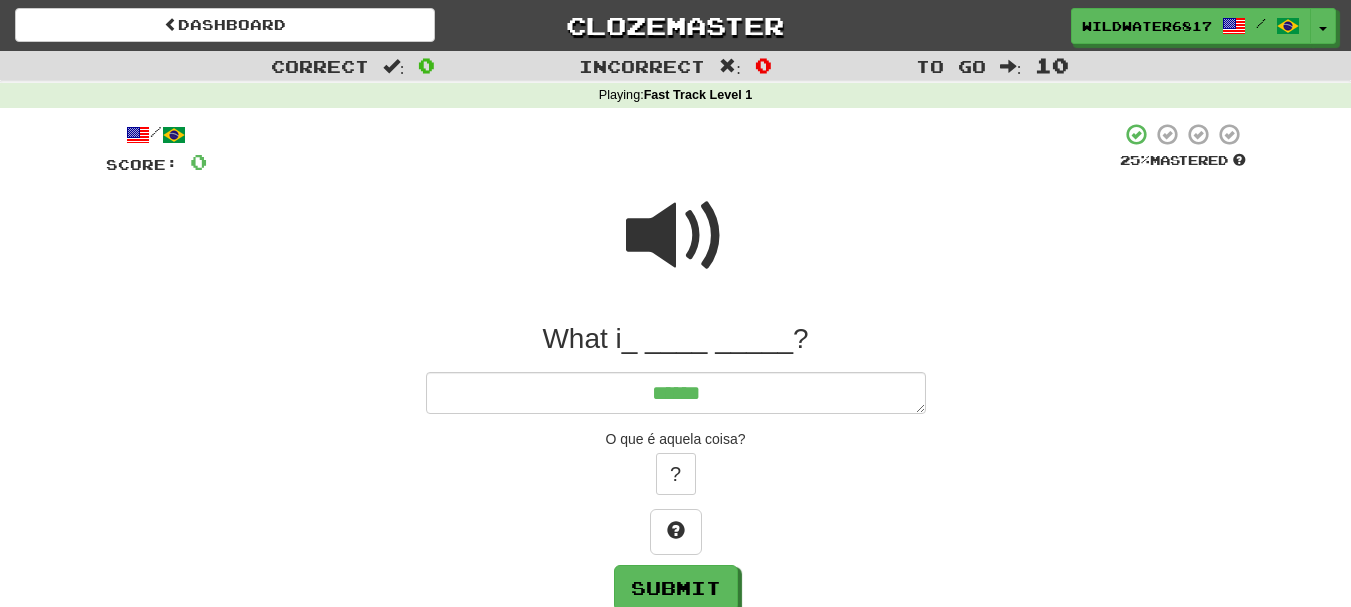 type on "*" 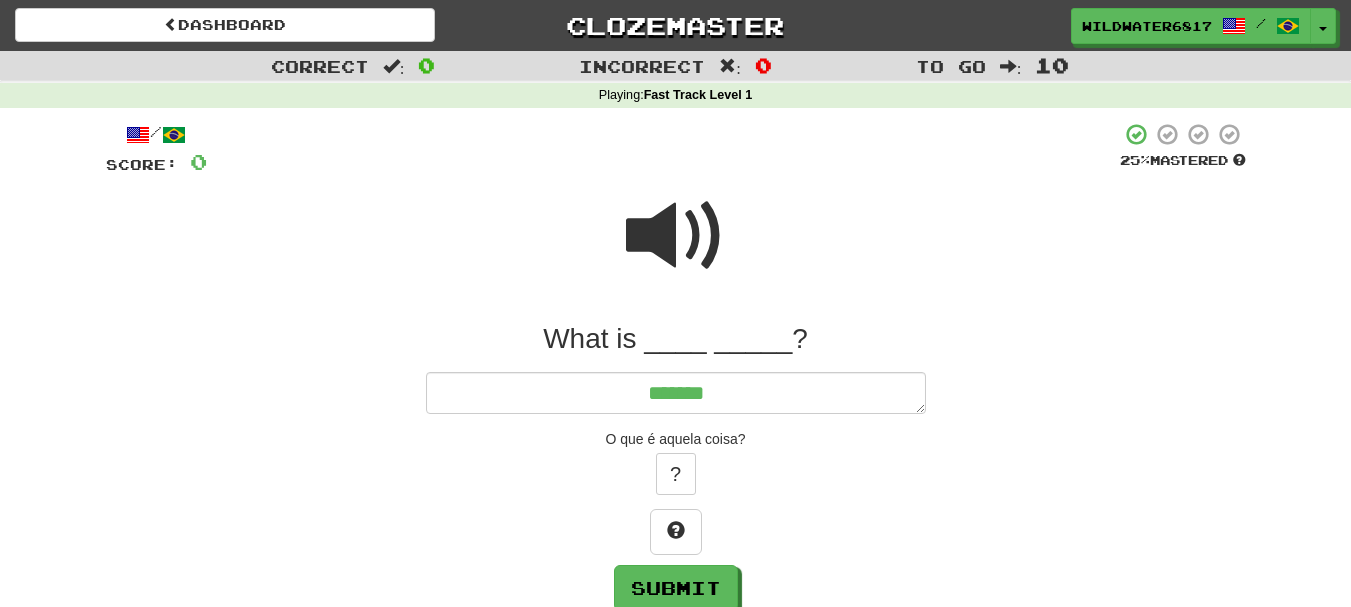 type on "*" 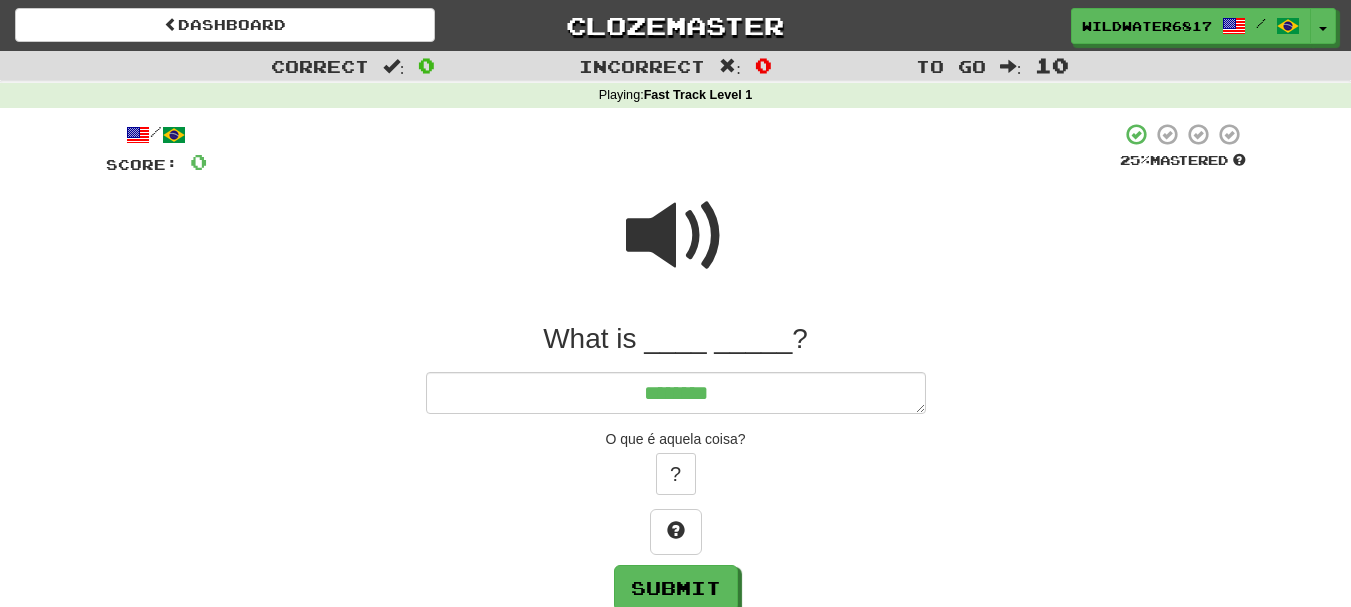 type on "*" 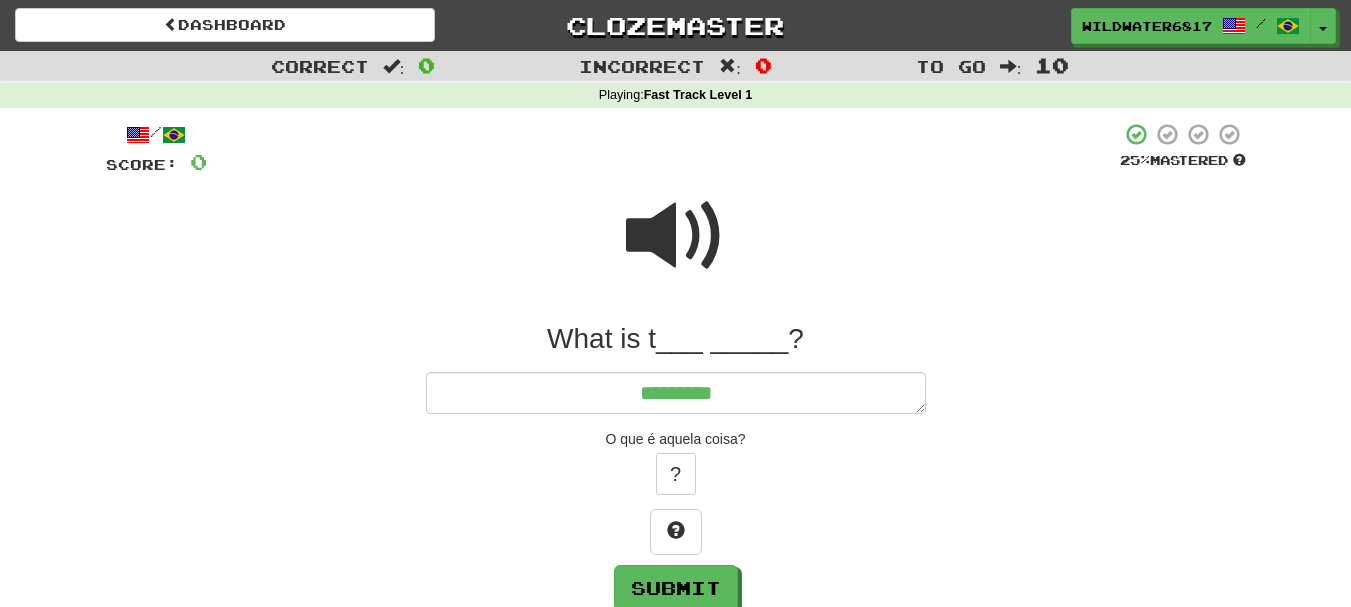 type on "*" 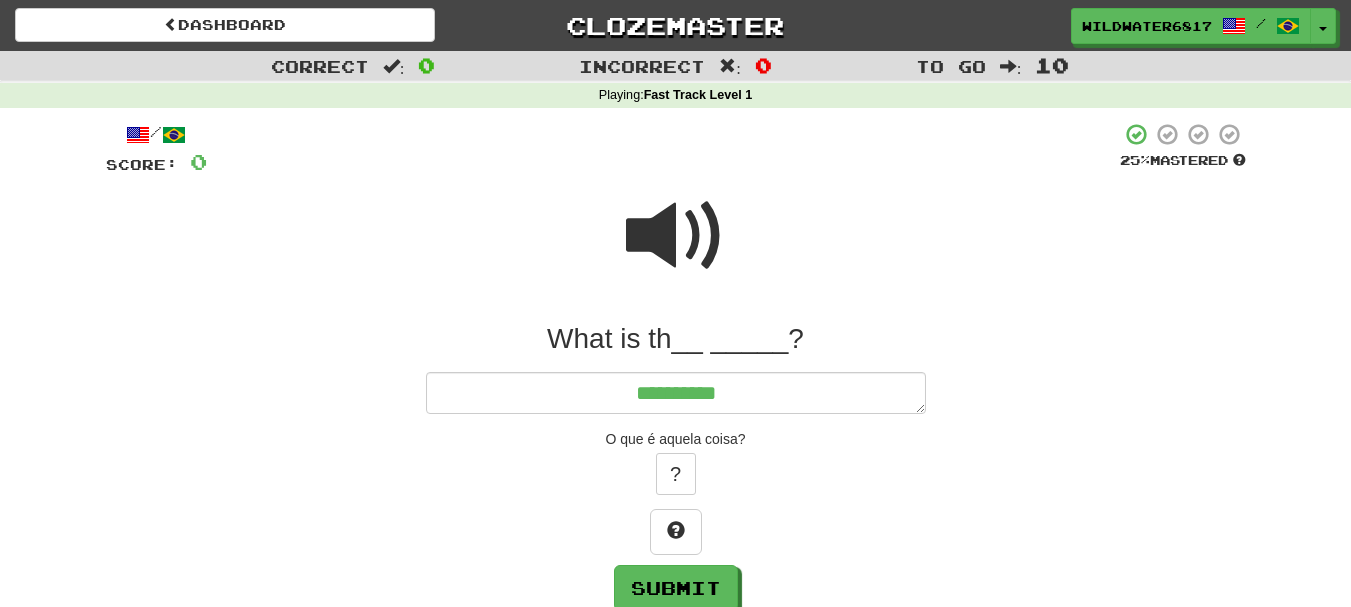 type on "*" 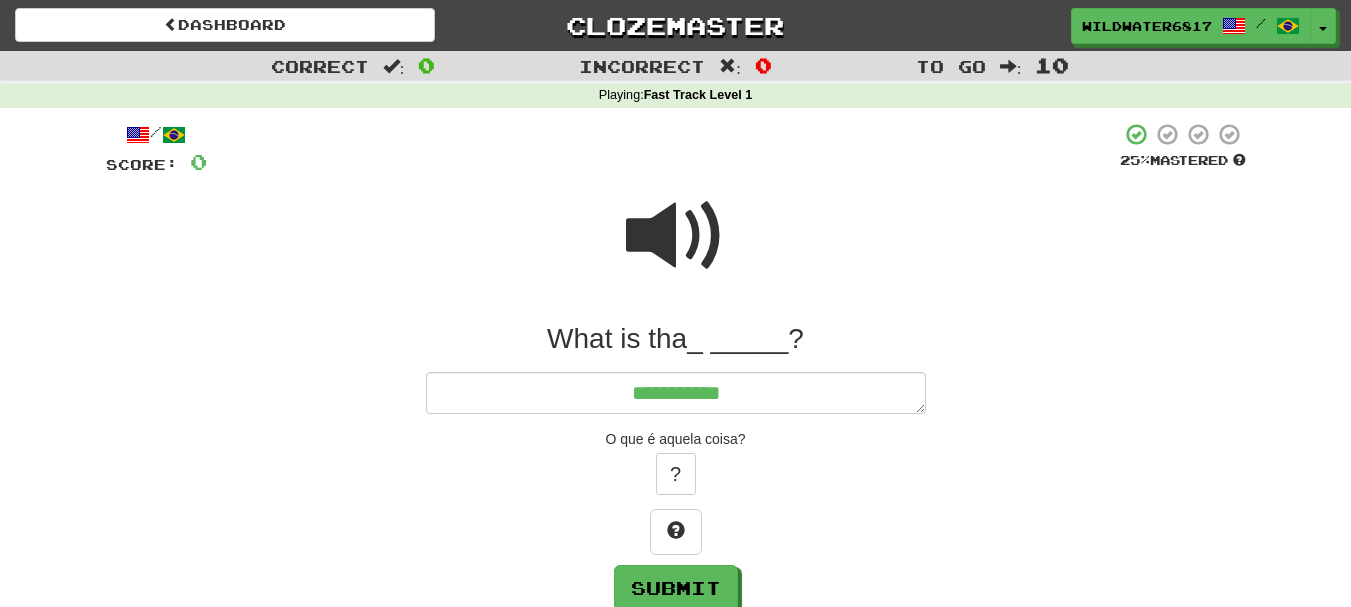 type on "*" 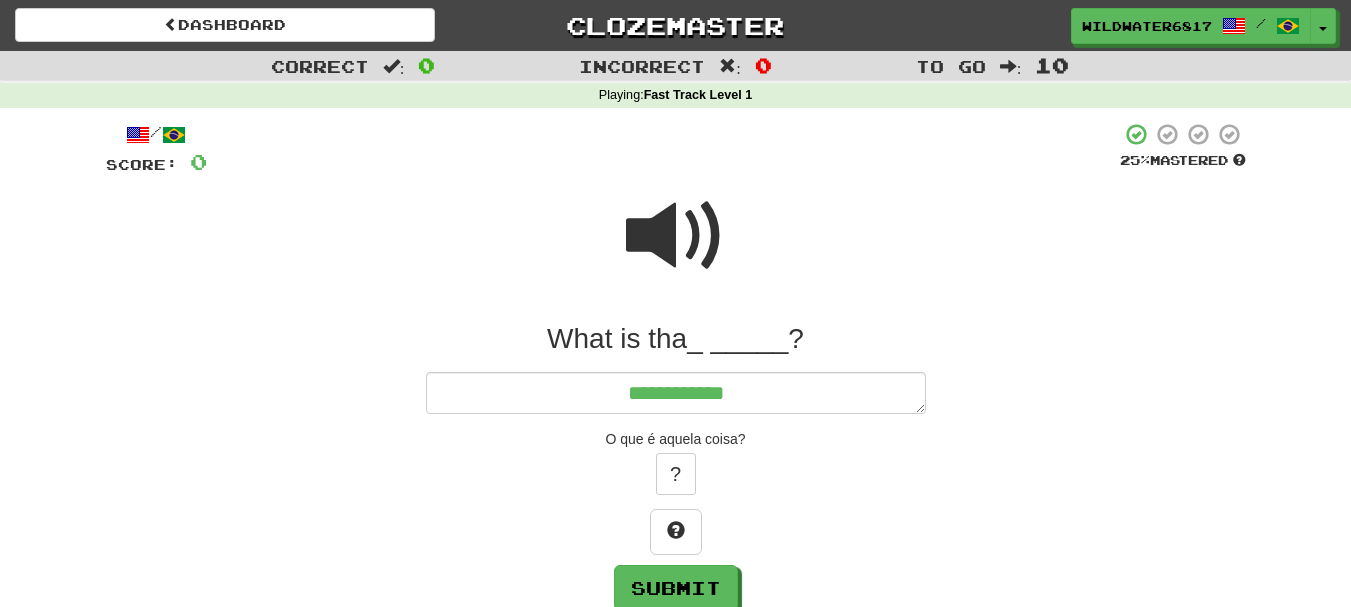 type on "*" 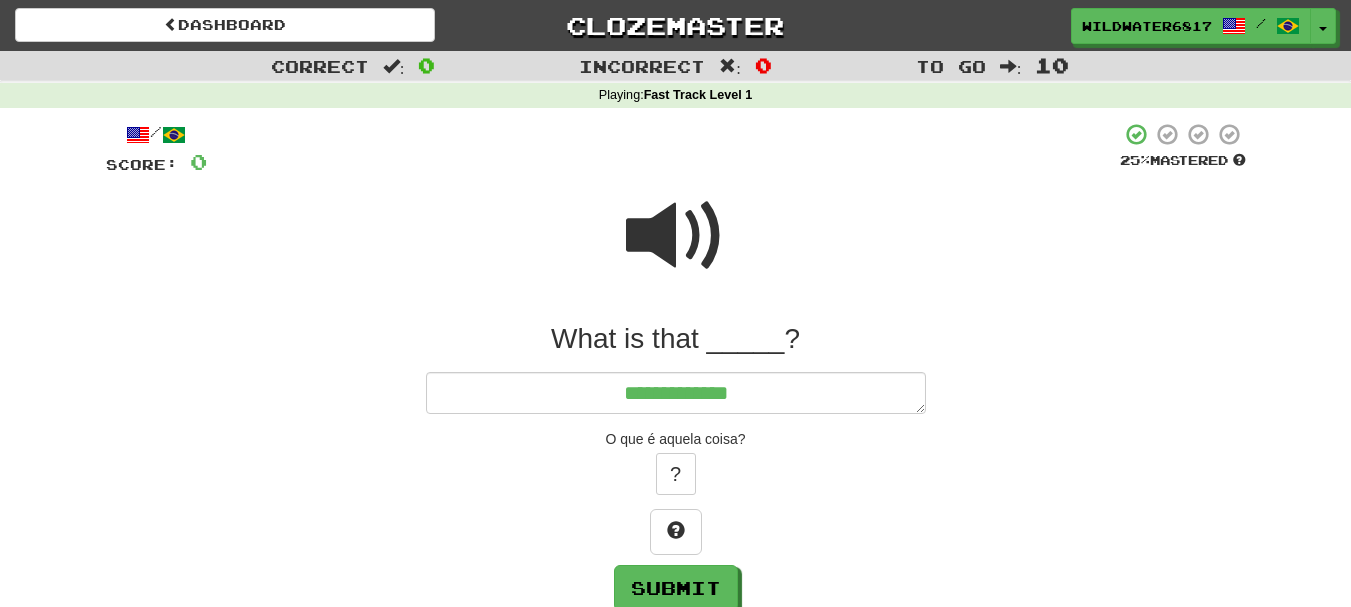 type on "*" 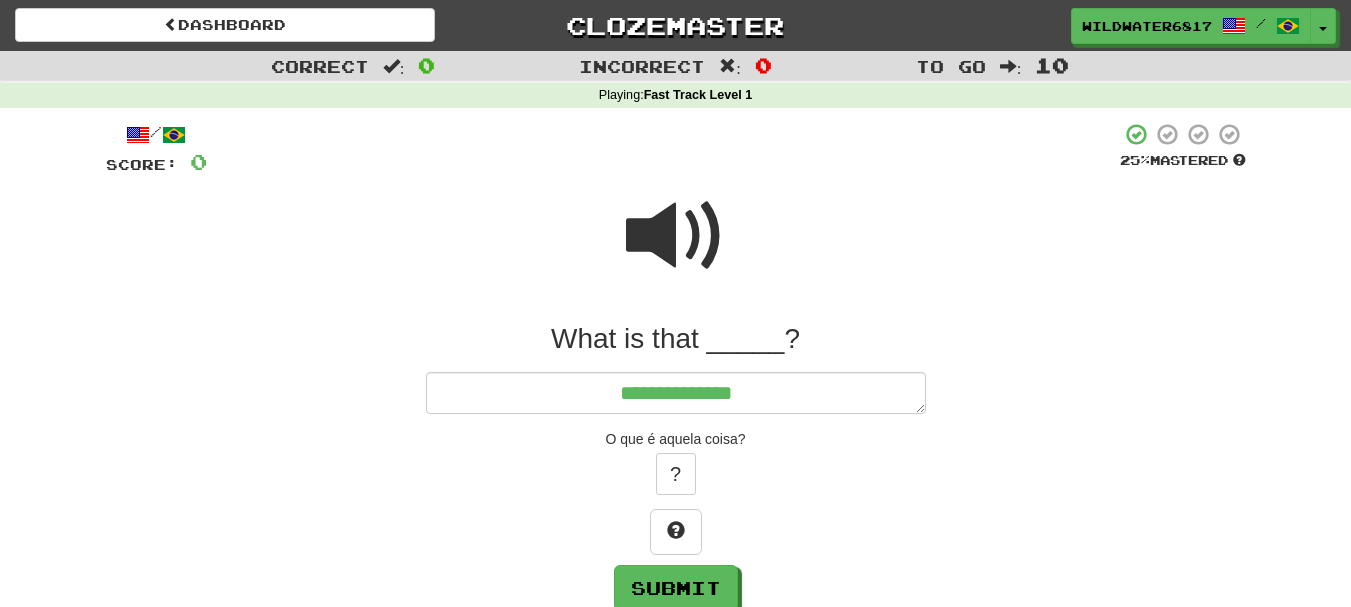type on "**********" 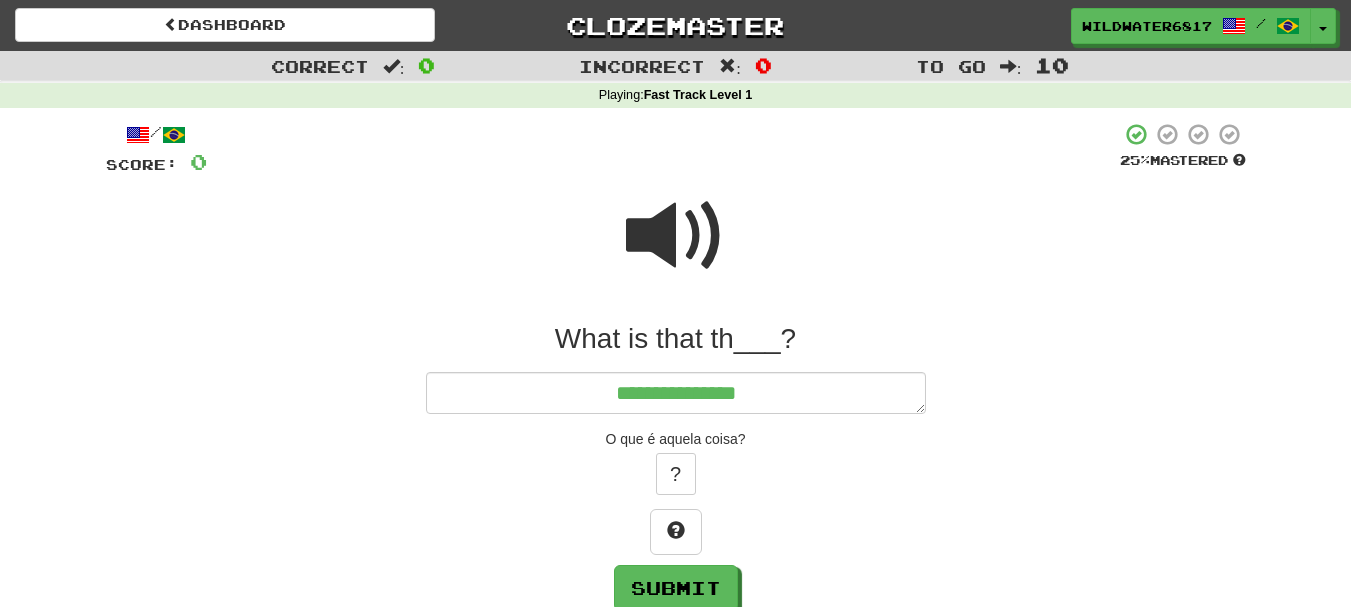 type on "*" 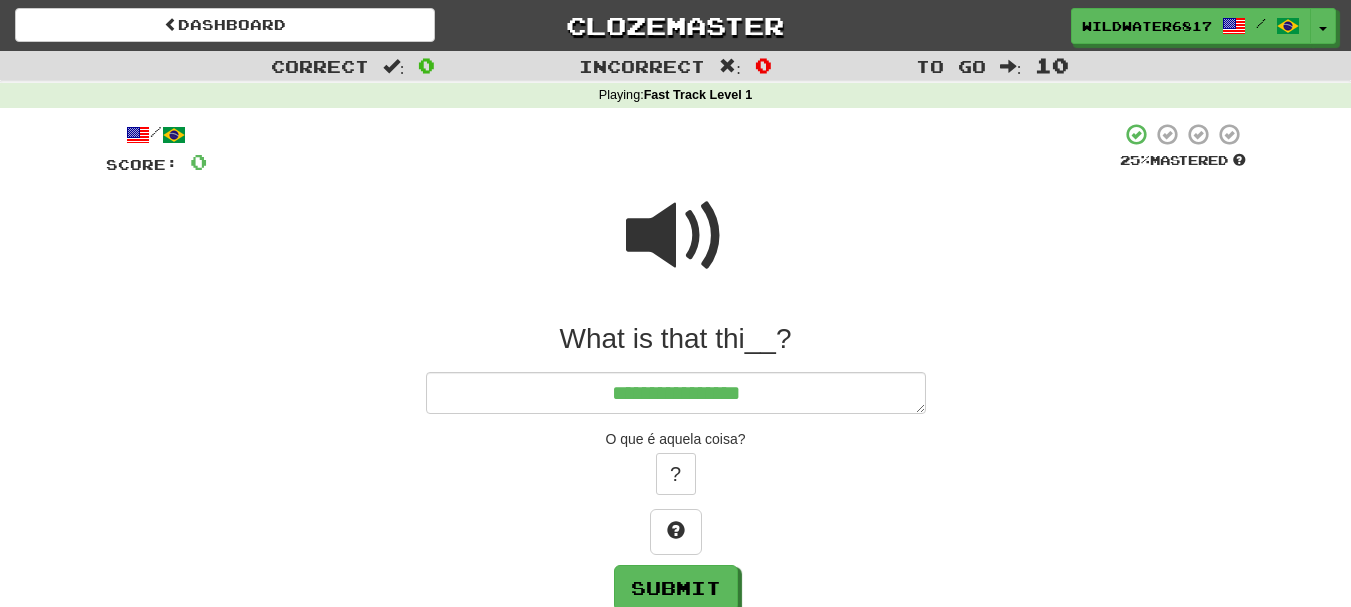 type on "*" 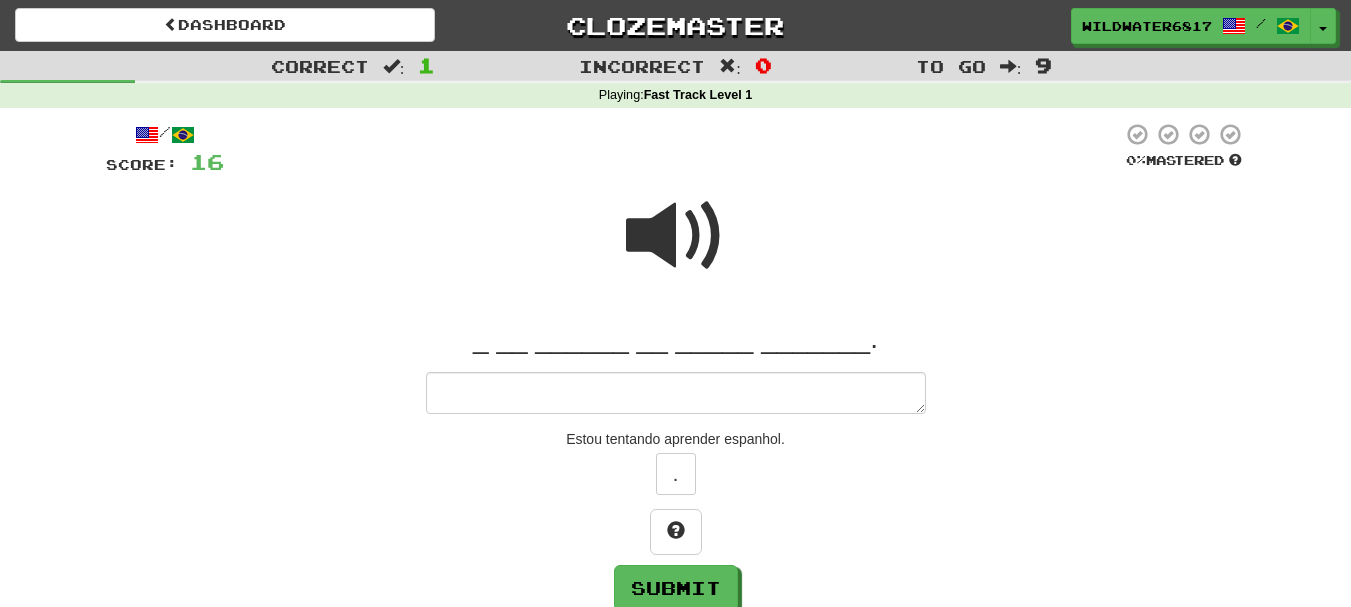 type on "*" 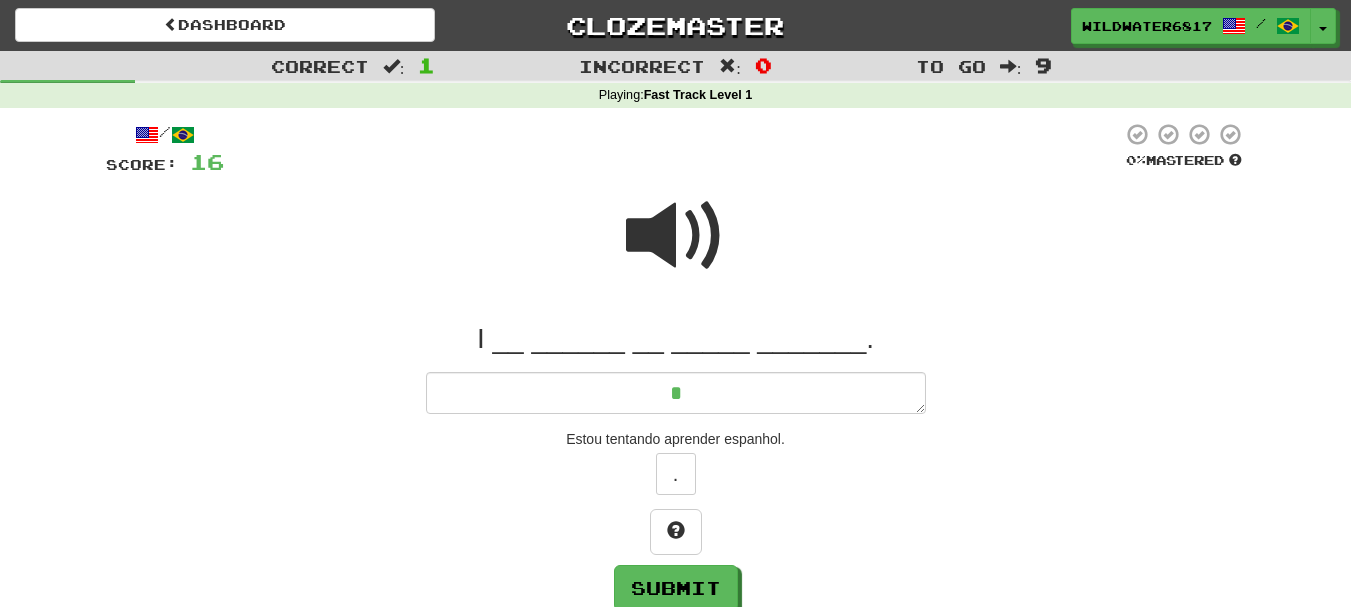 type on "*" 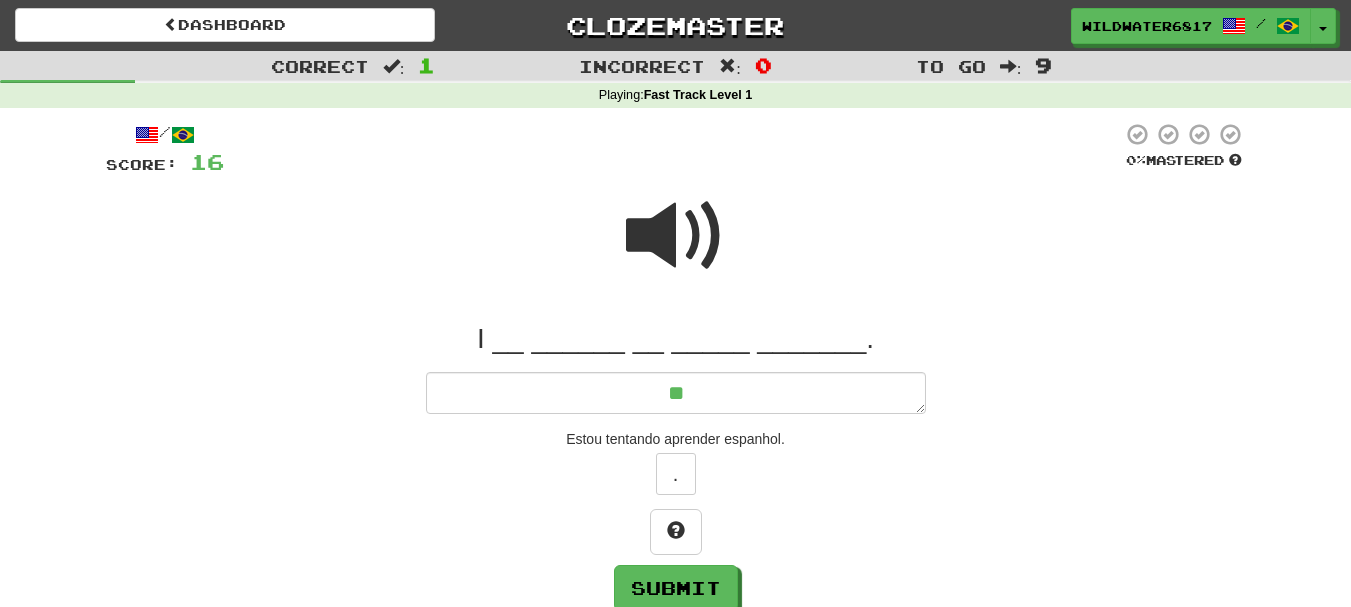 type on "*" 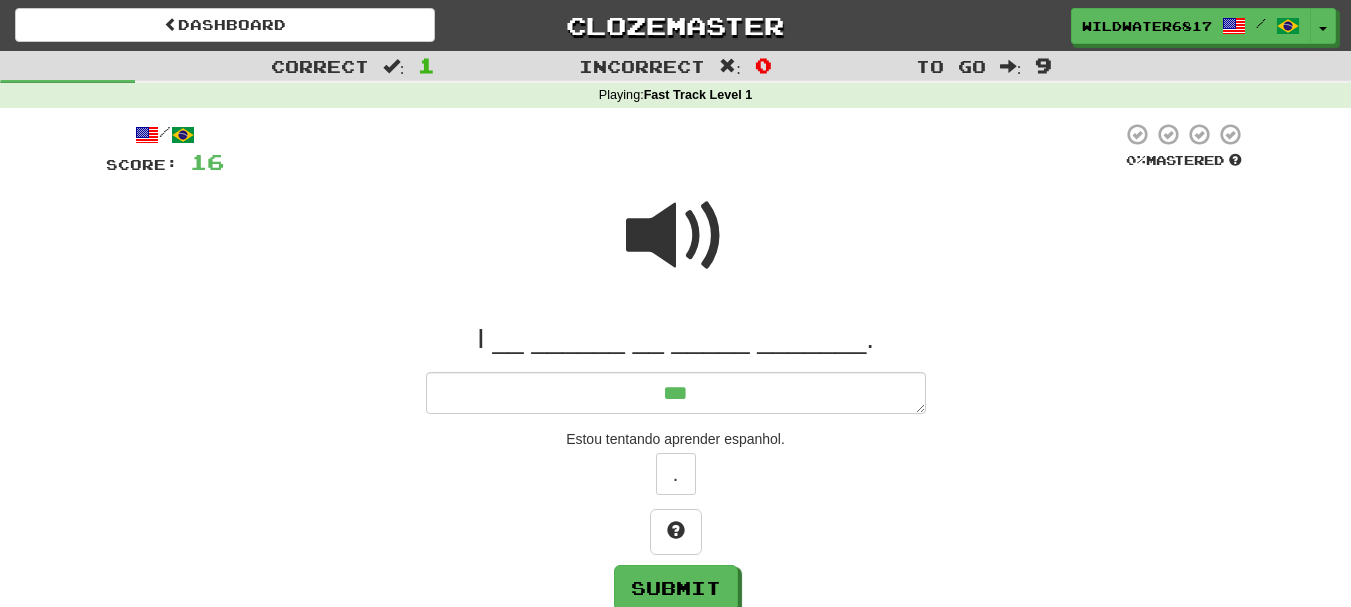 type on "*" 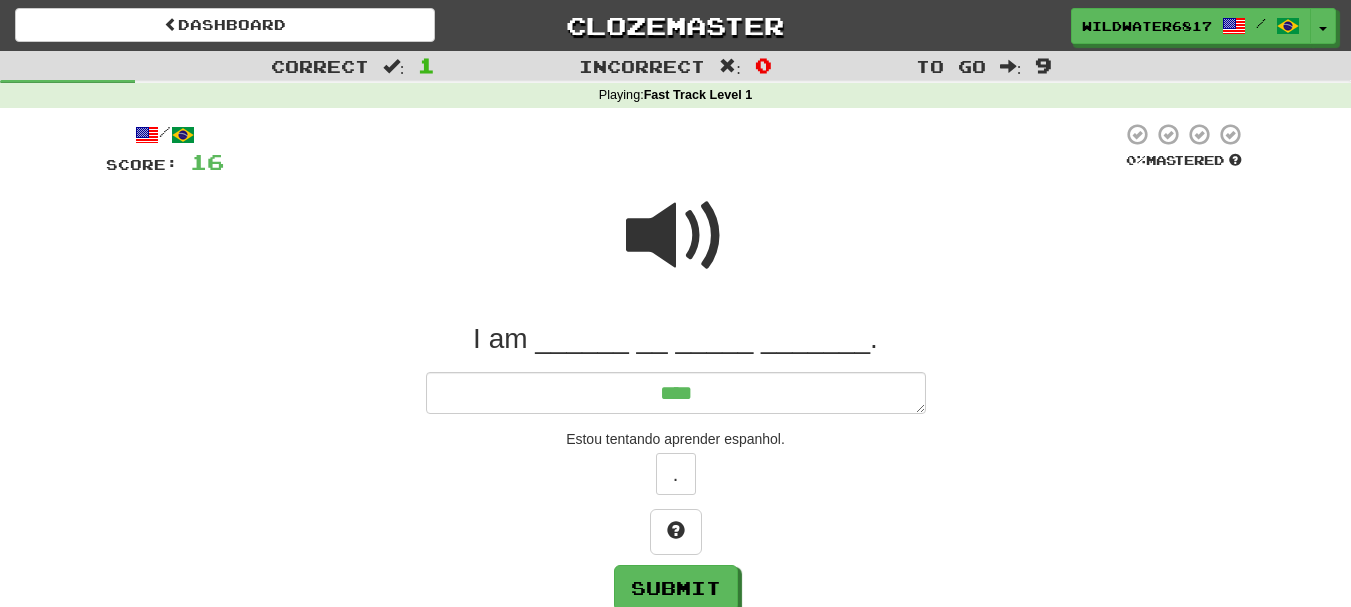type on "*" 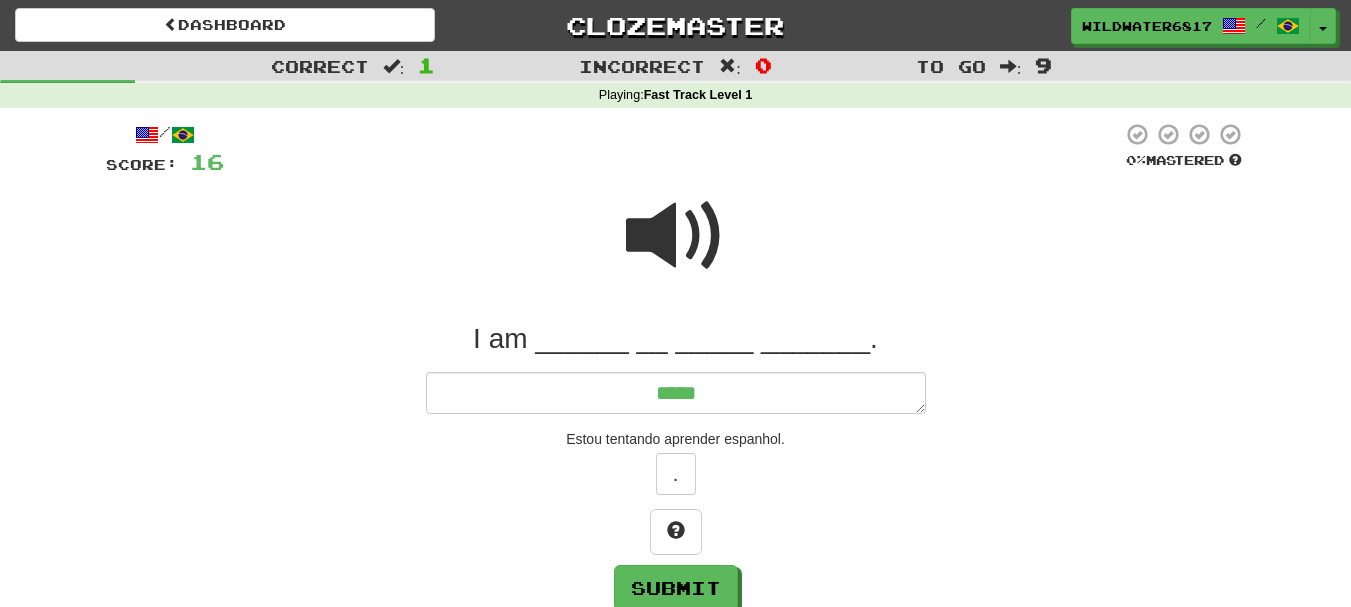 type on "*" 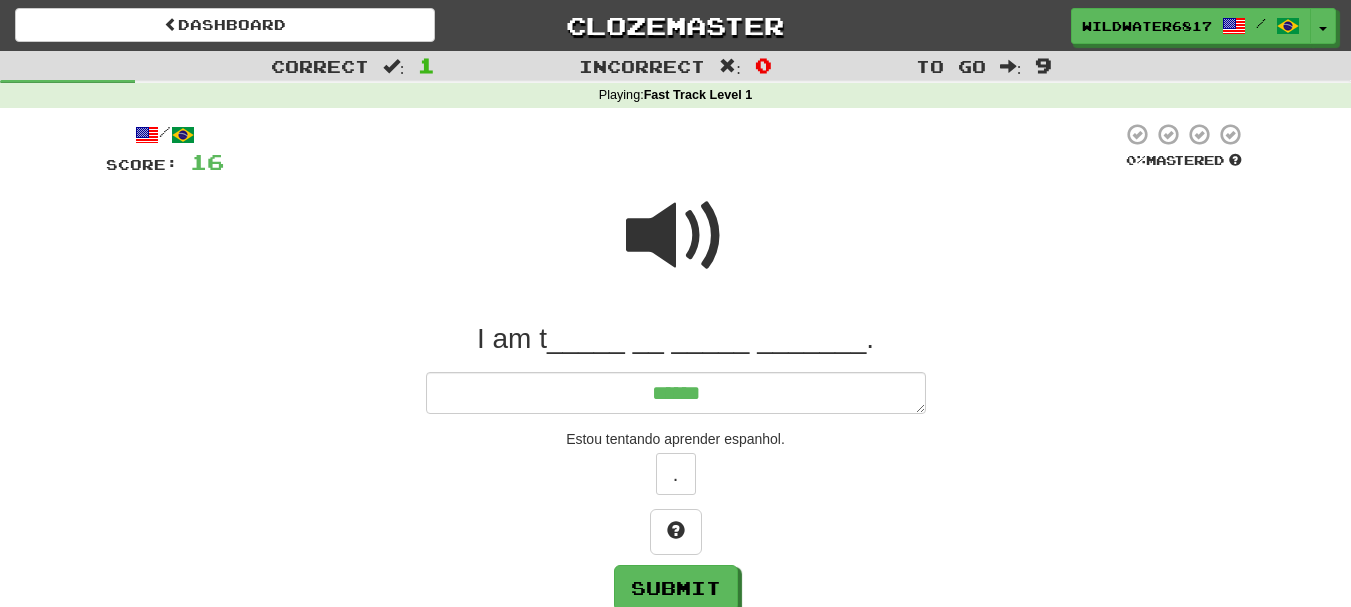 type on "*" 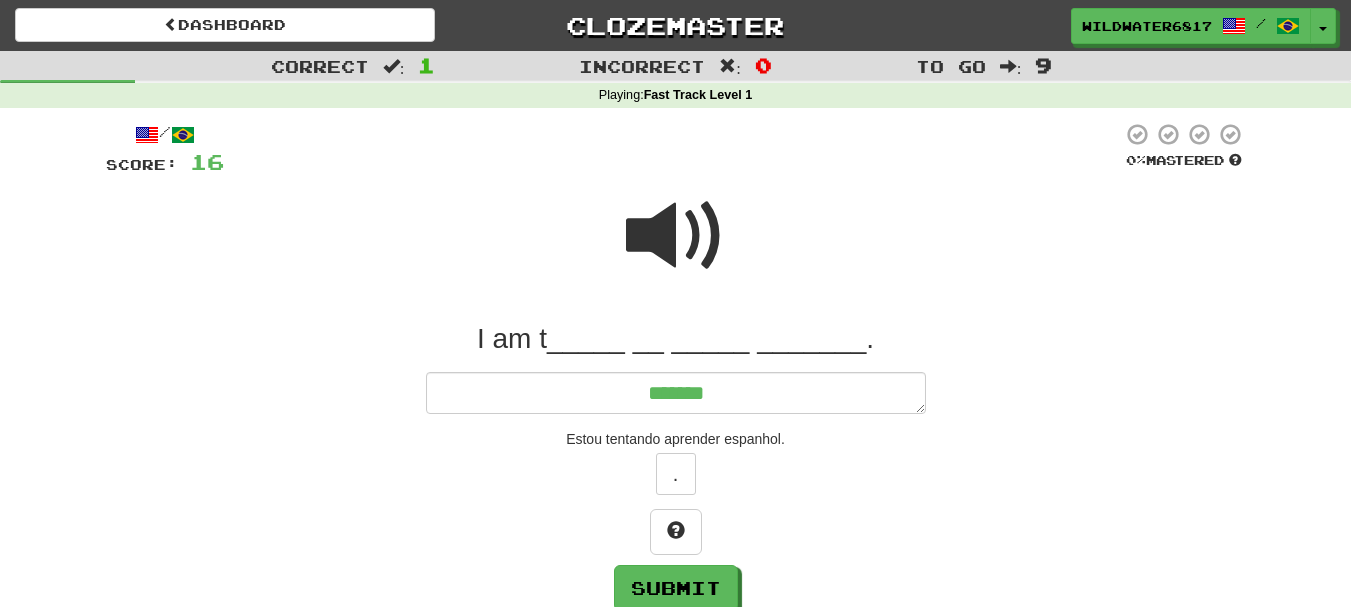 type on "*" 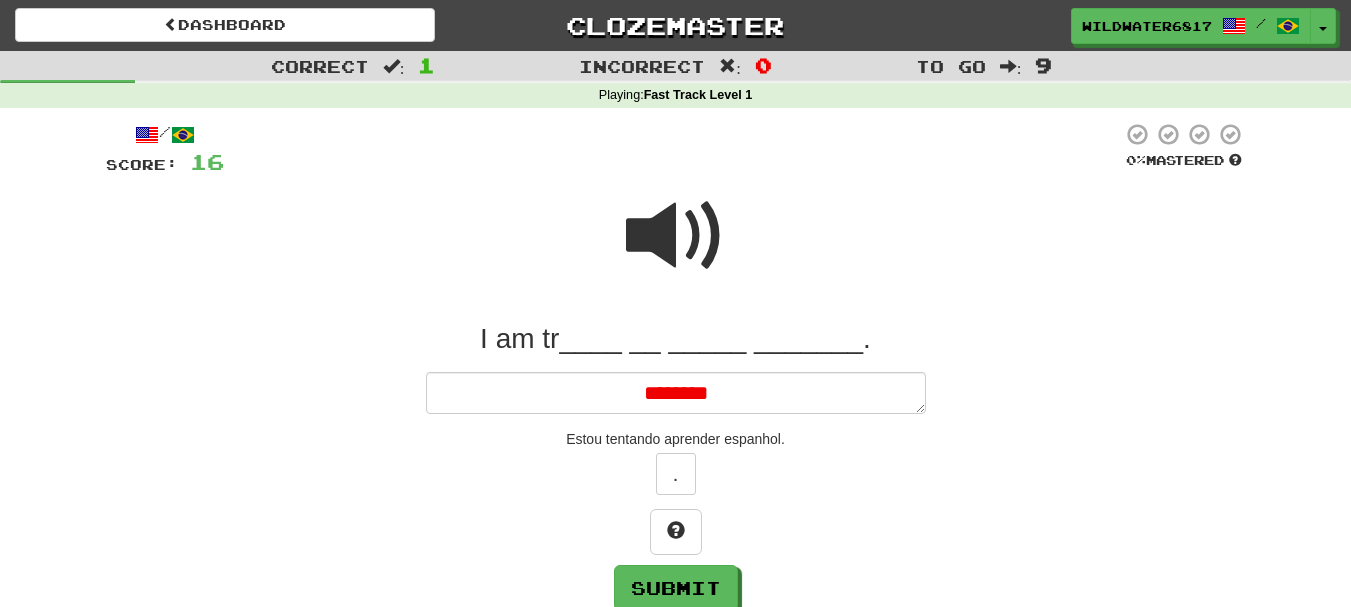 type on "*" 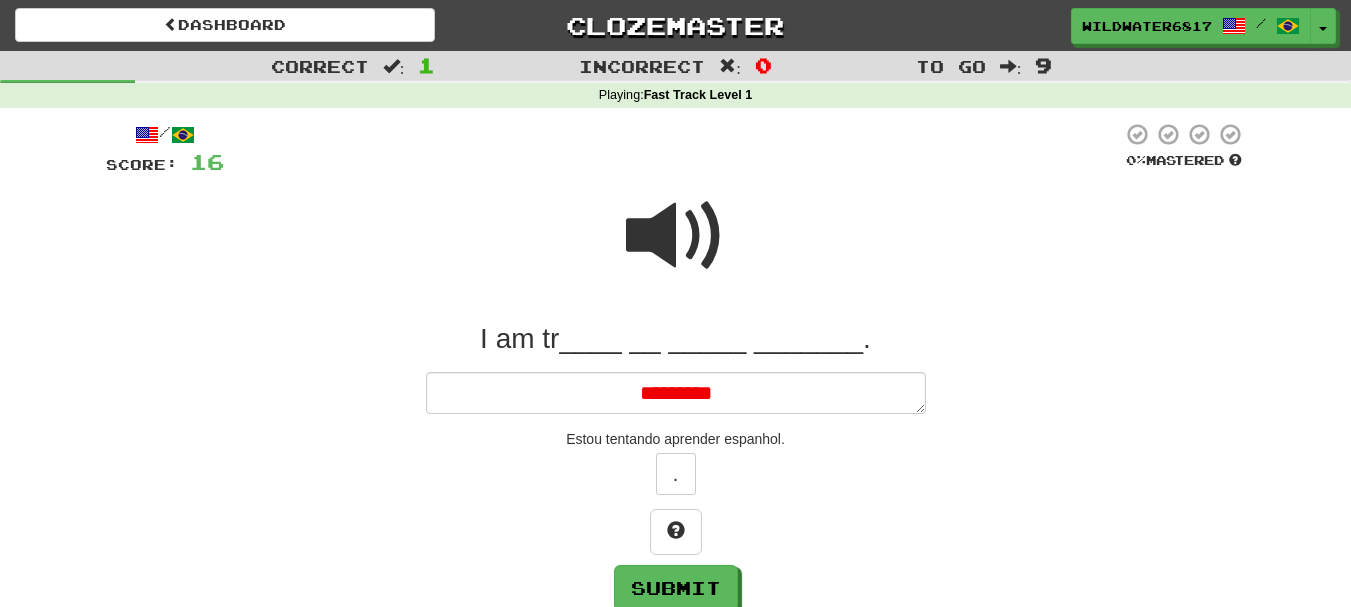 type on "*" 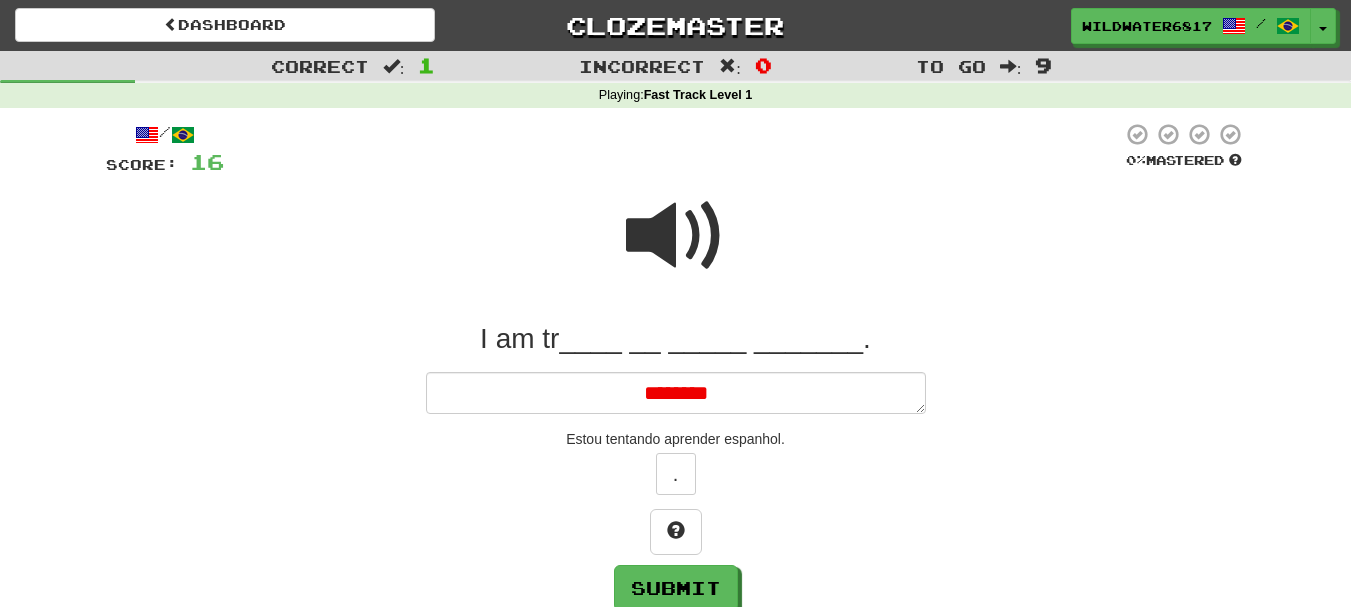 type on "*" 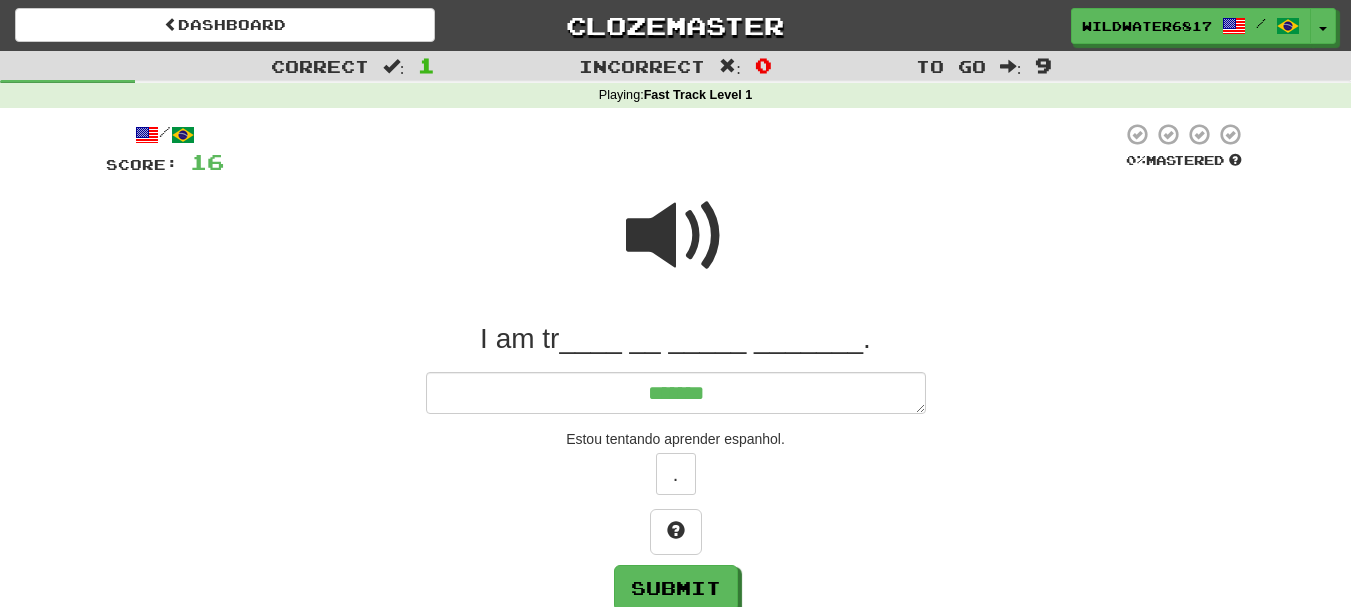 type on "*" 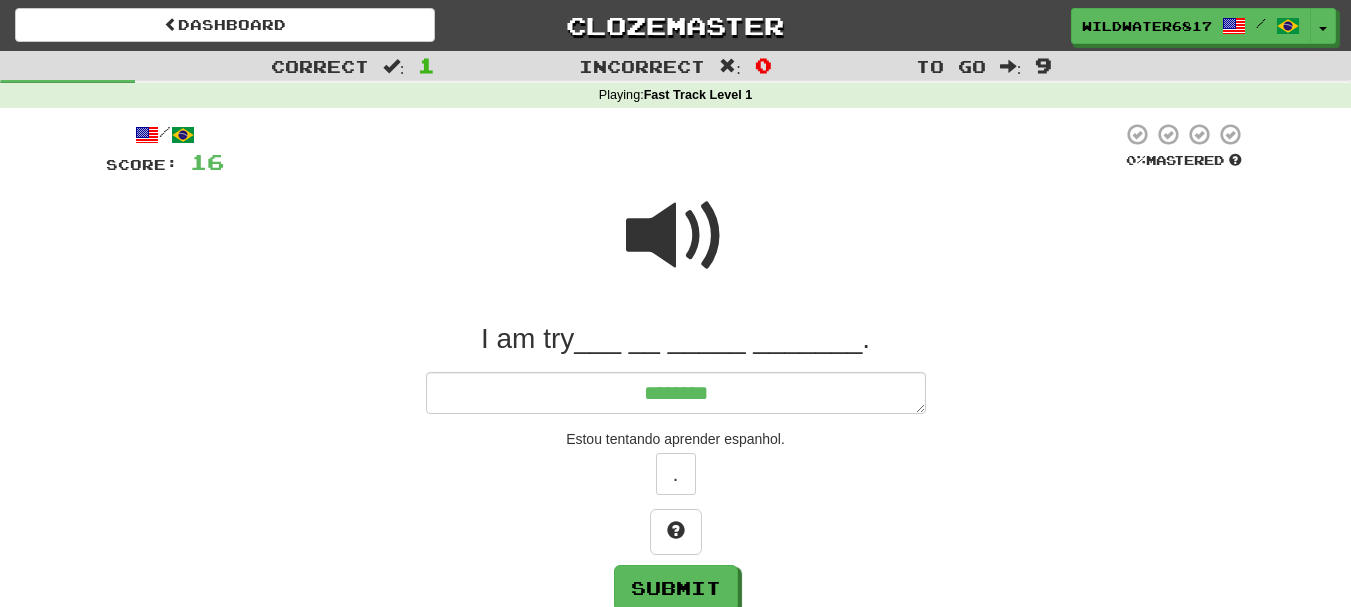 type on "*" 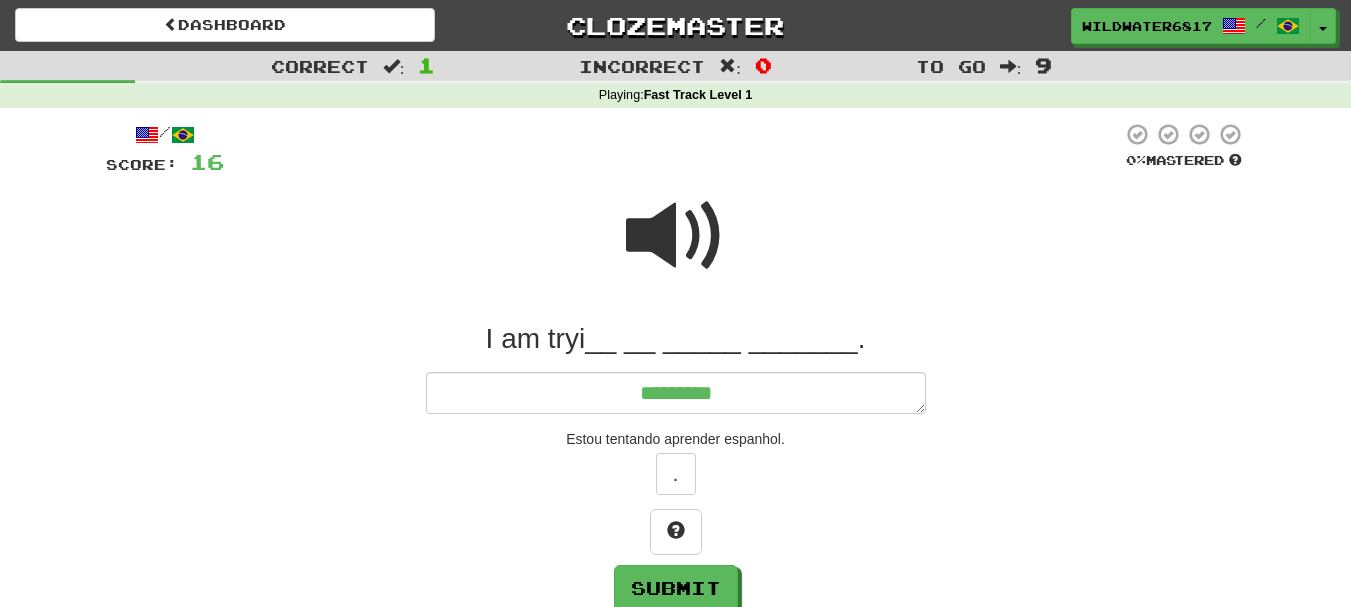 type on "*" 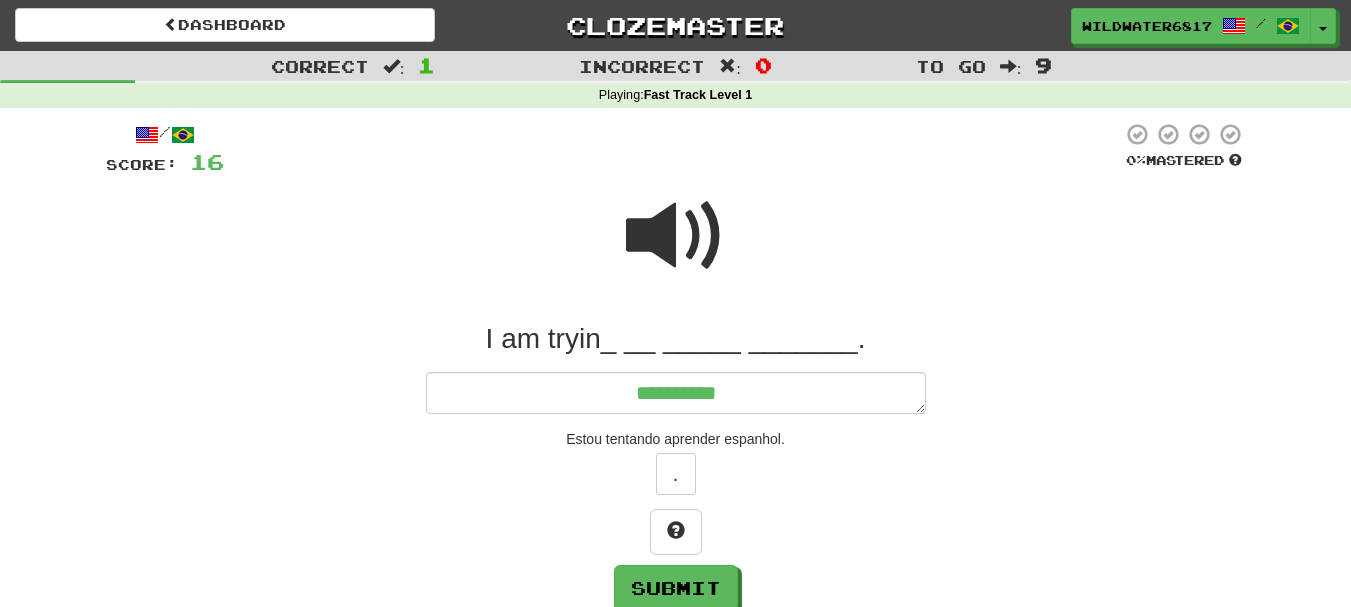 type on "*" 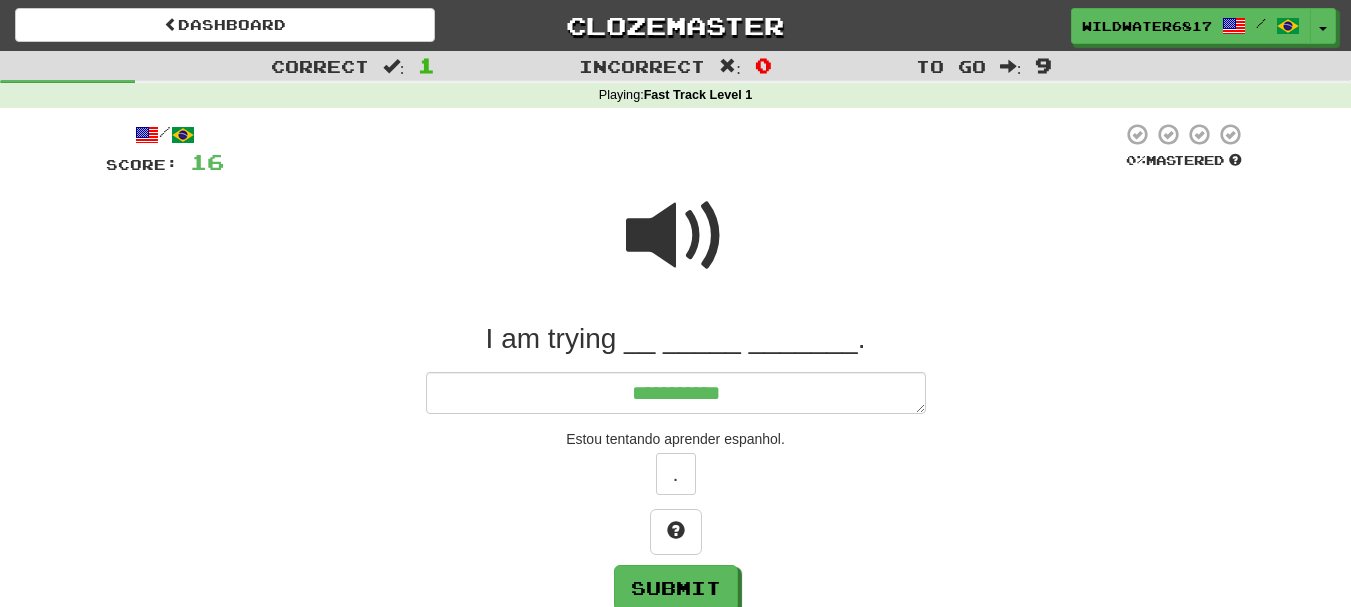 type on "*" 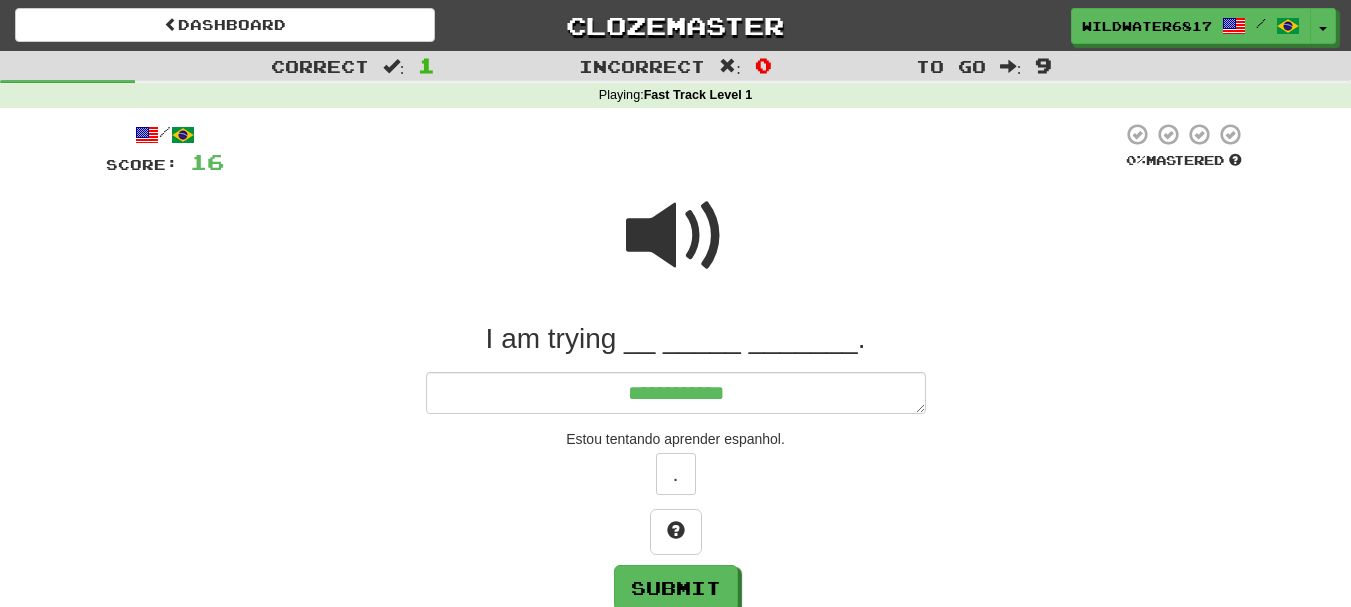 type on "*" 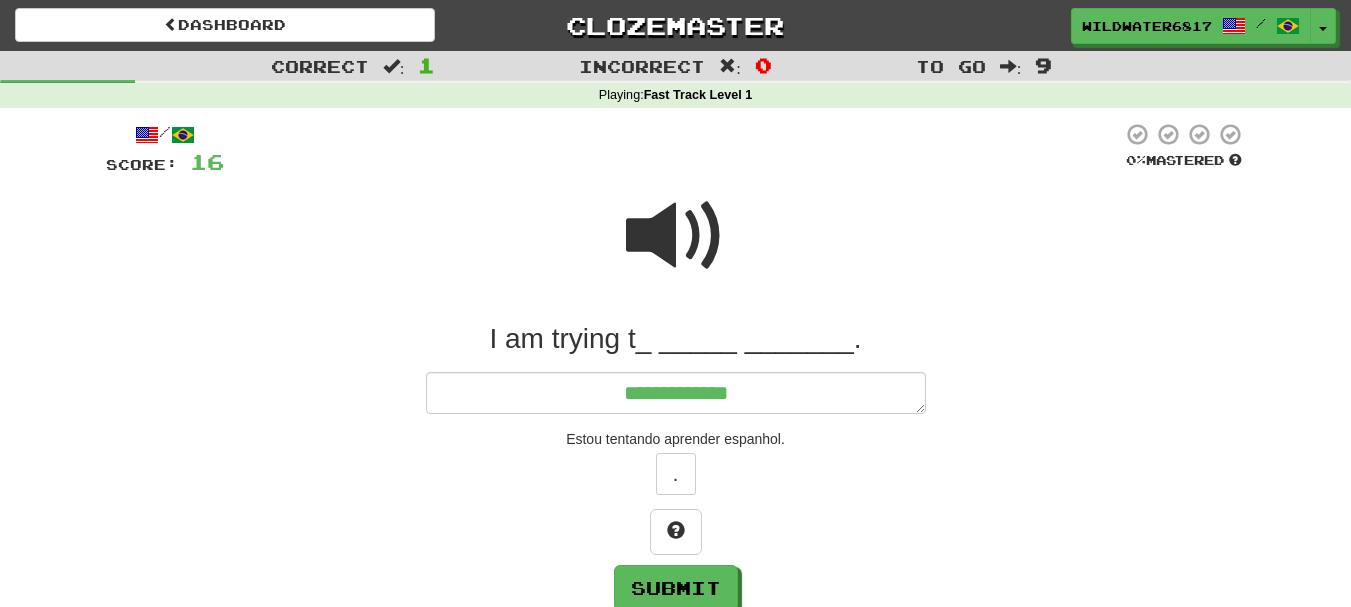 type on "**********" 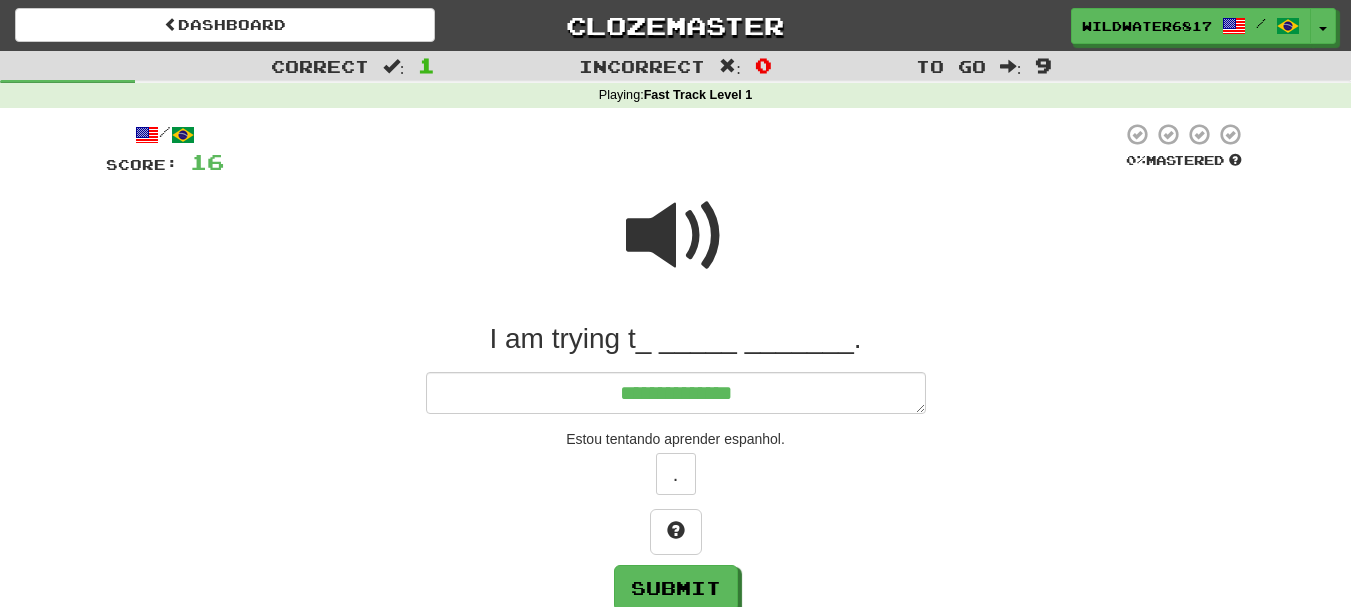 type on "*" 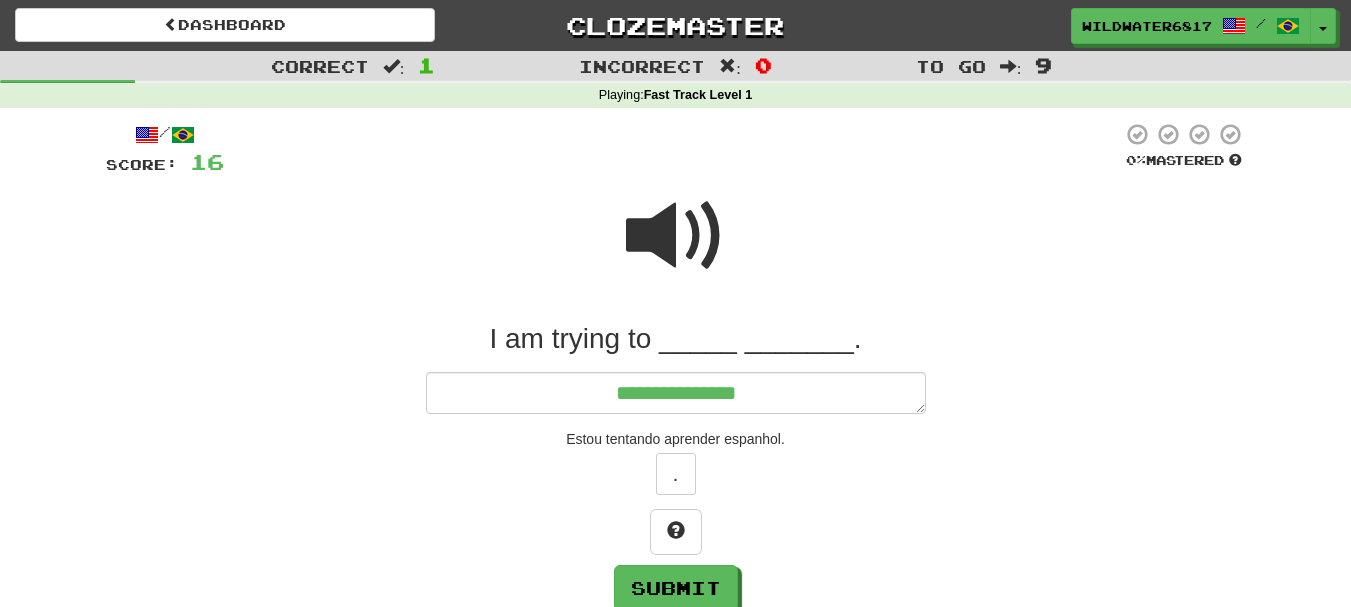 type on "*" 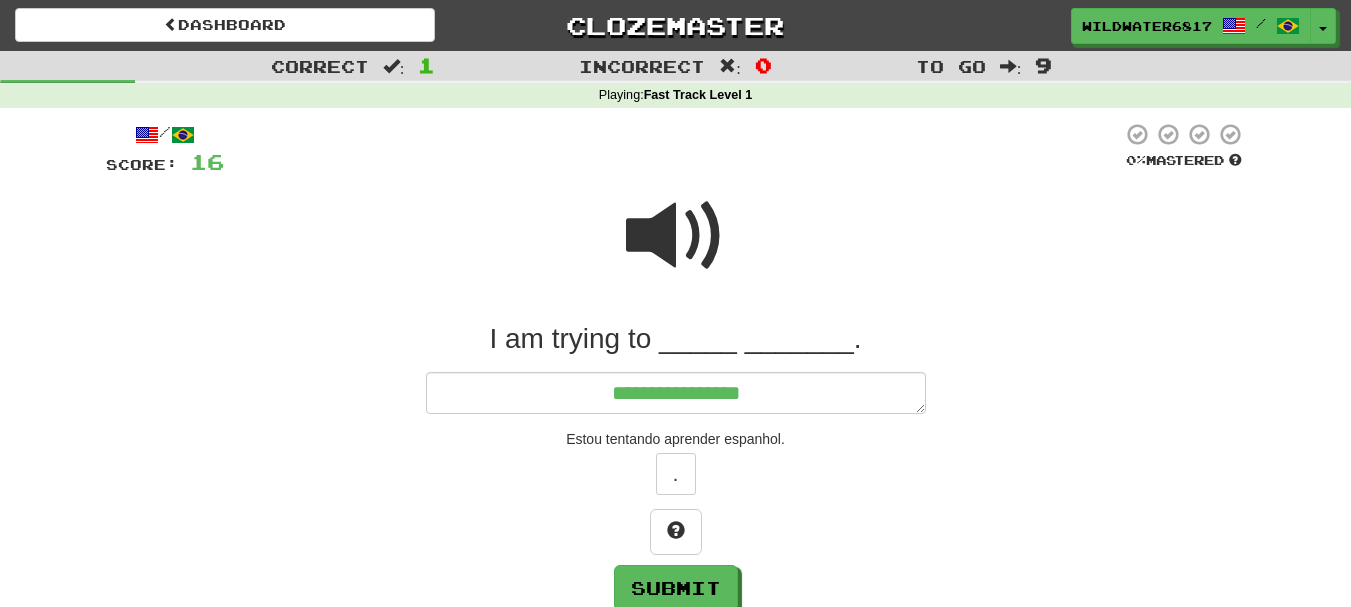 type on "*" 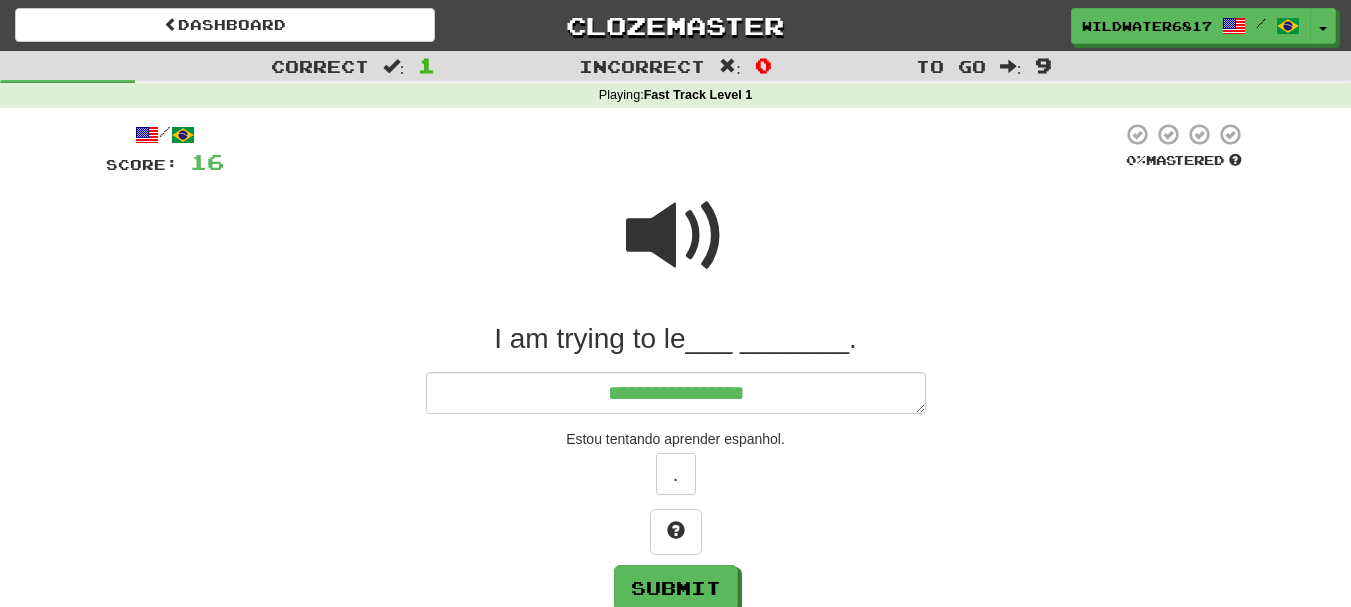 type on "*" 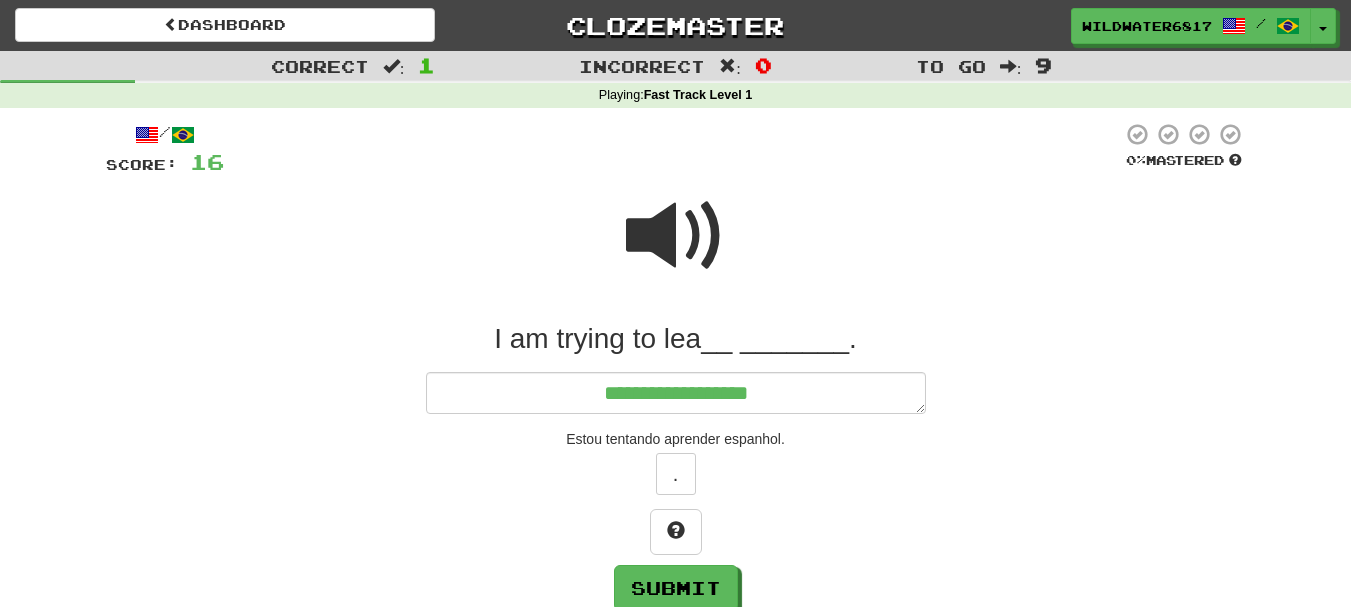 type on "*" 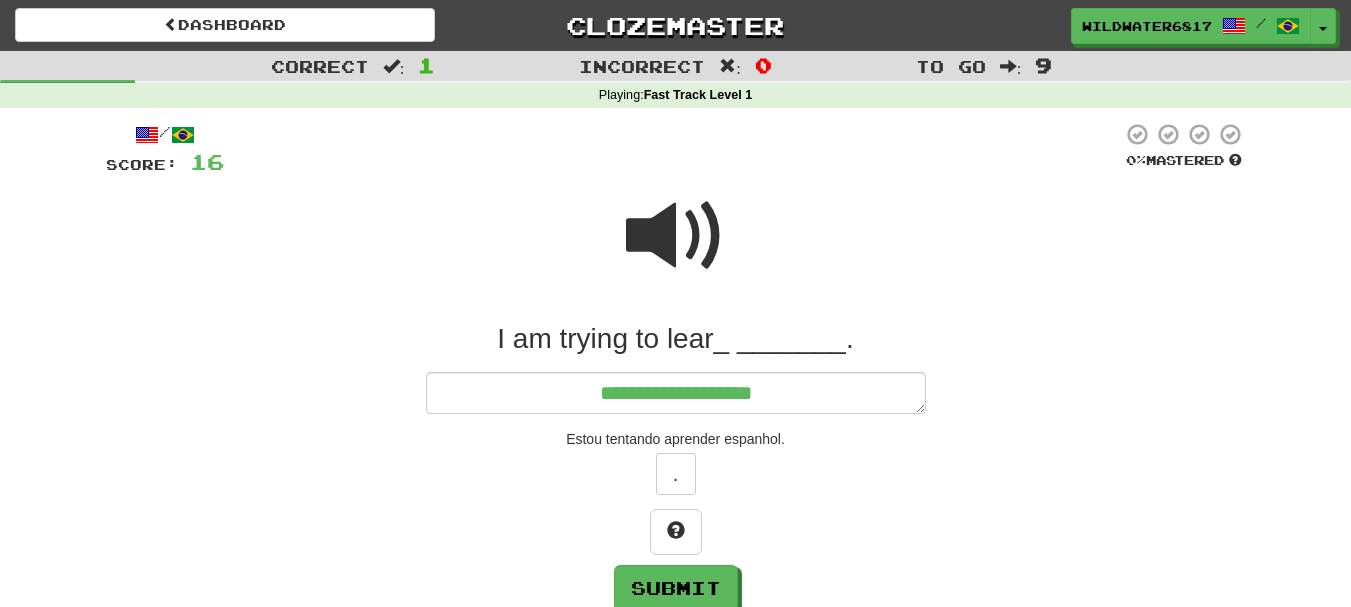 type on "*" 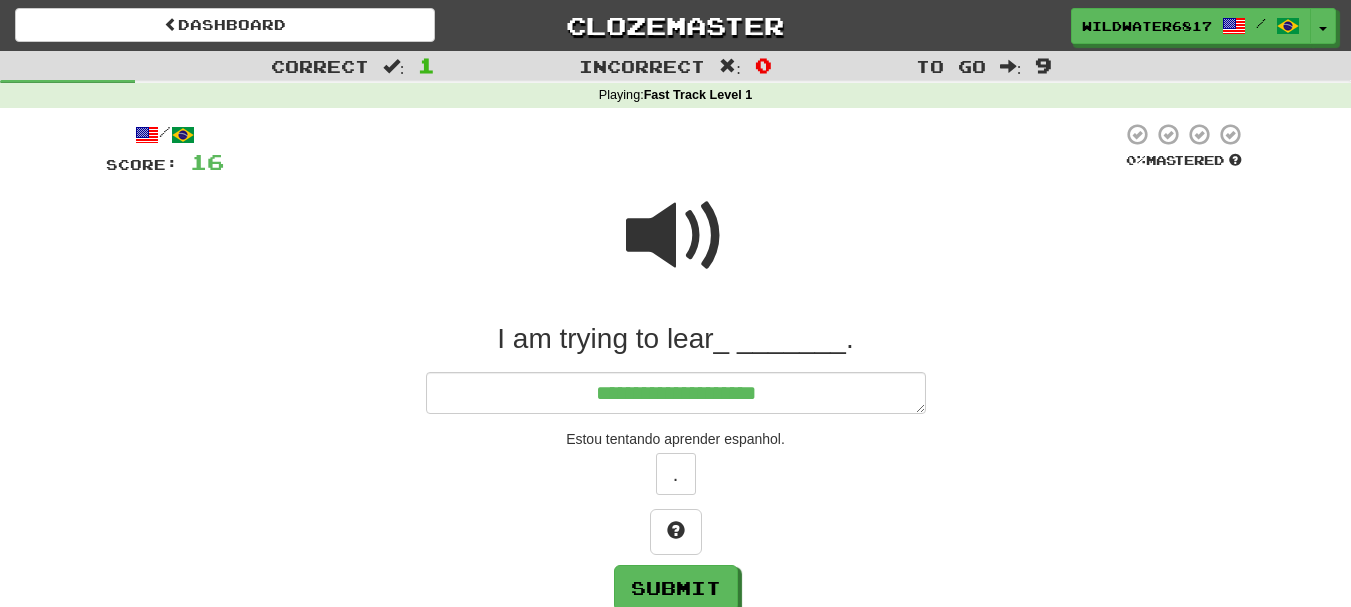 type on "*" 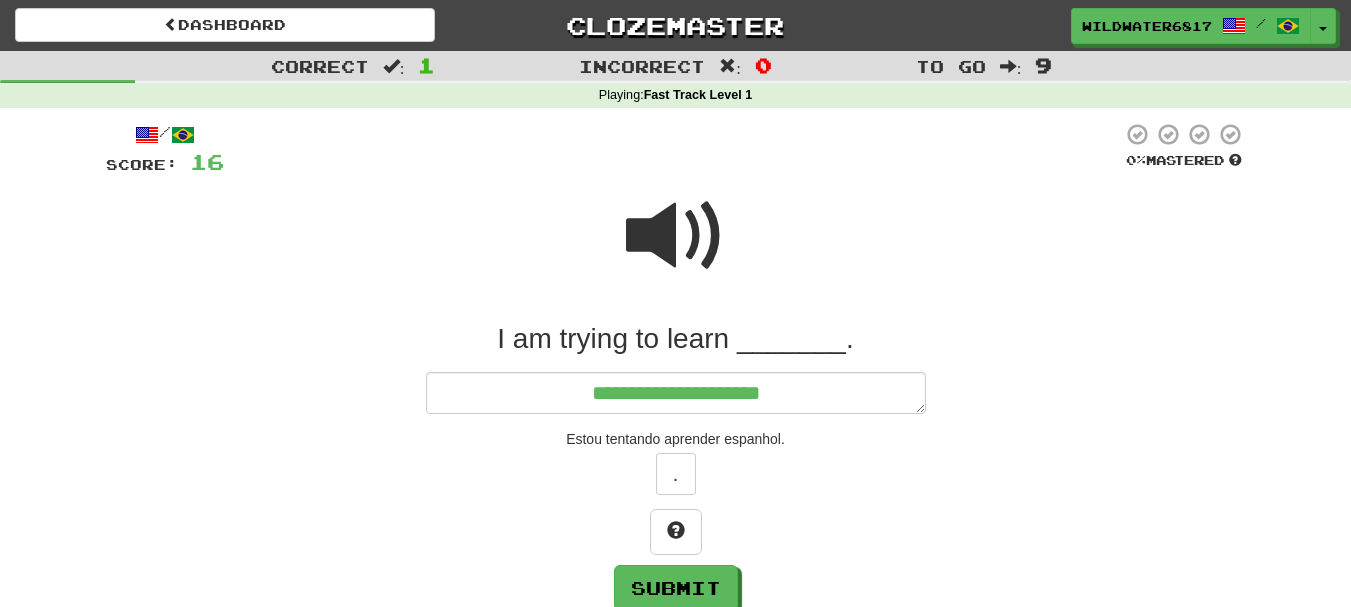 type on "*" 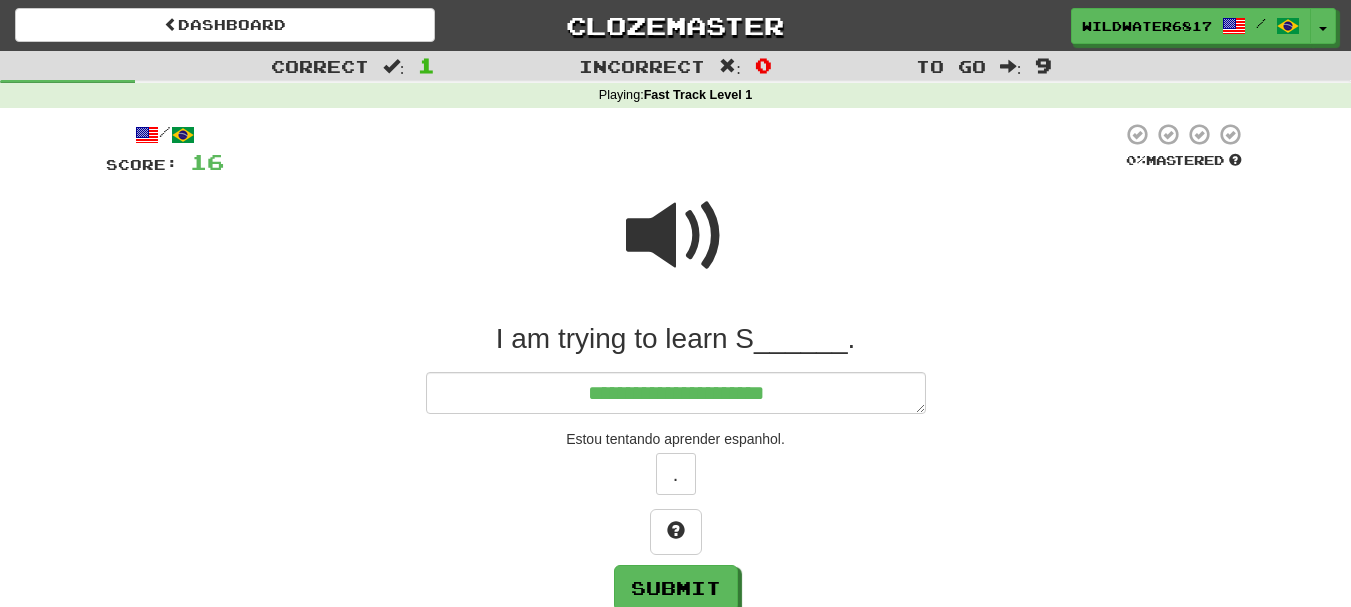 type on "*" 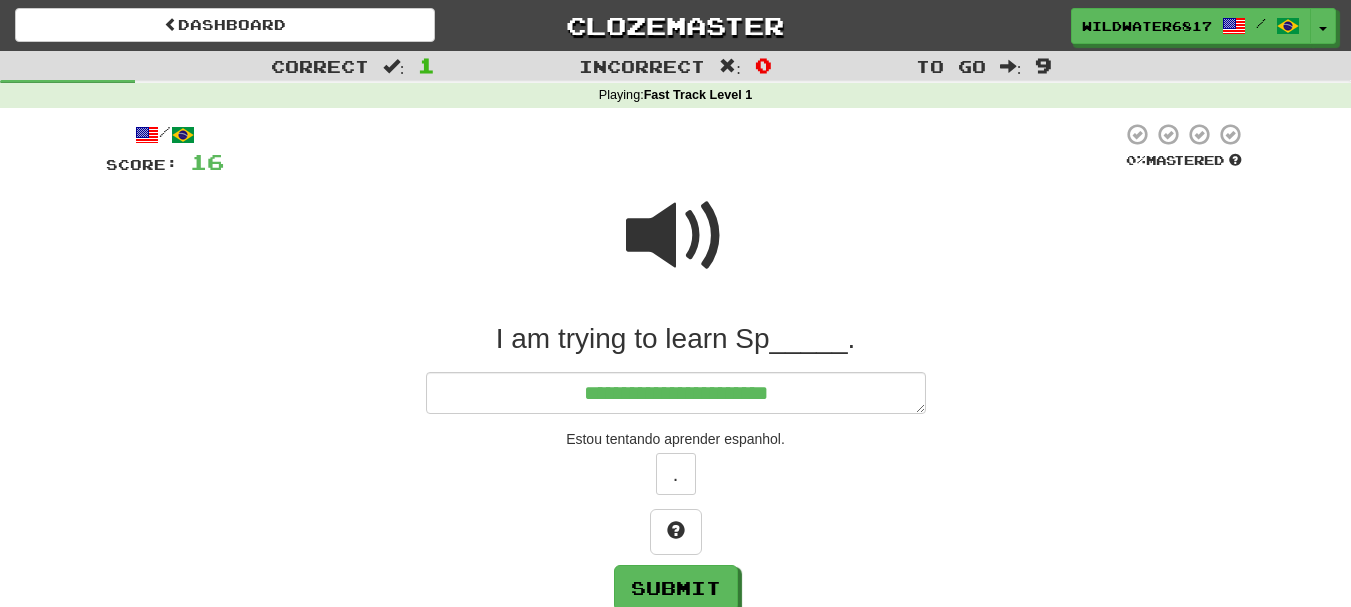 type on "*" 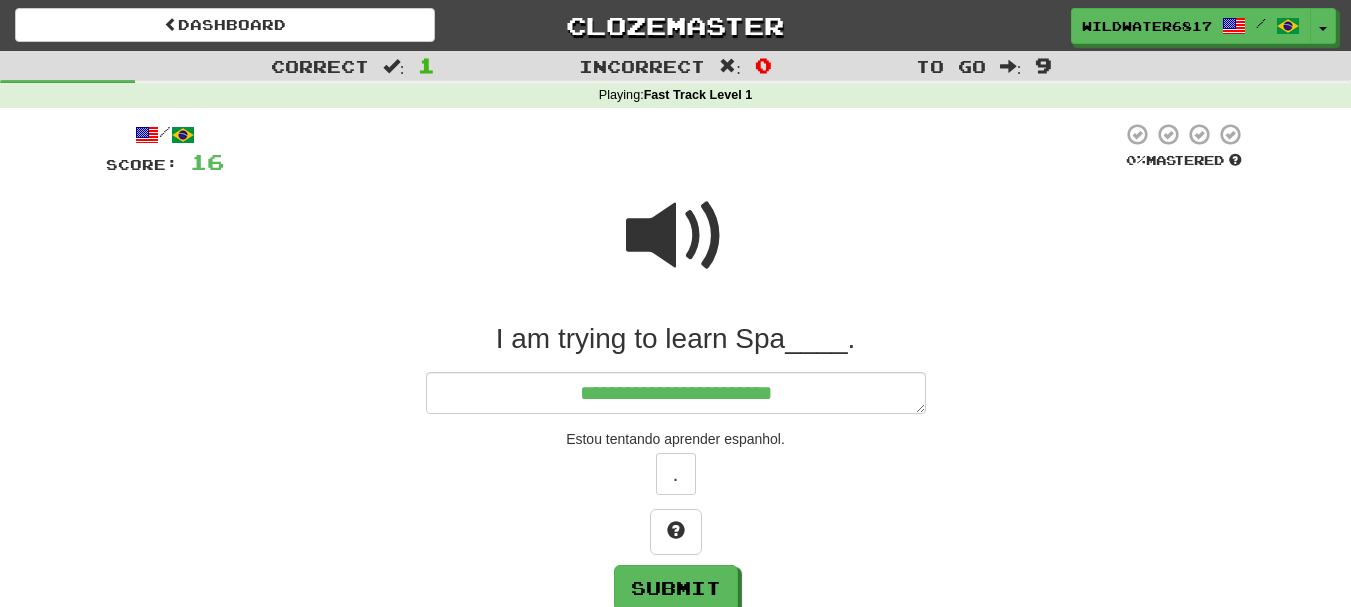 type on "*" 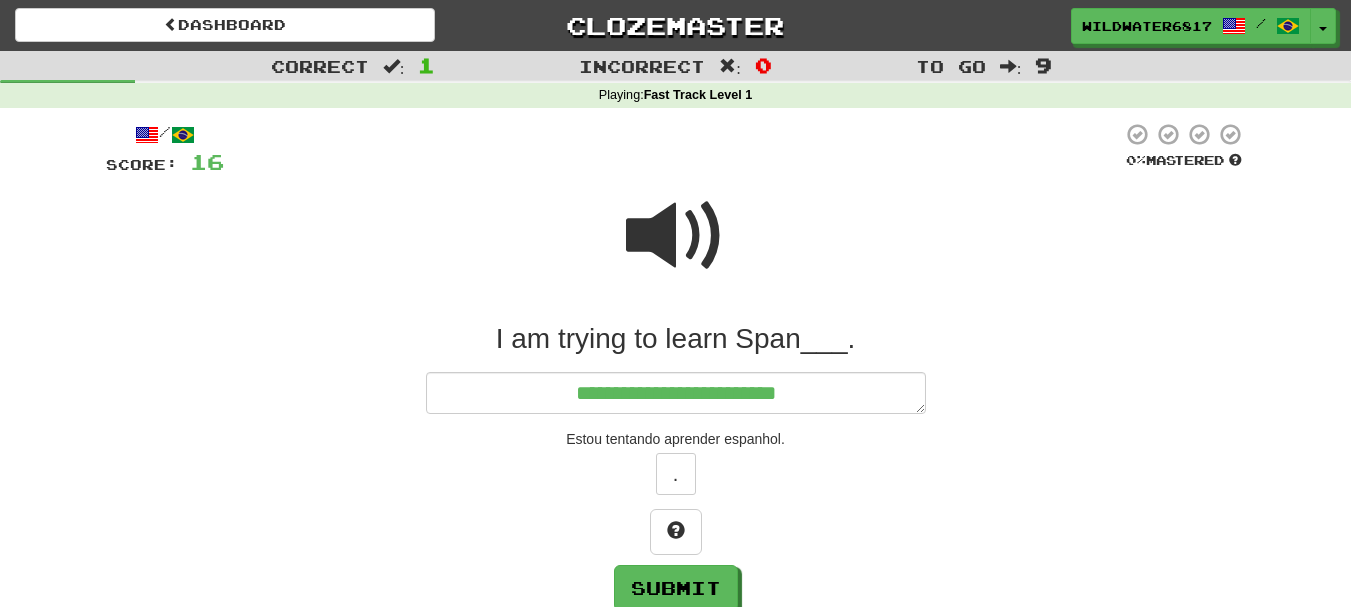 type on "*" 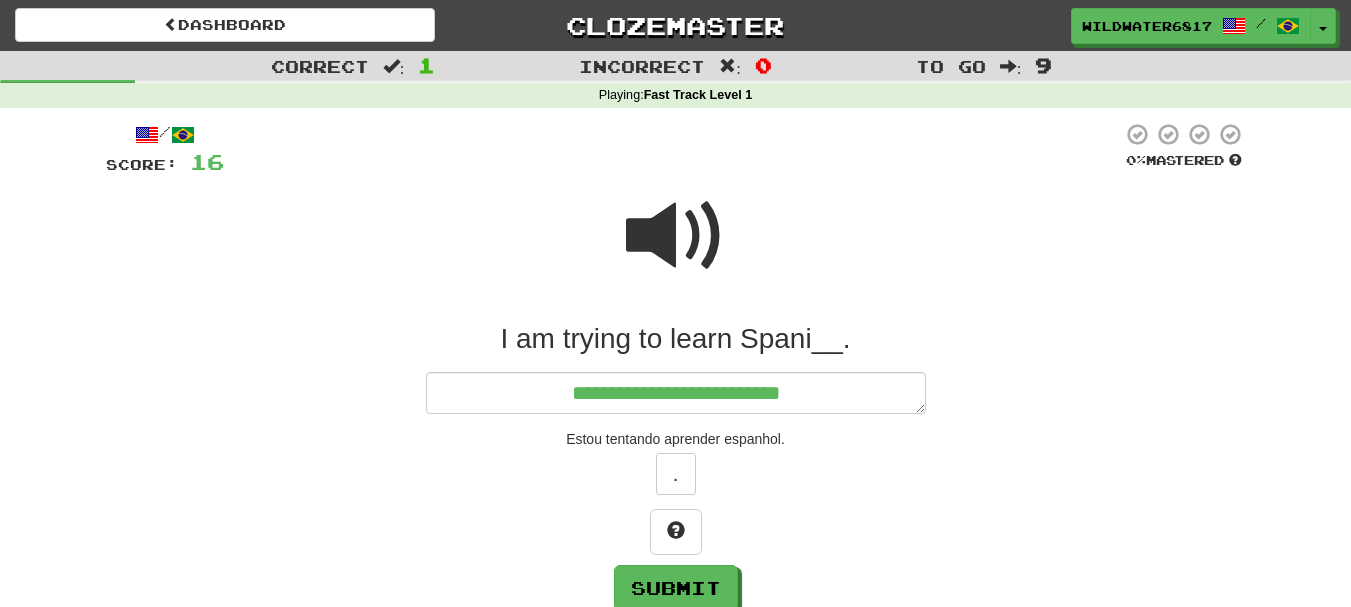 type on "*" 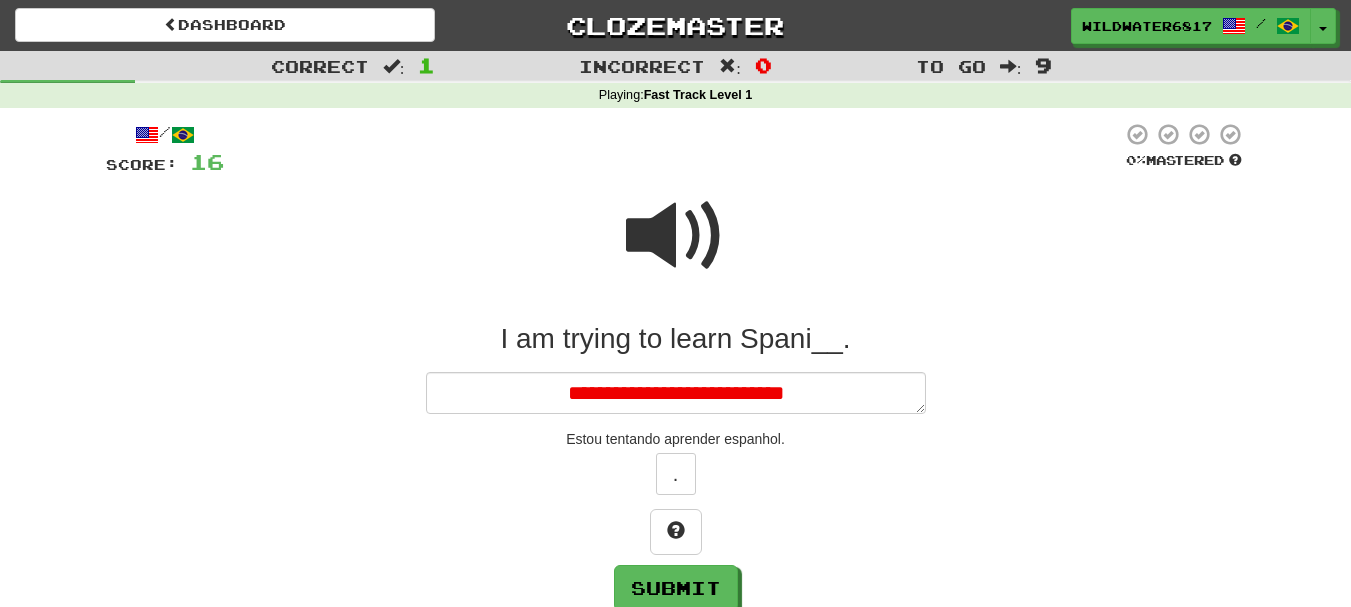 type on "*" 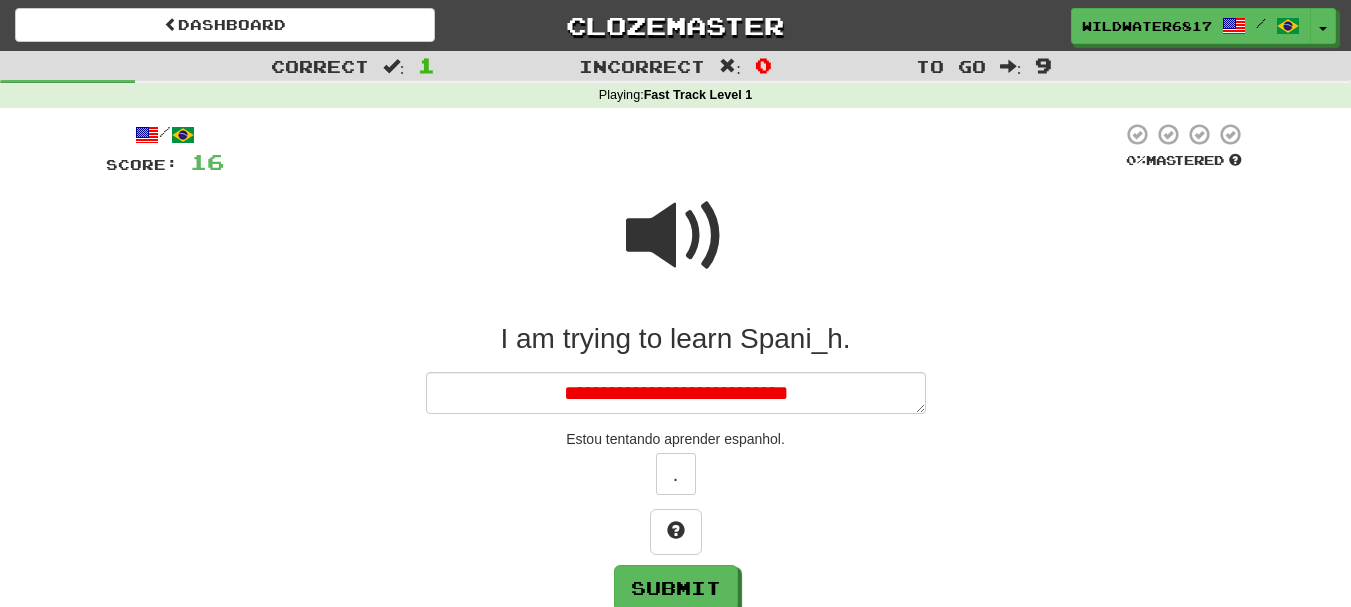 type on "*" 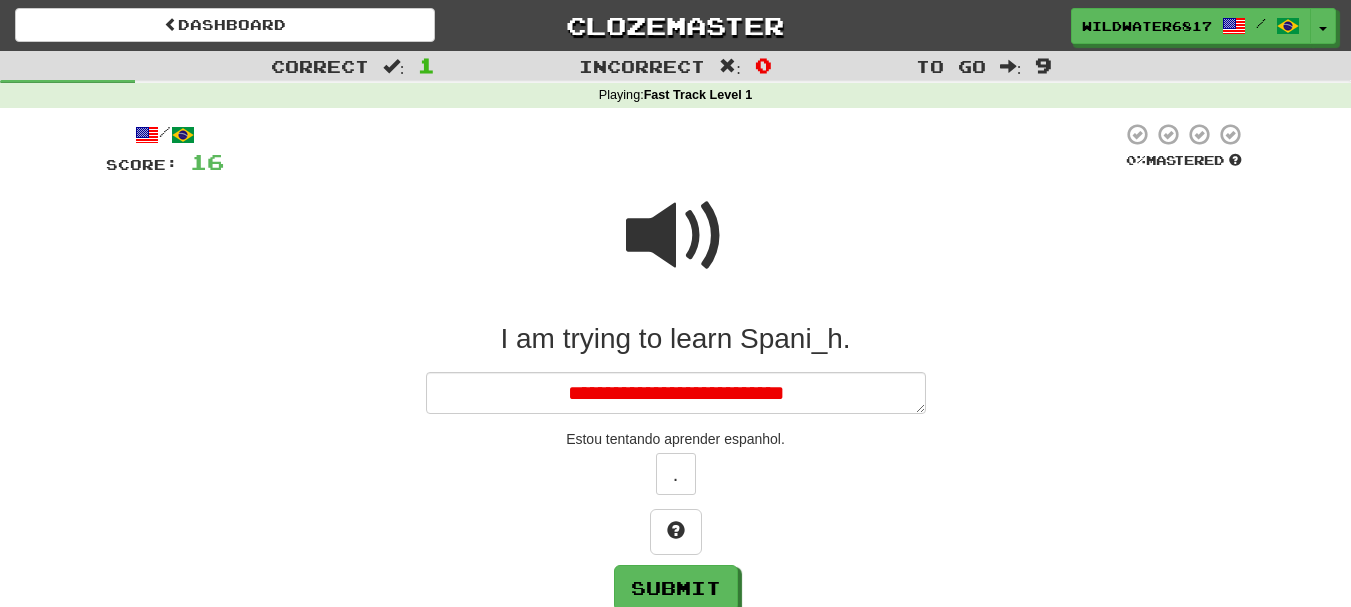 type on "*" 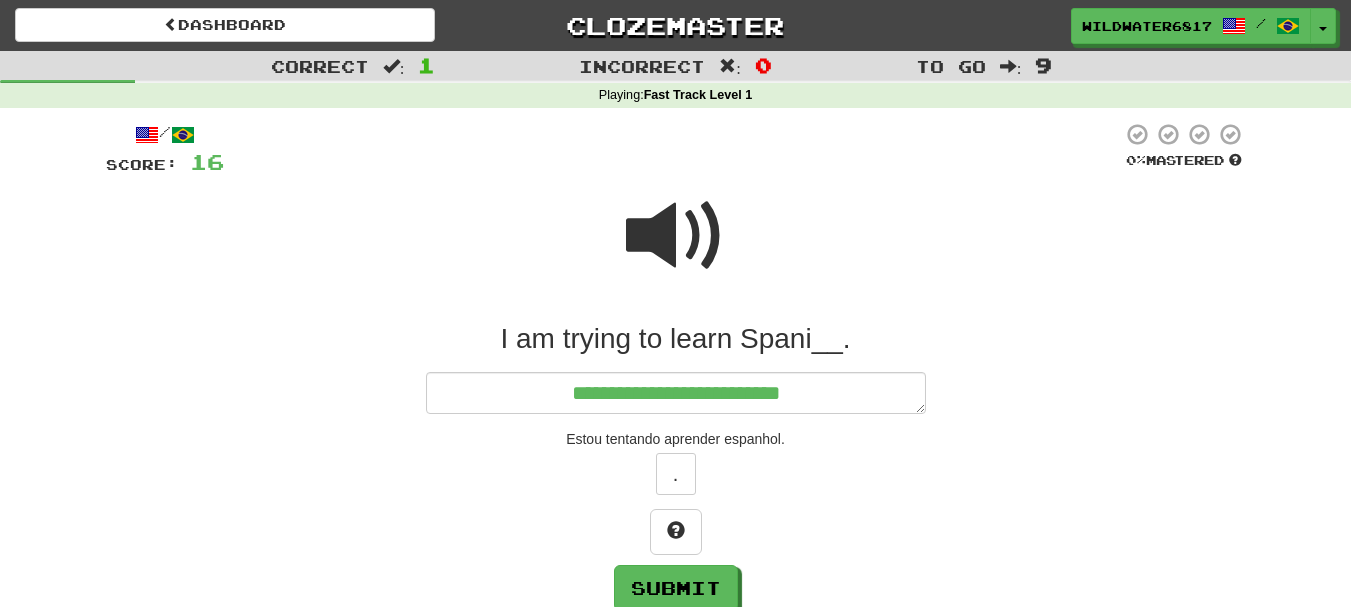 type on "*" 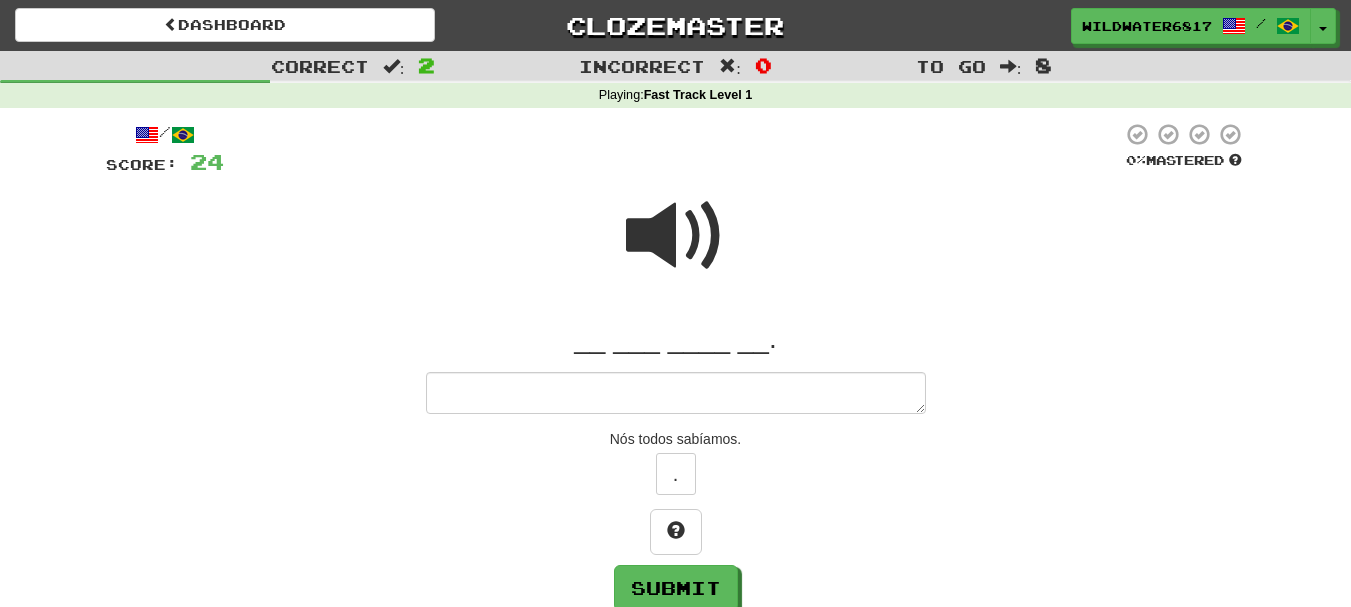 type on "*" 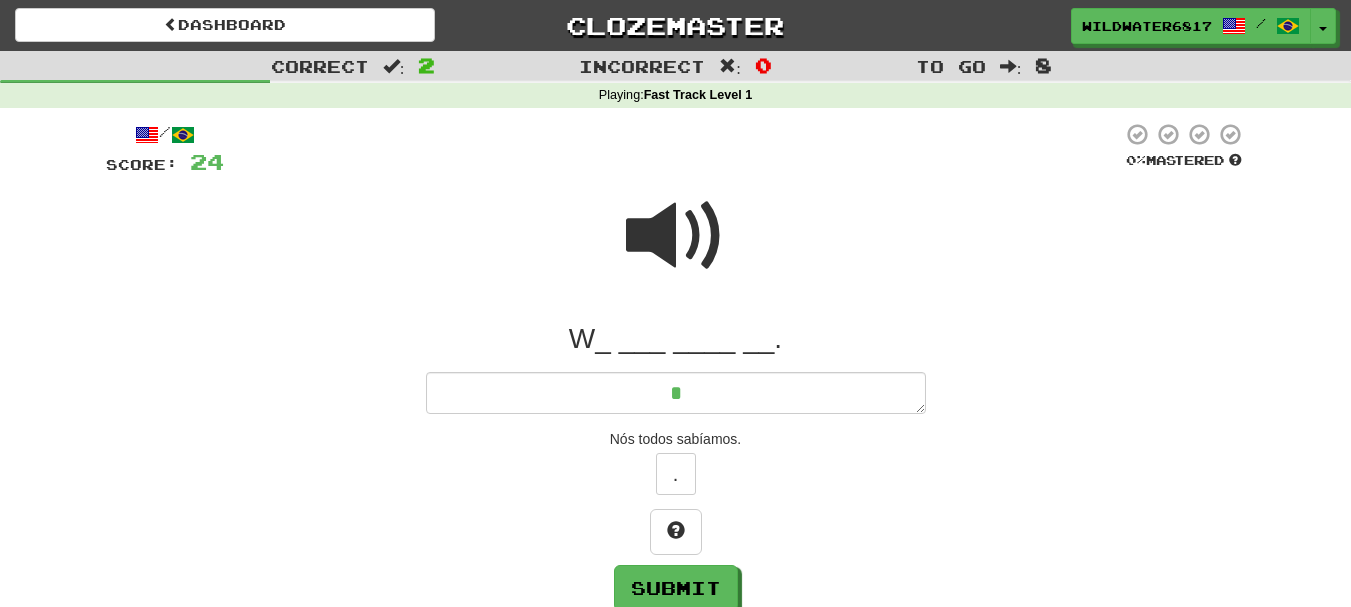 type on "*" 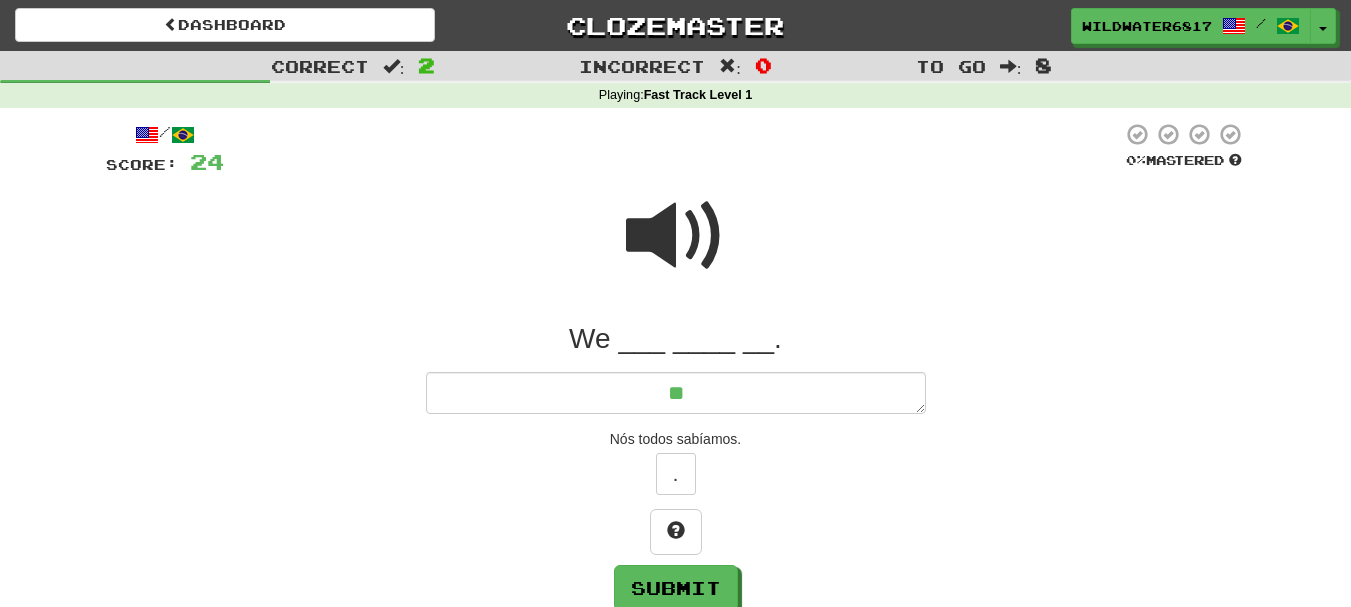type on "*" 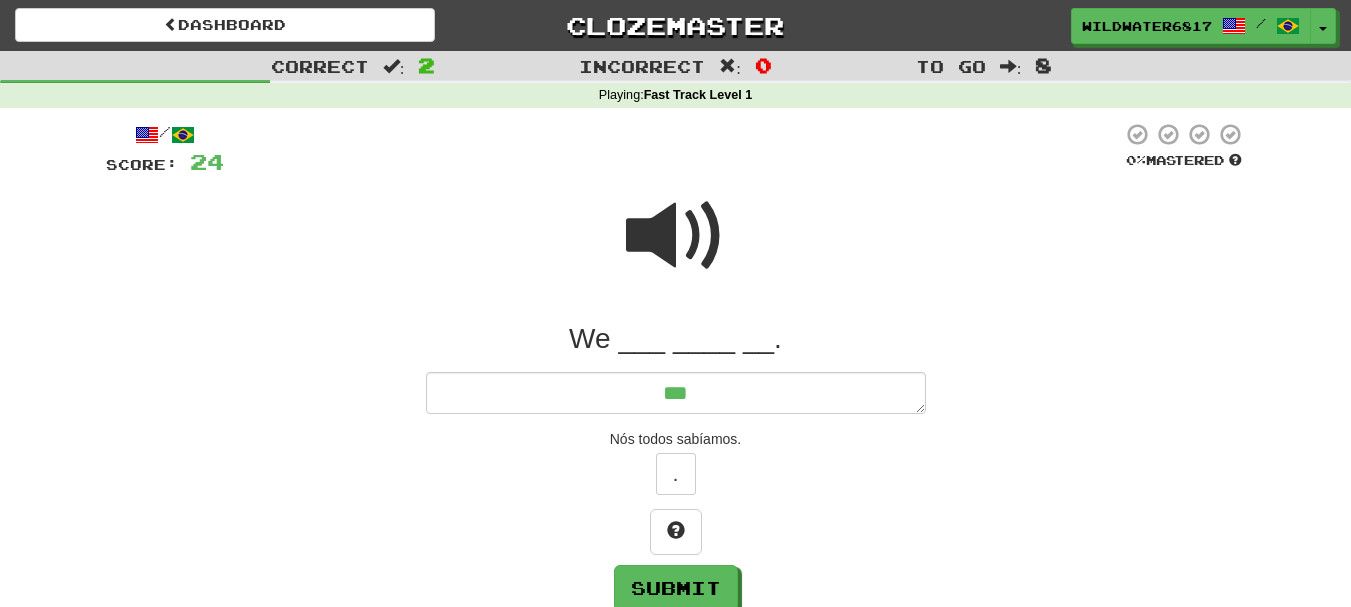 type on "*" 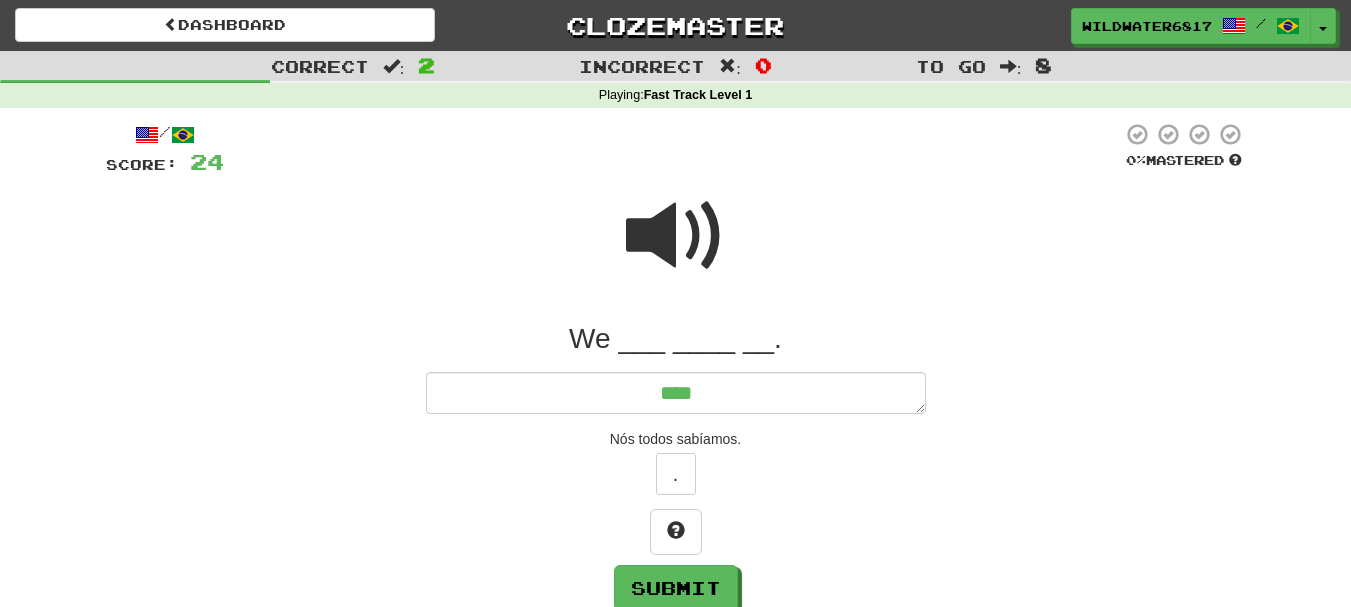 type on "*" 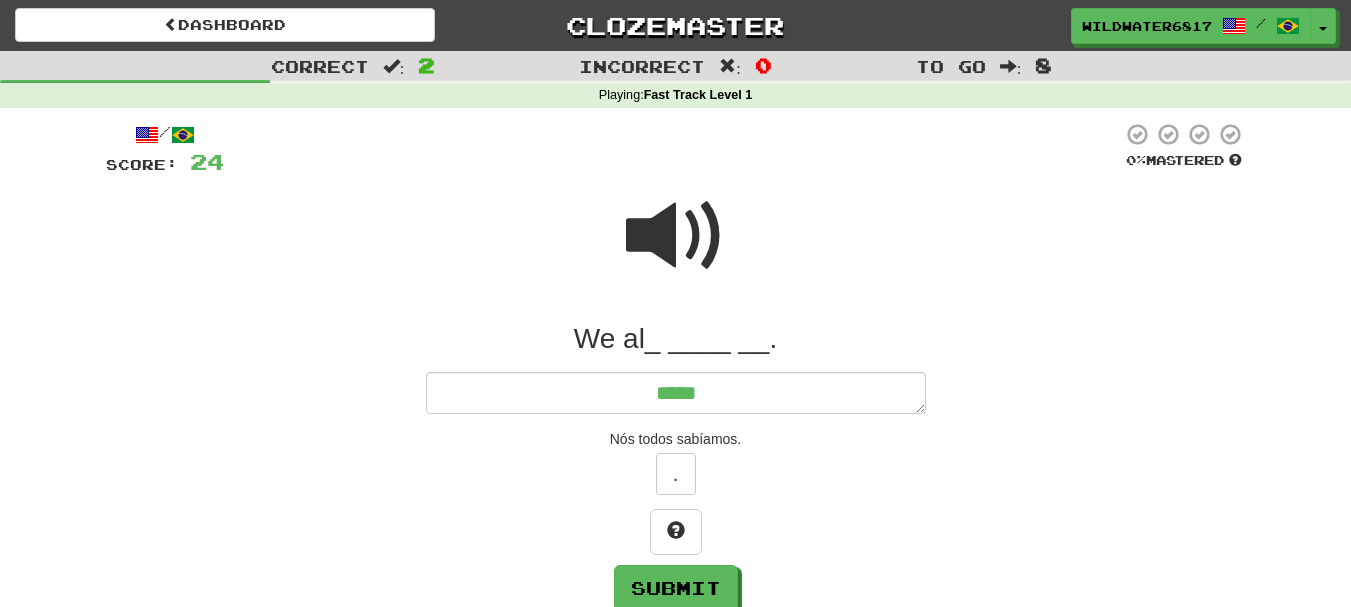 type on "*" 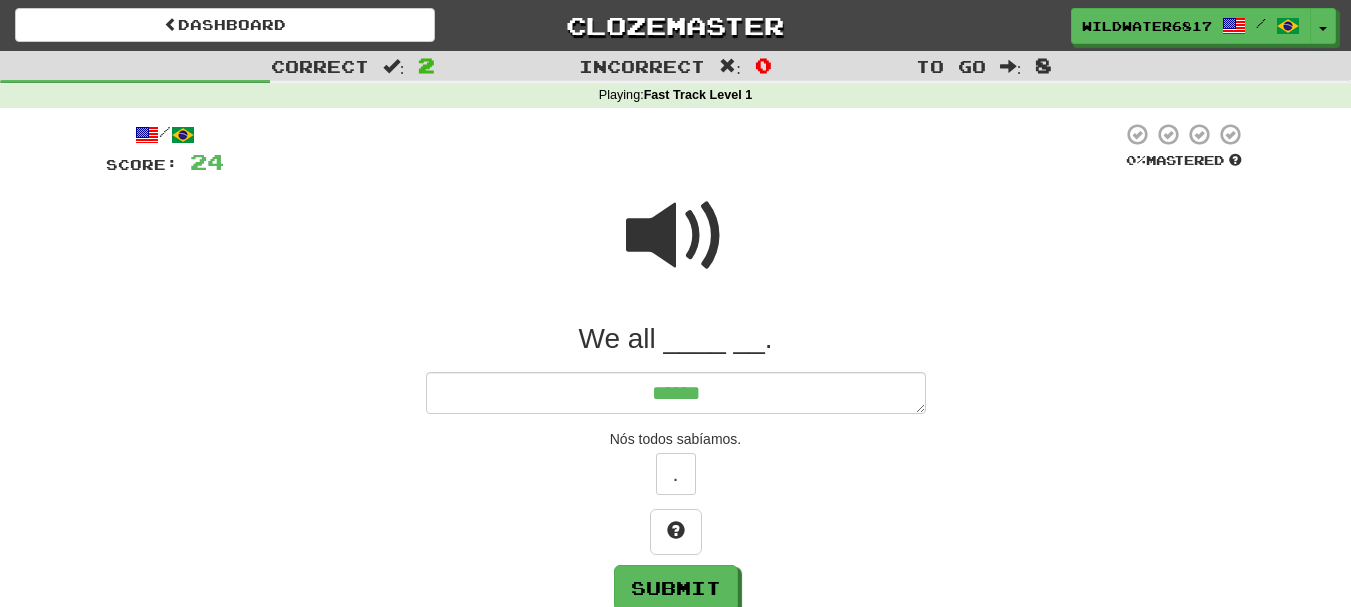 type on "*" 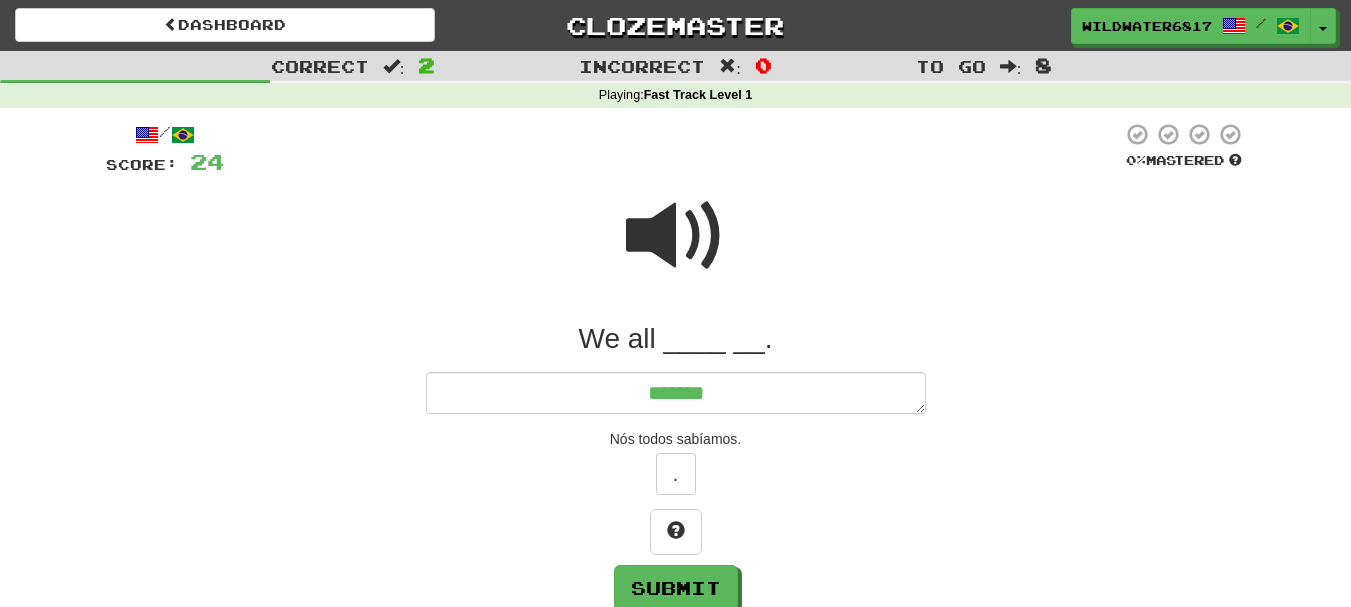 type on "*" 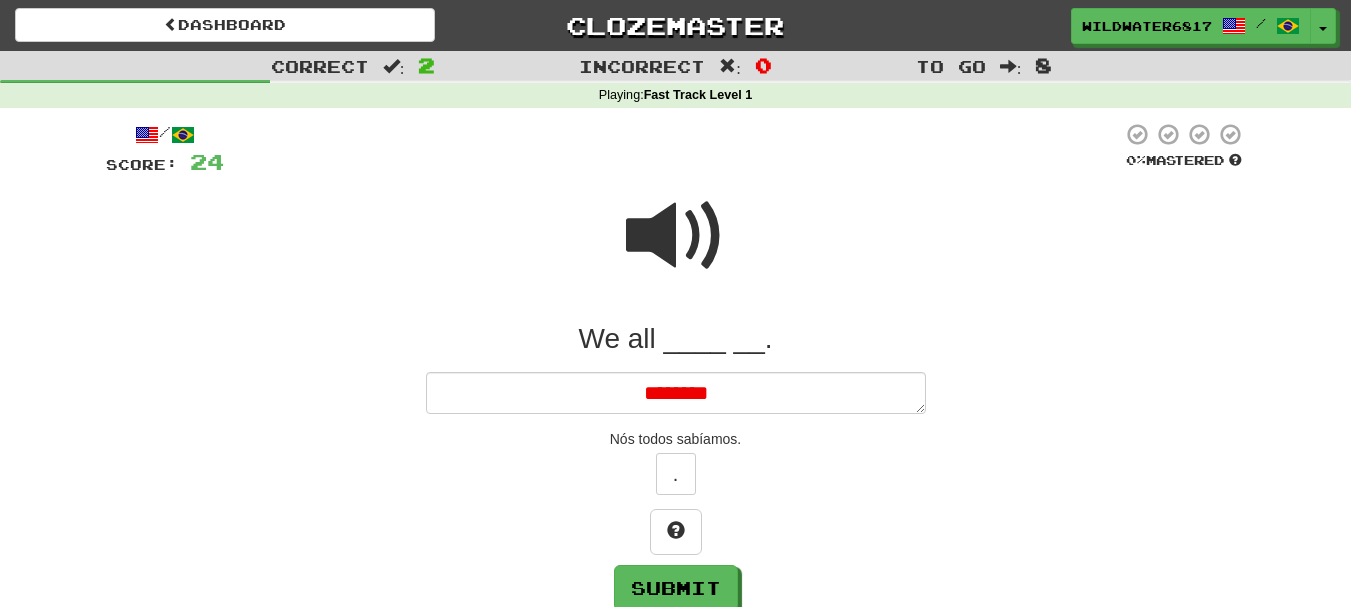 type on "*" 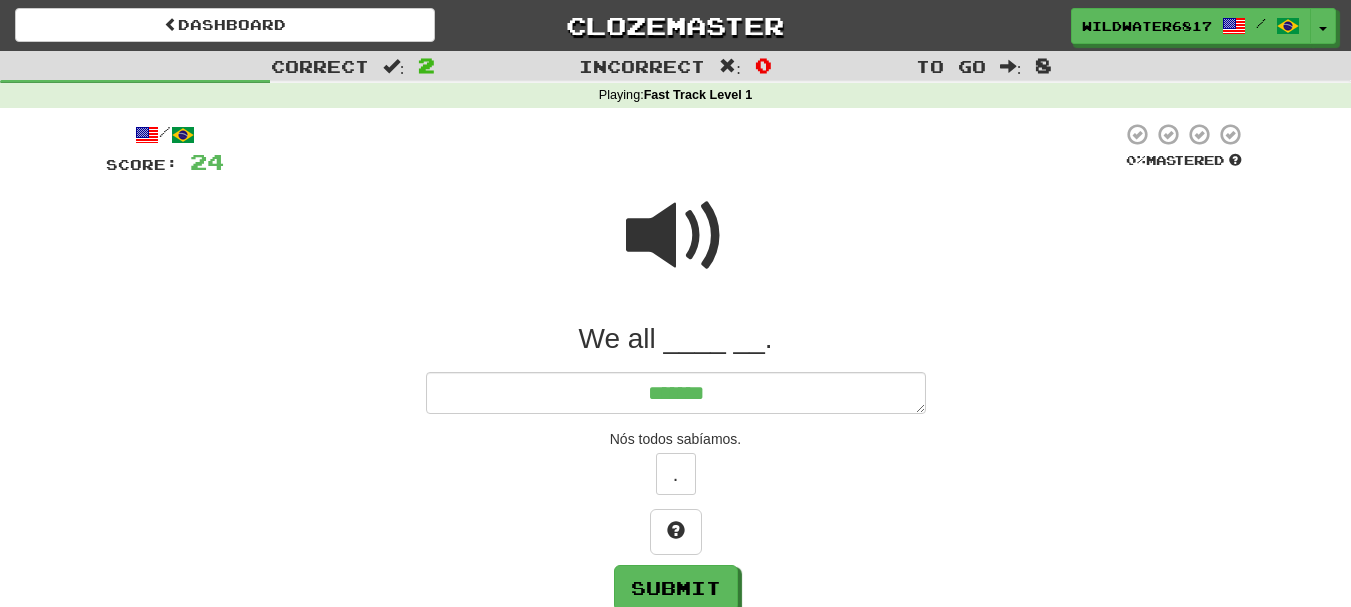 type on "*" 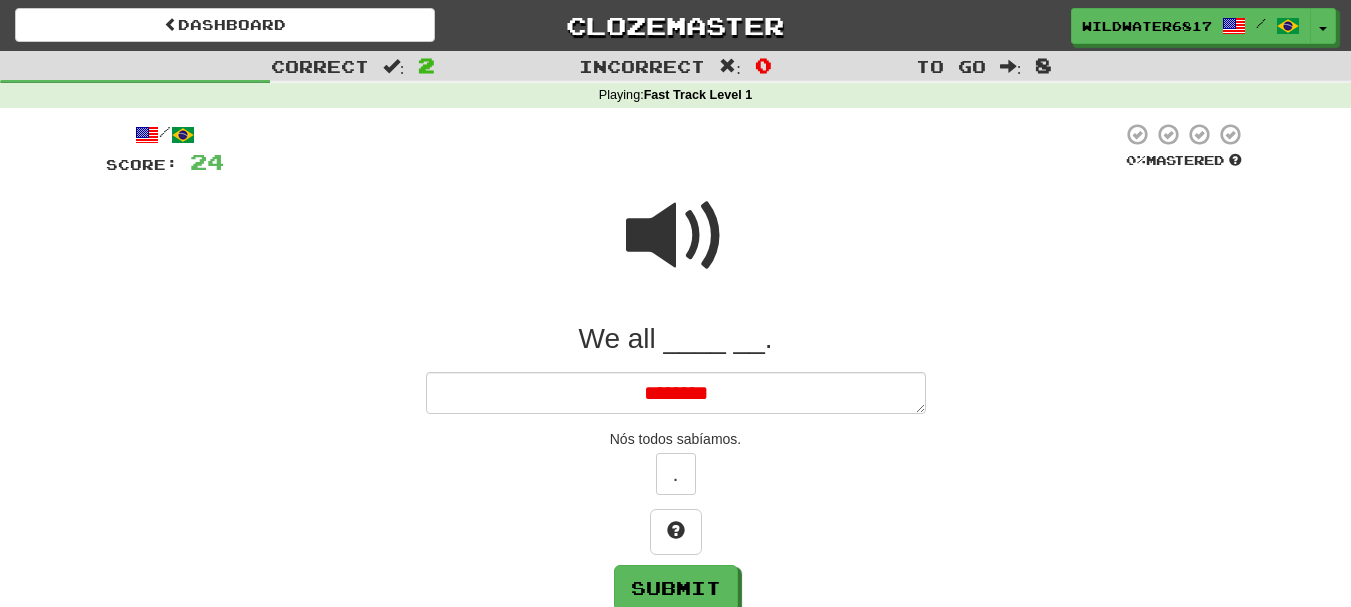 type on "*" 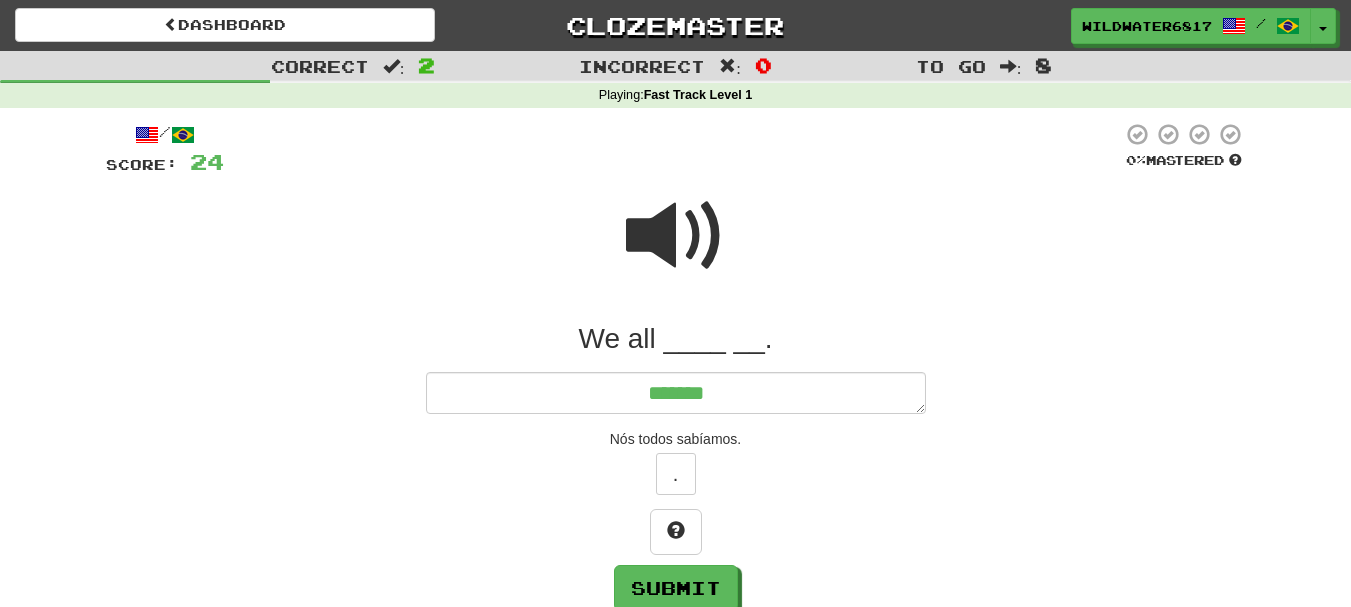 type on "*" 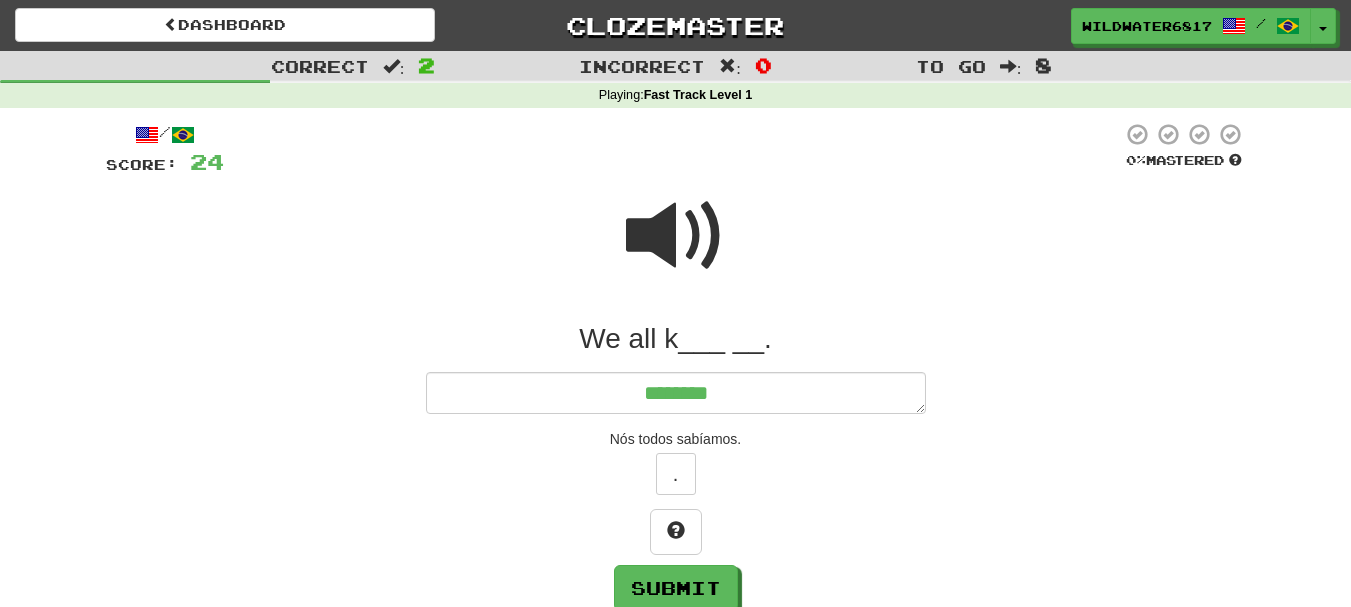 type on "*" 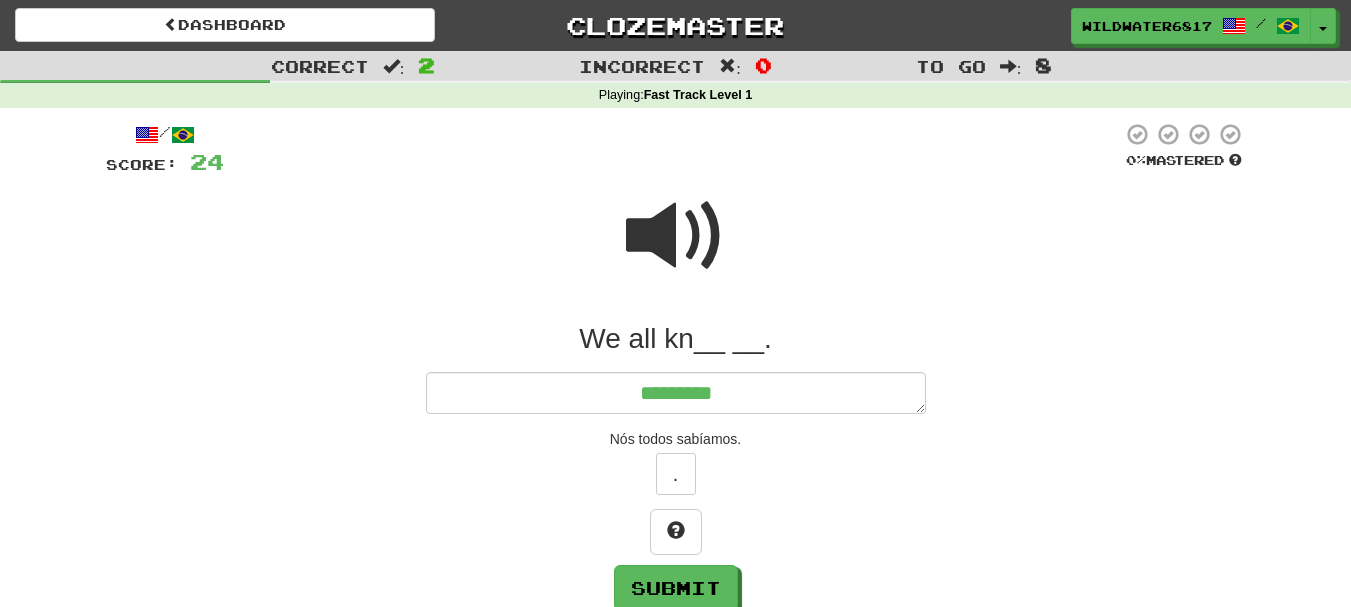 type on "*" 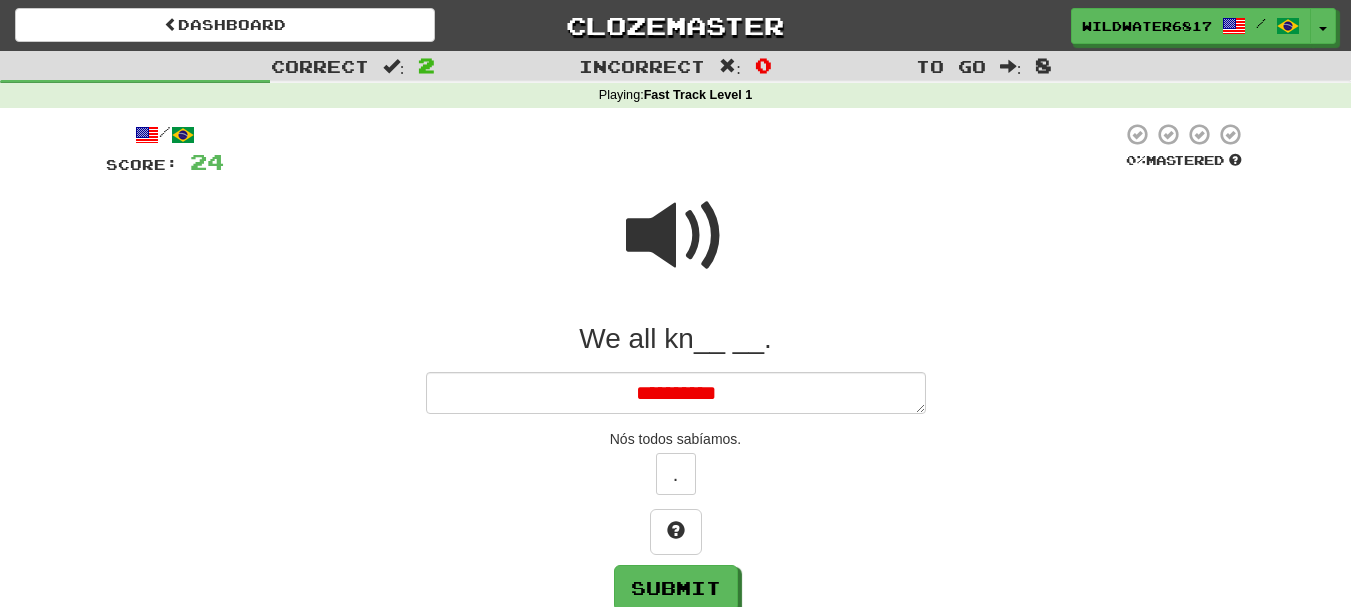 type on "*" 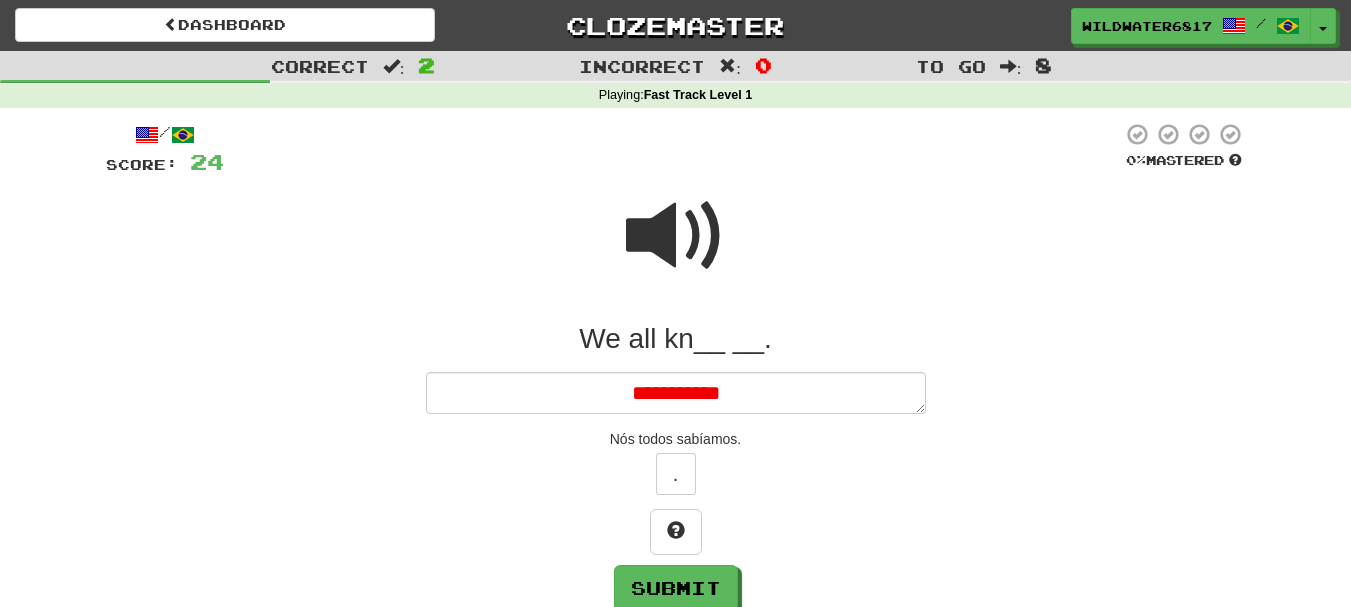 type on "*" 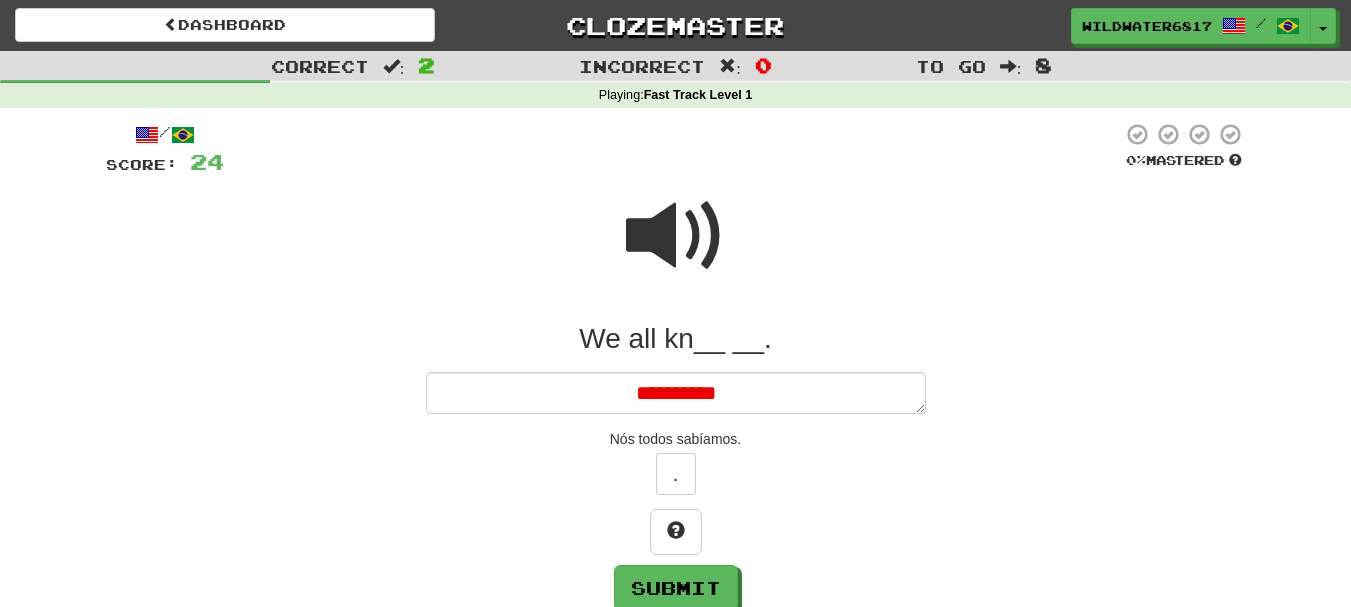 type on "*" 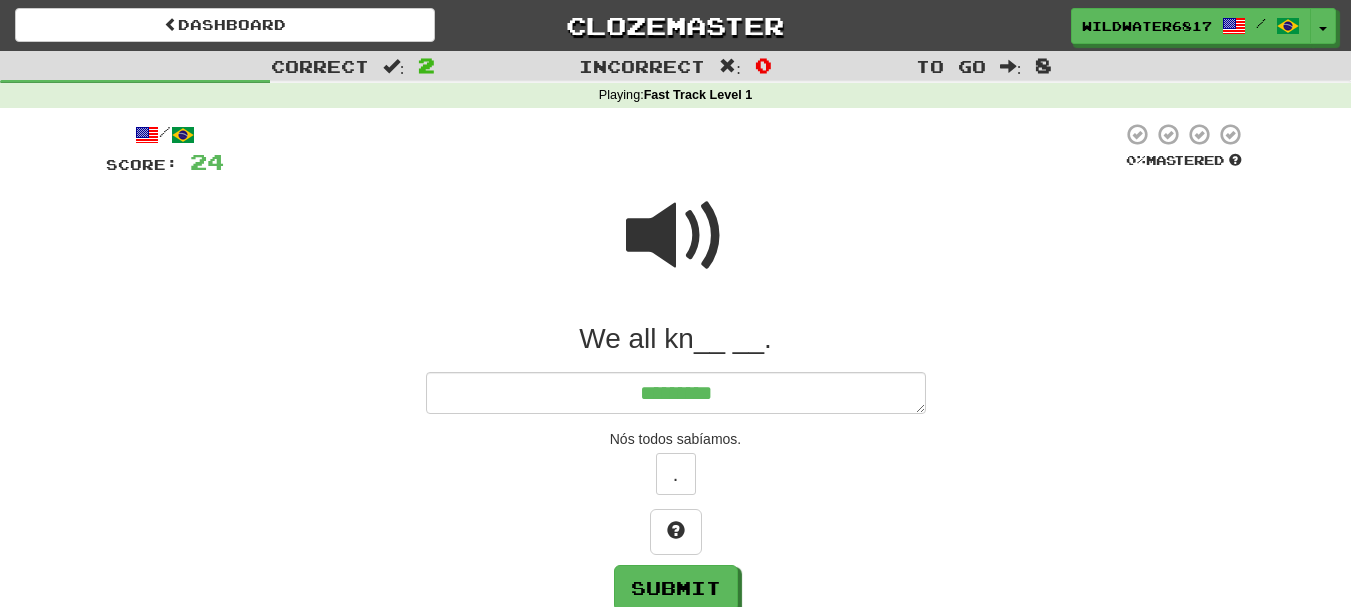 type on "*" 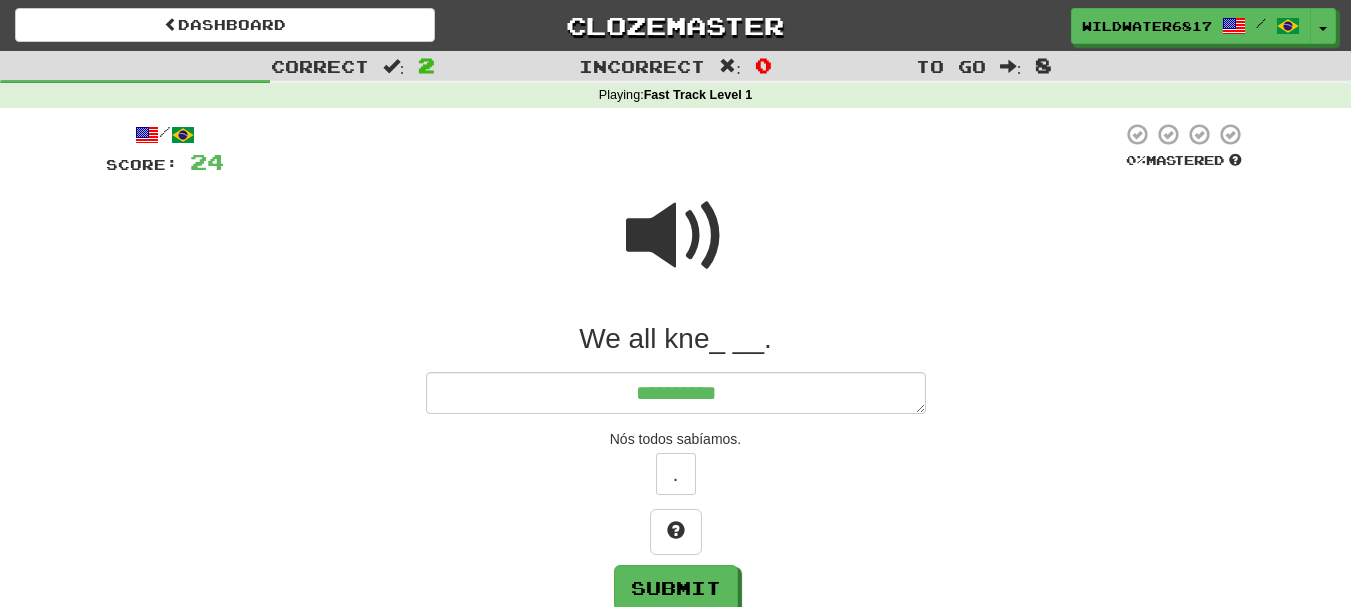 type on "*" 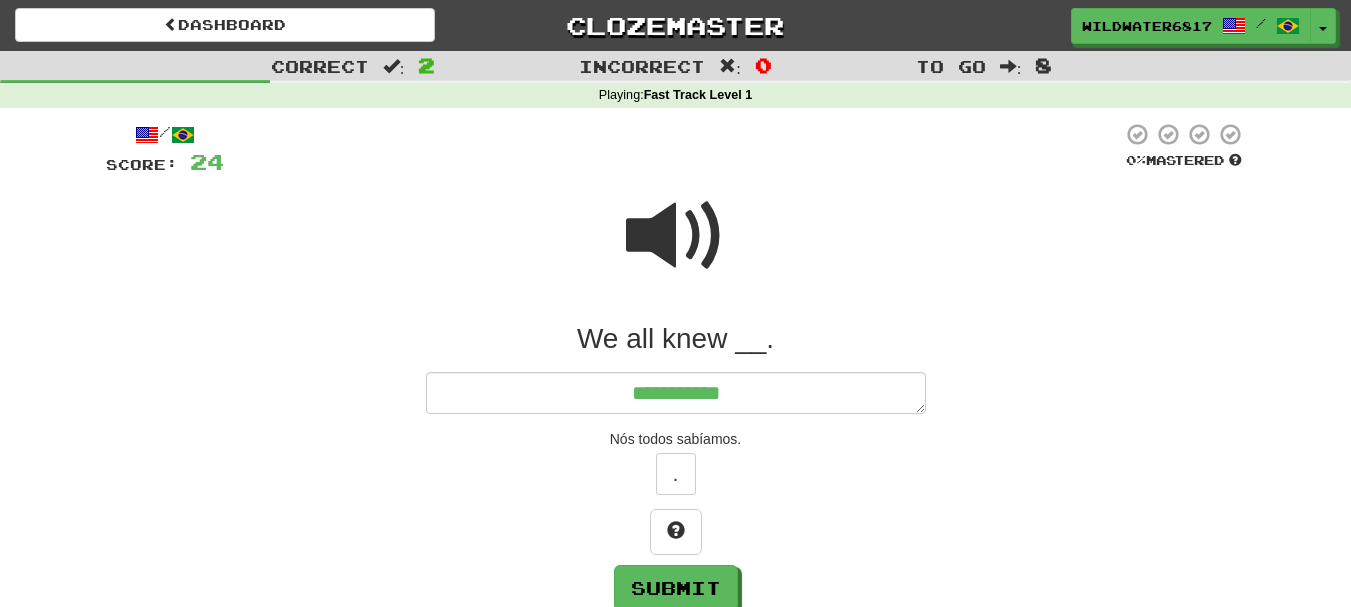type on "*" 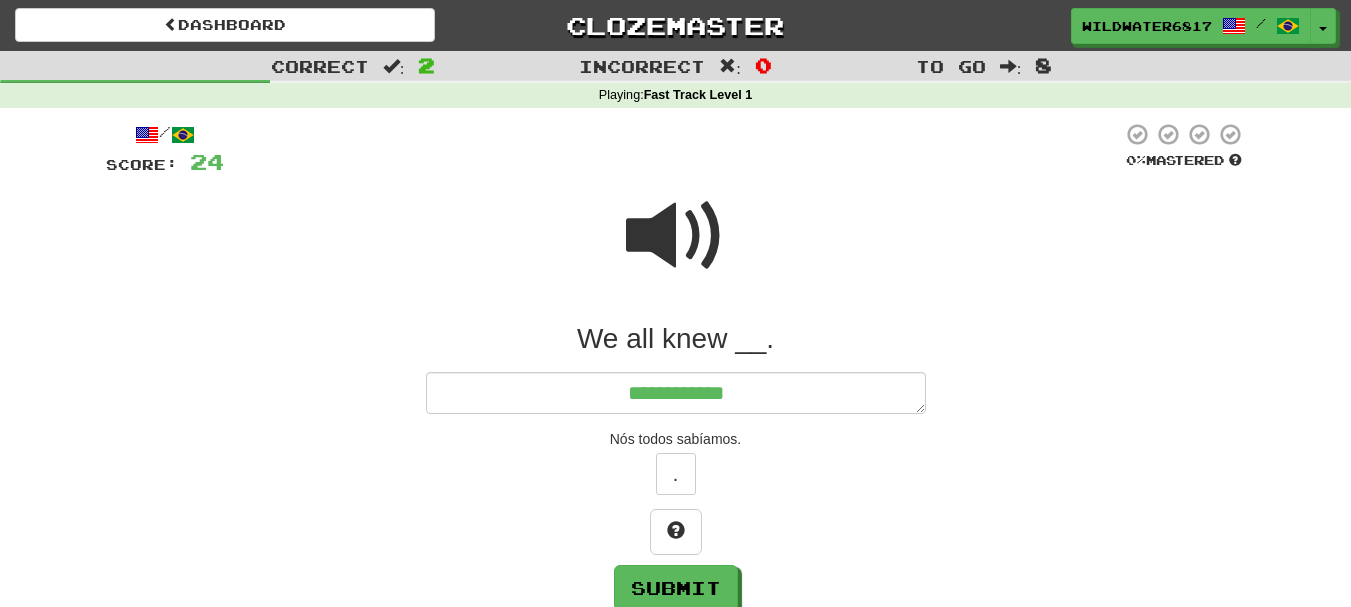 type on "*" 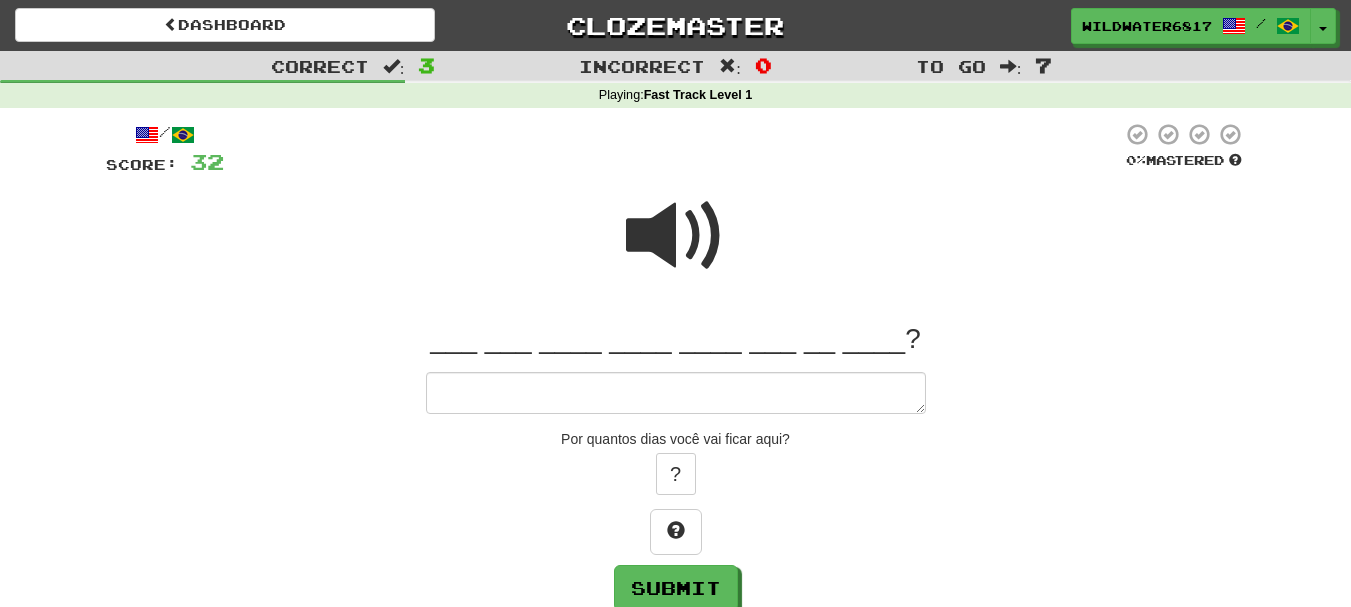 type on "*" 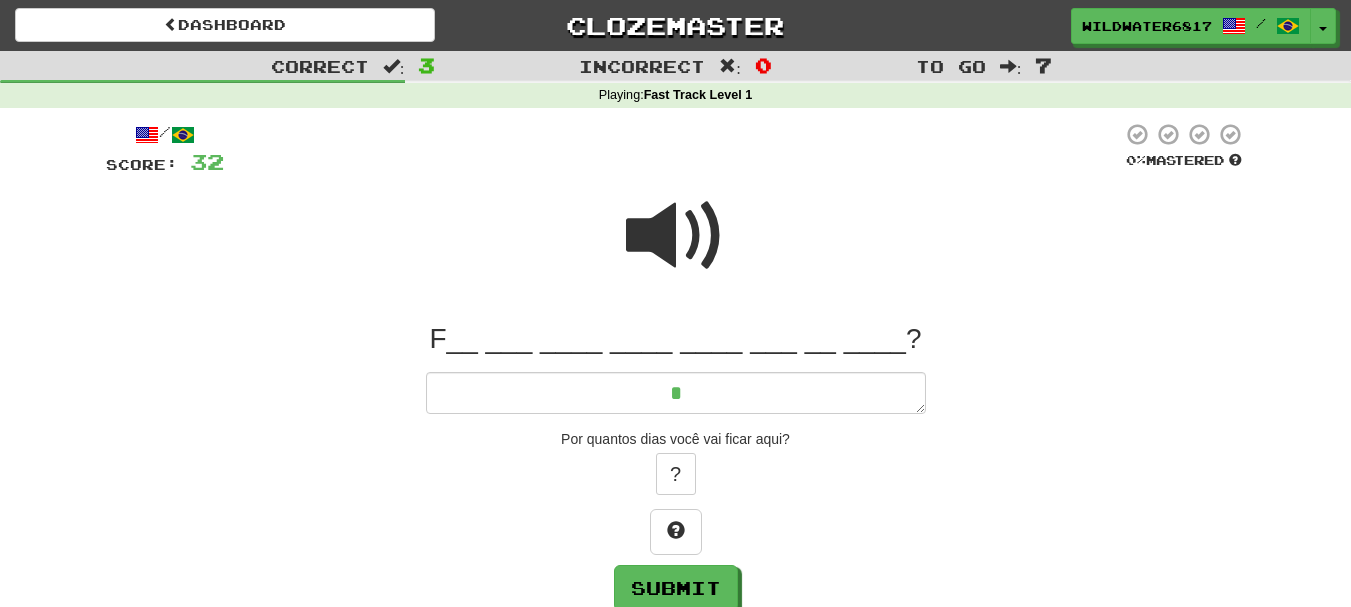 type on "*" 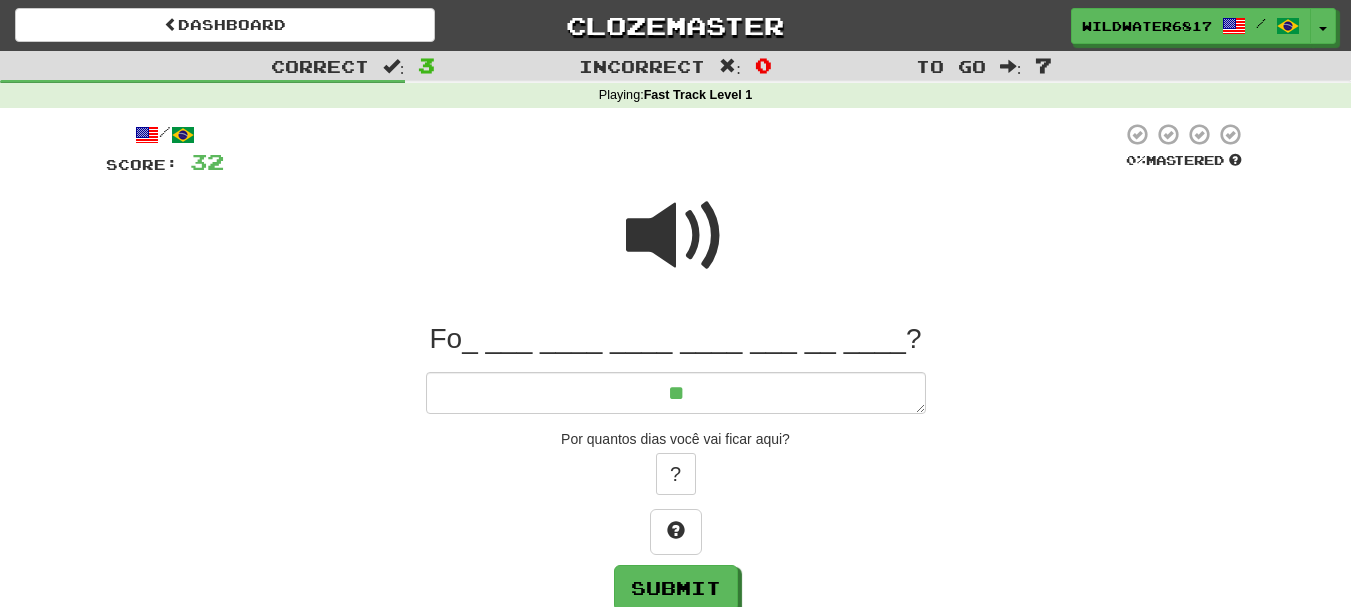 type on "*" 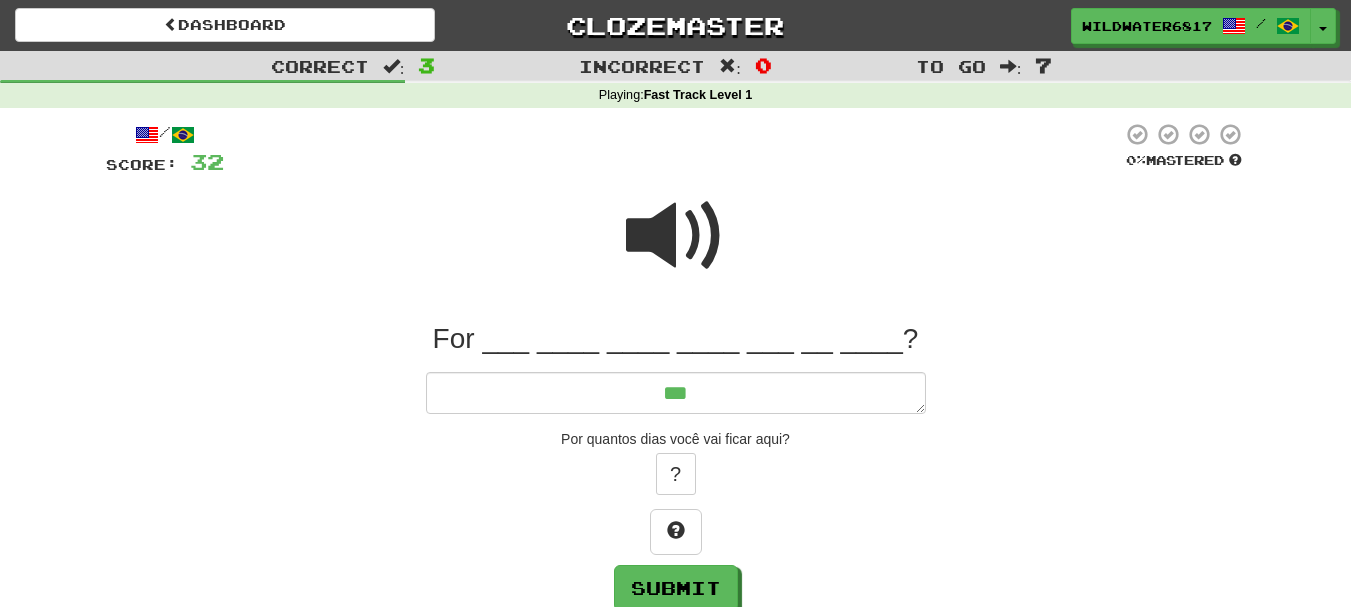 type on "*" 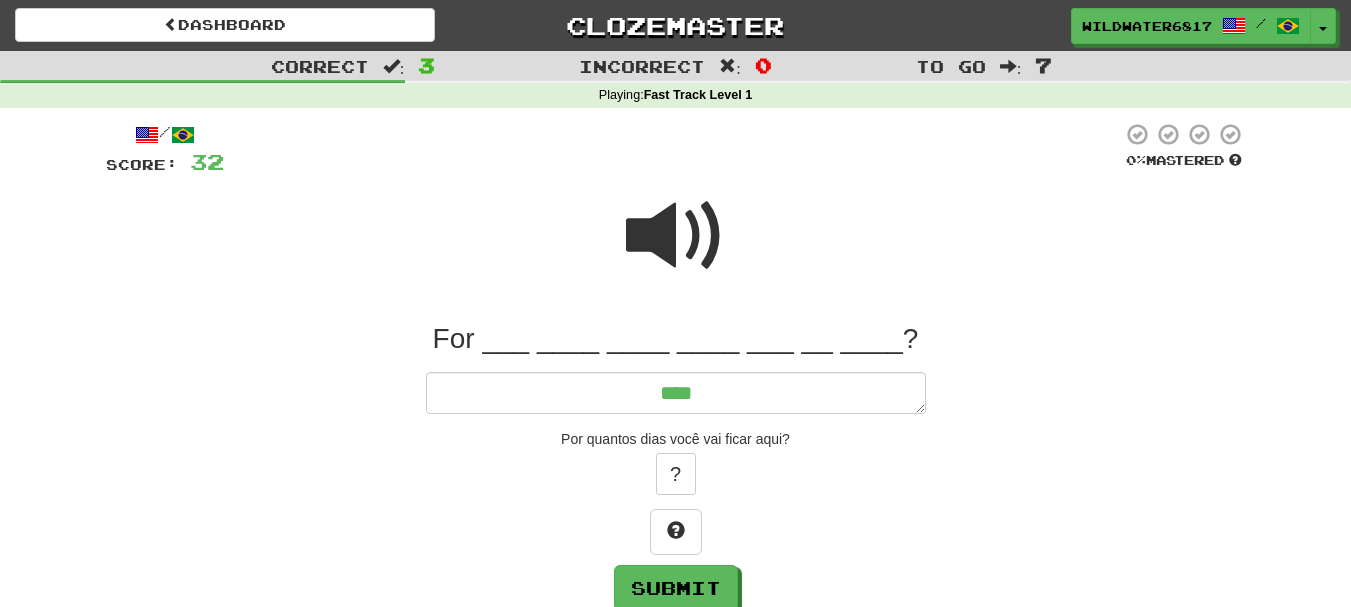 type on "*" 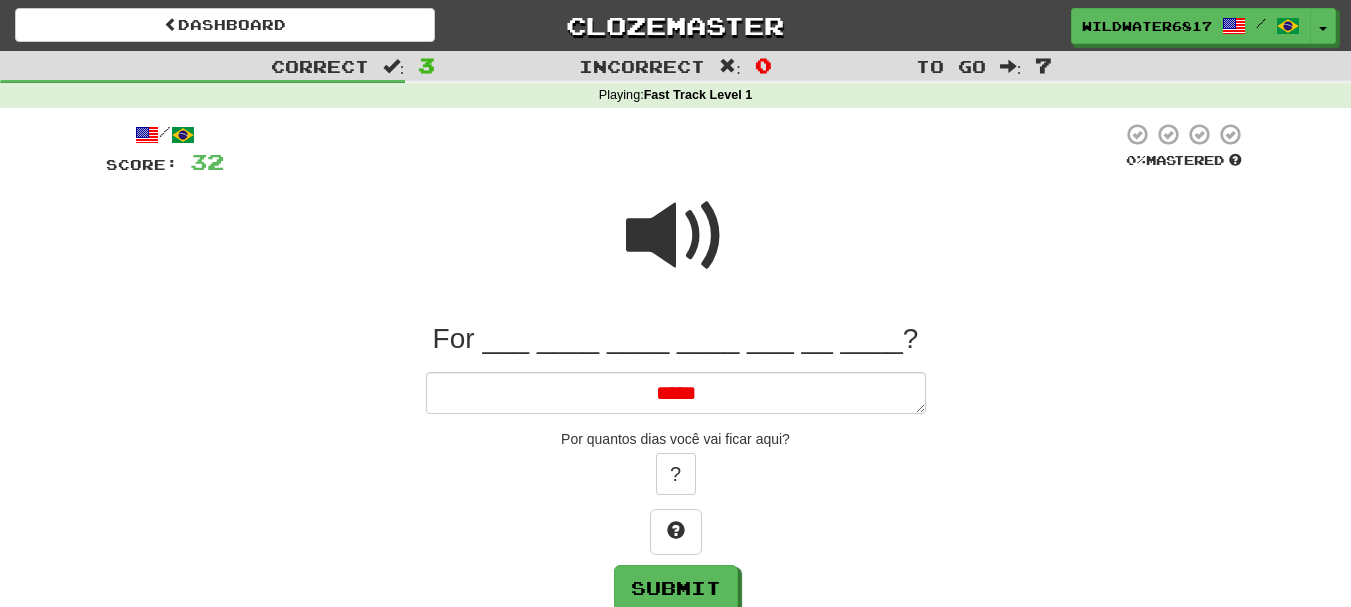 type on "*" 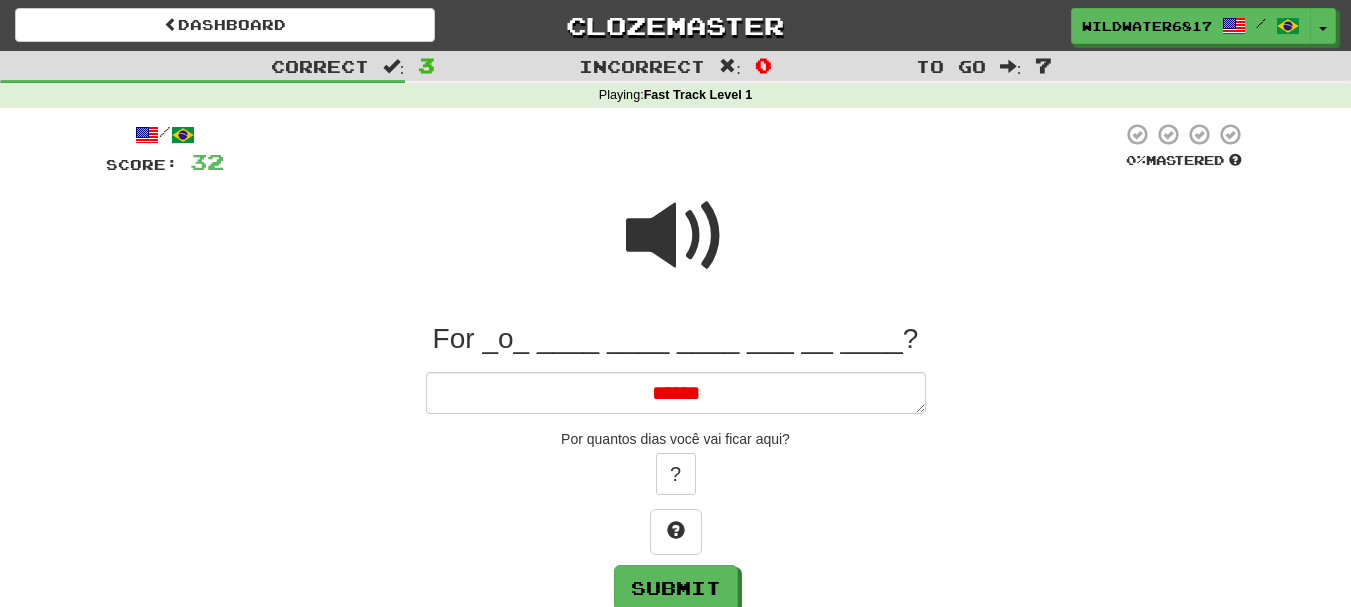 type on "*" 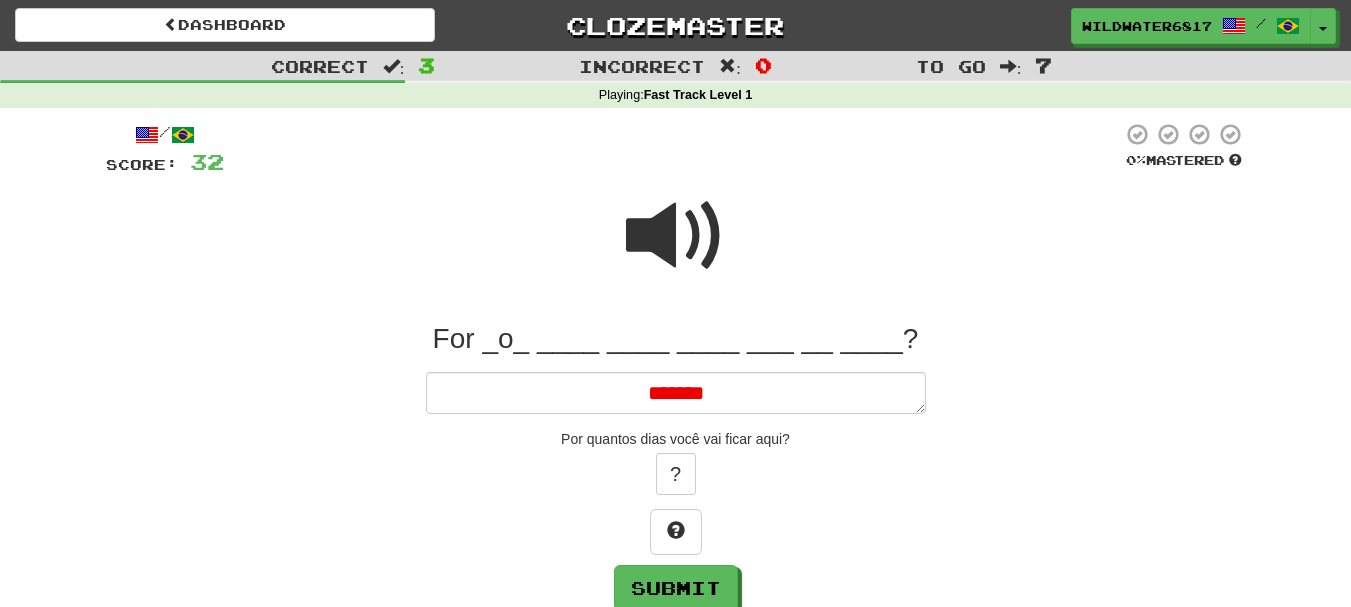 type on "*" 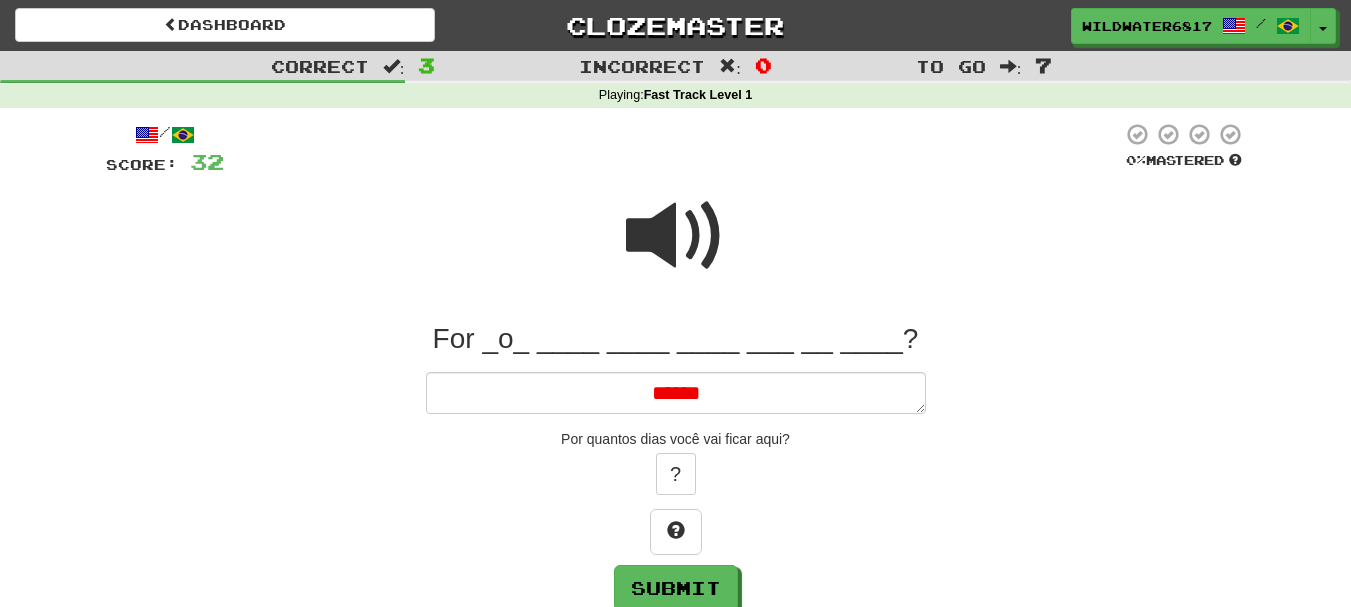 type on "*" 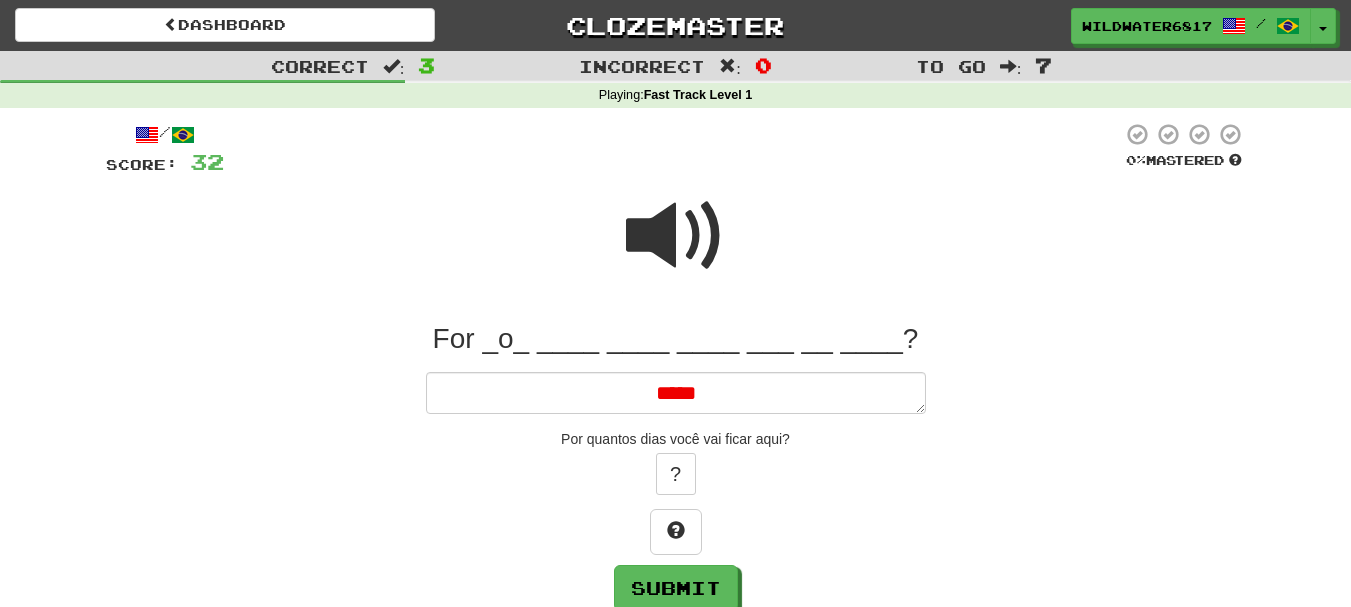 type on "*" 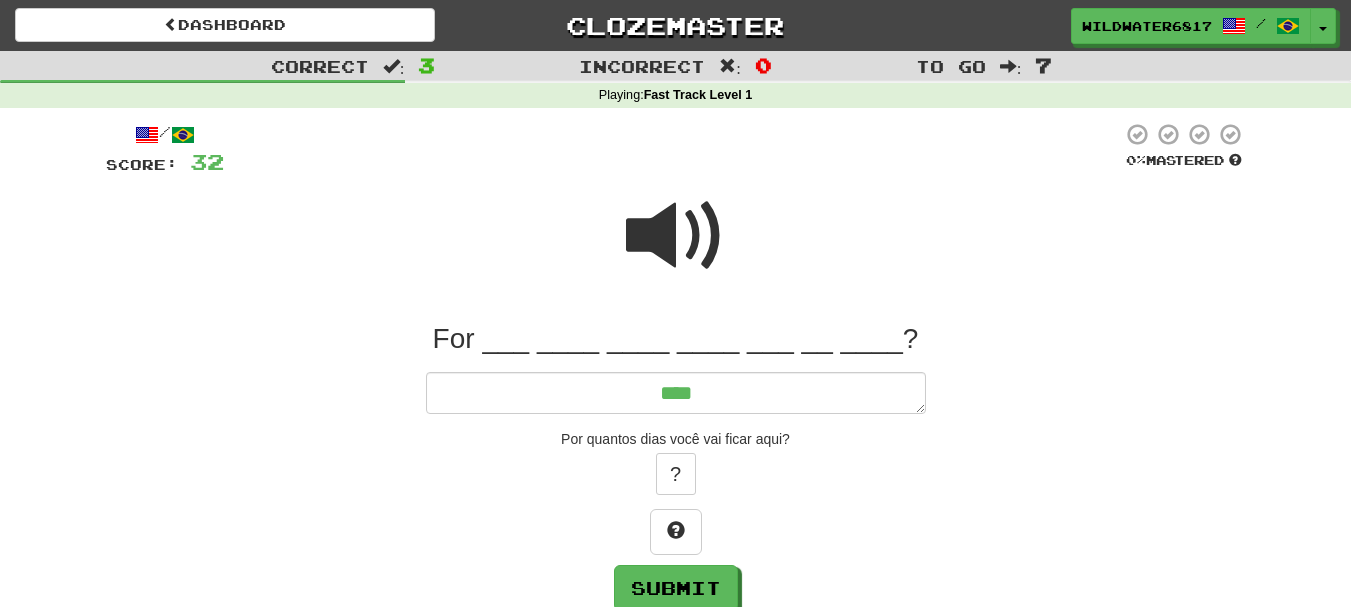 type on "***" 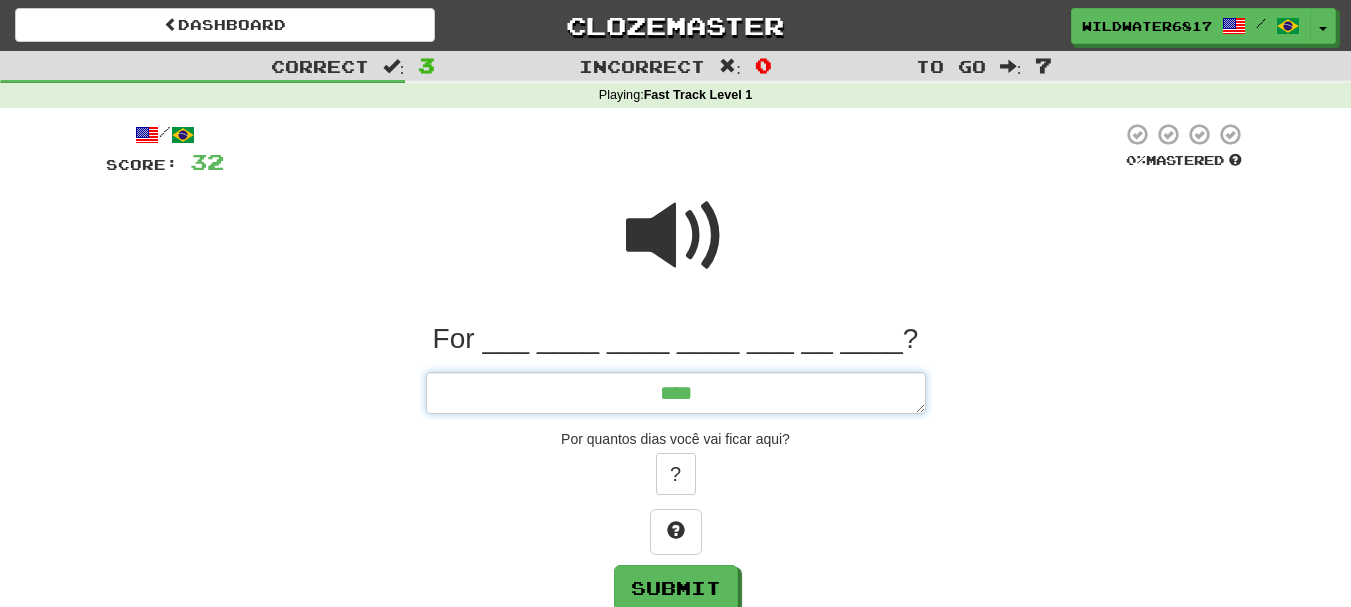 click on "***" at bounding box center (676, 393) 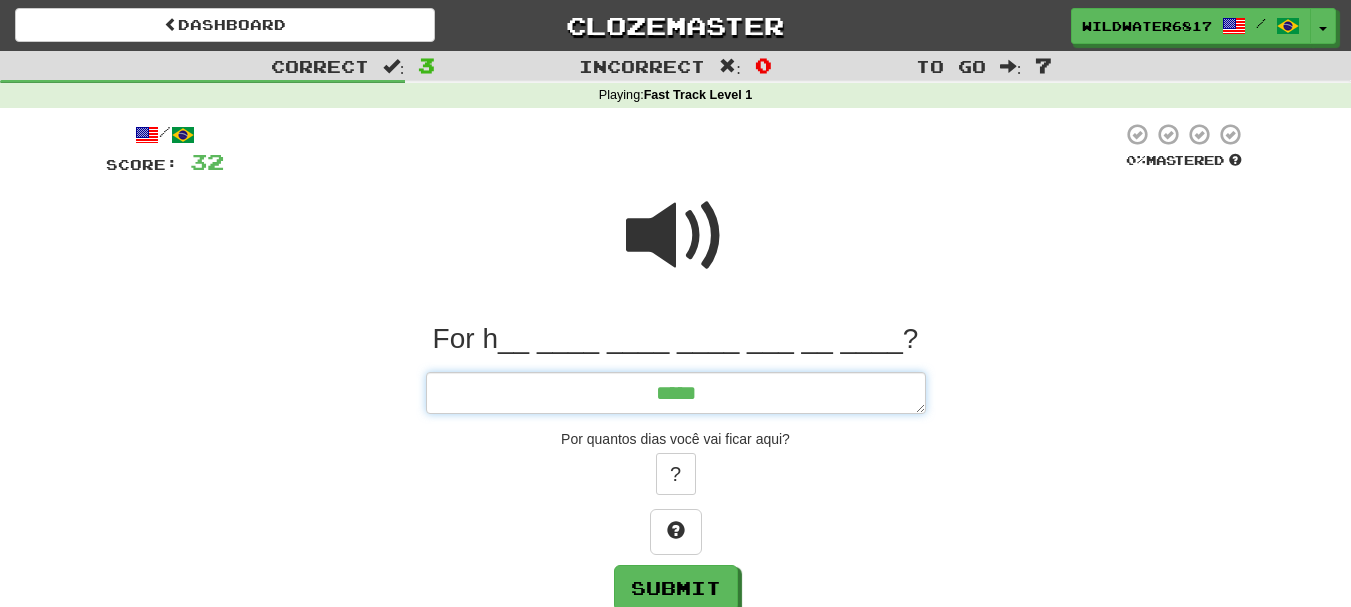 type on "*" 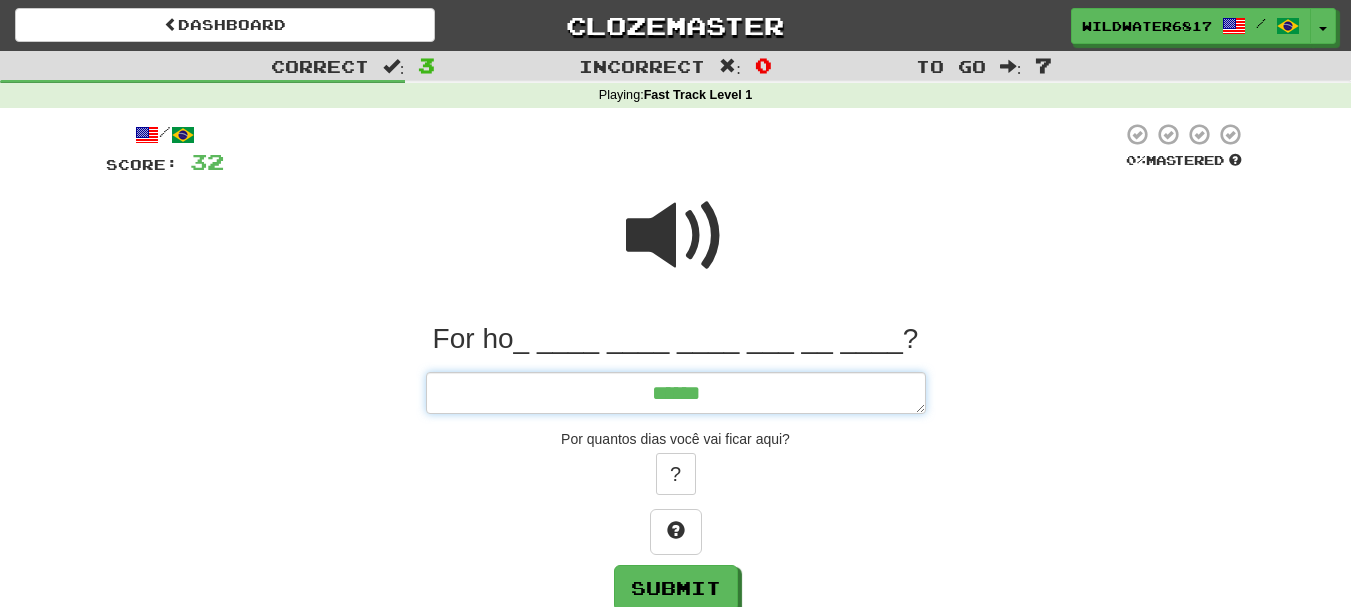 type on "*" 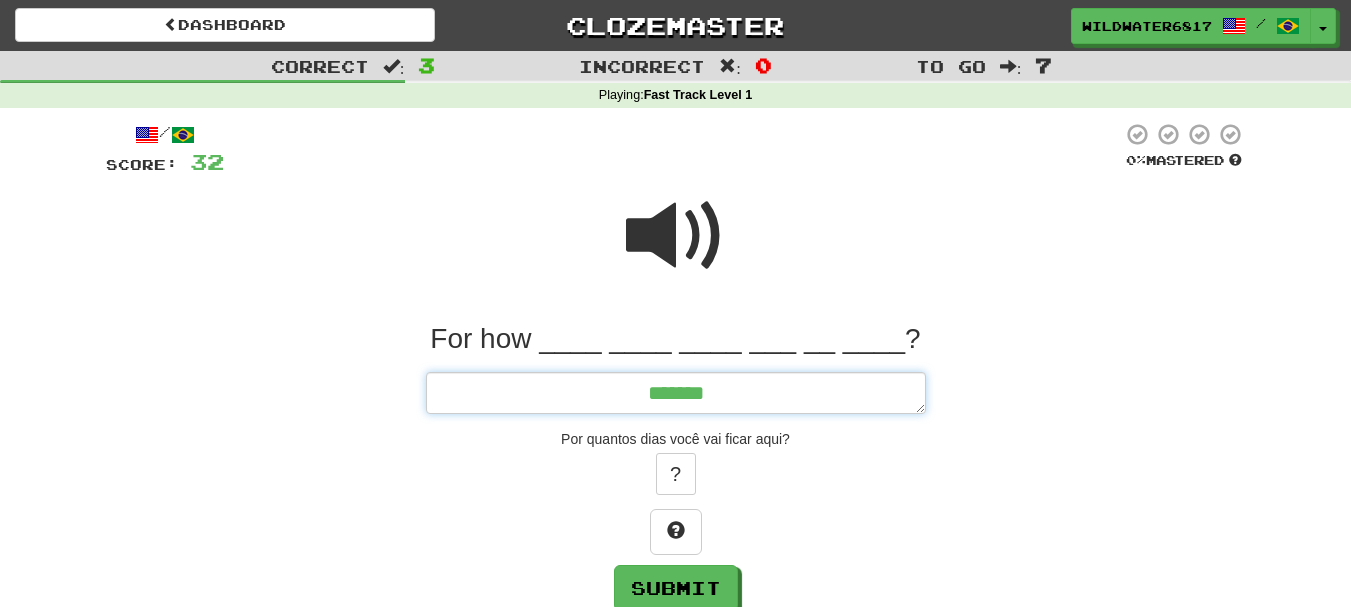 type on "*" 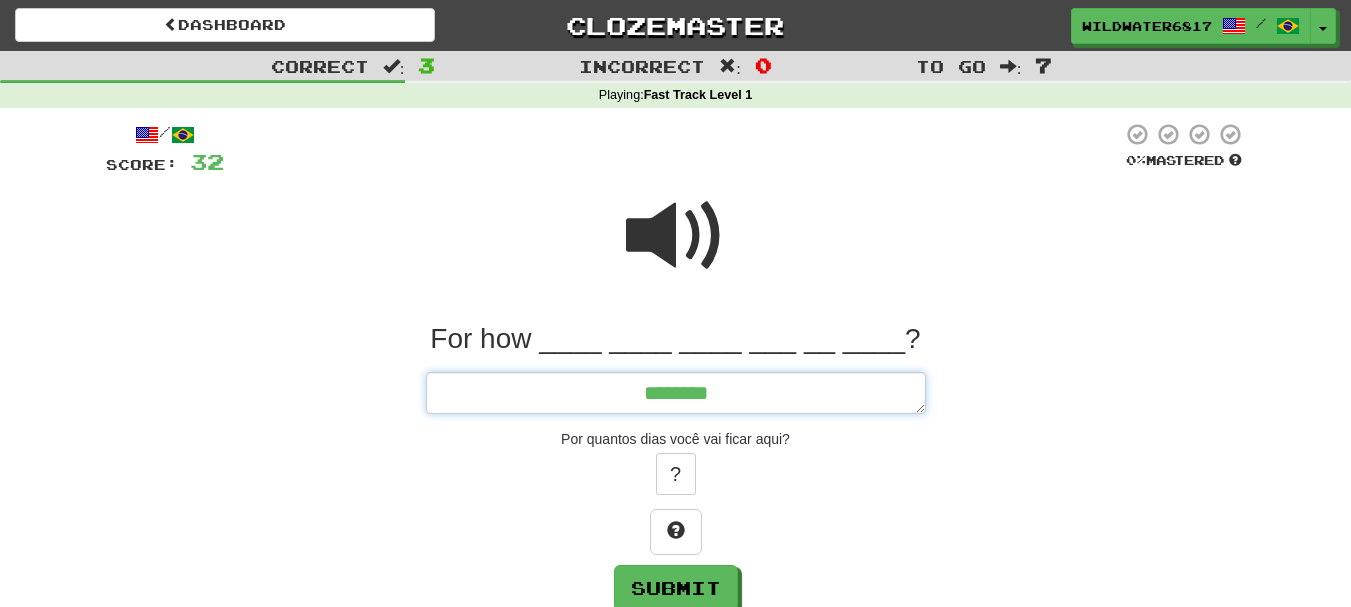 type on "*" 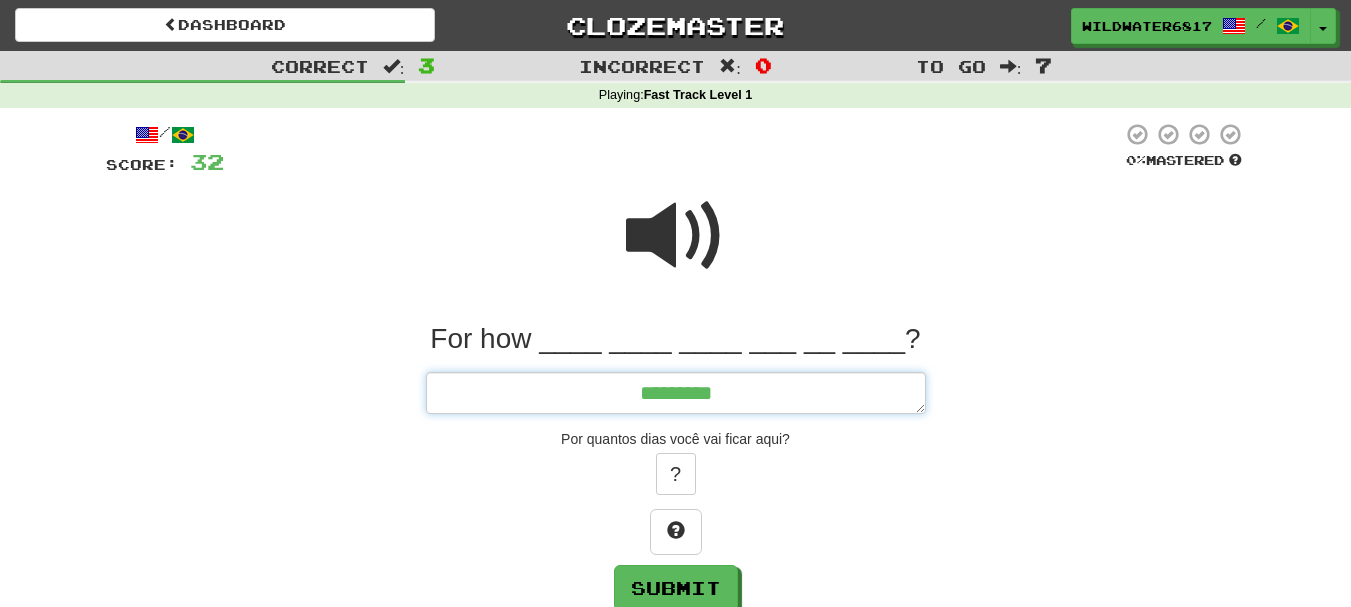 type on "*" 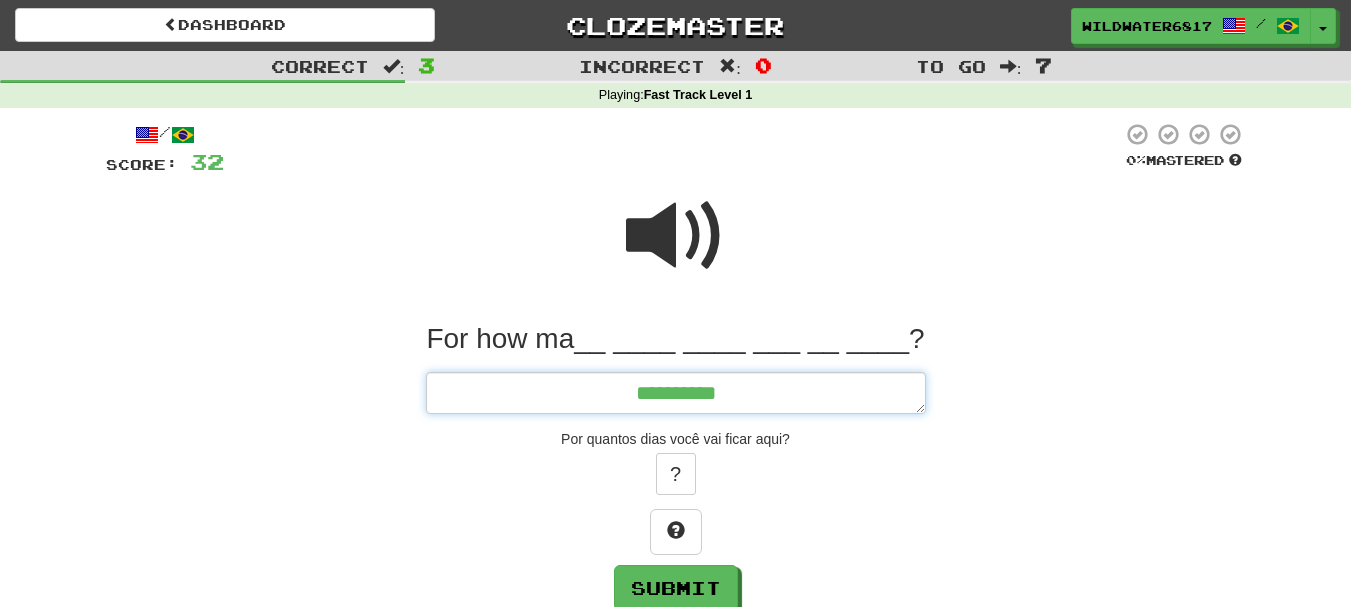 type on "*" 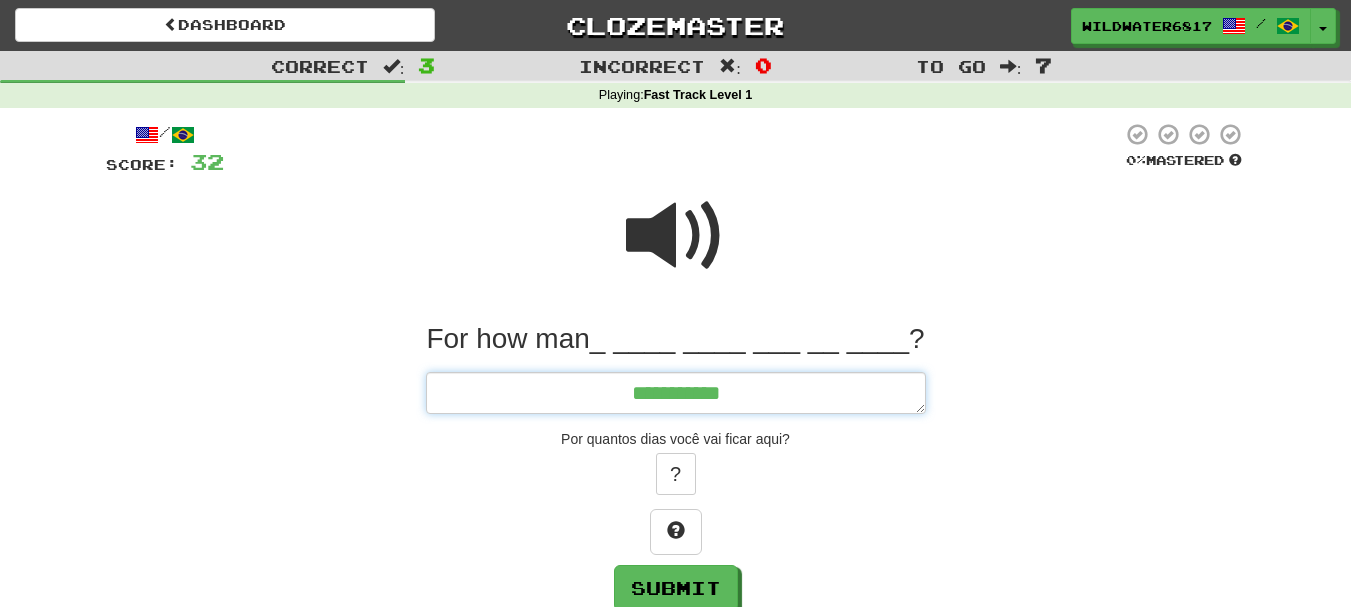 type on "*" 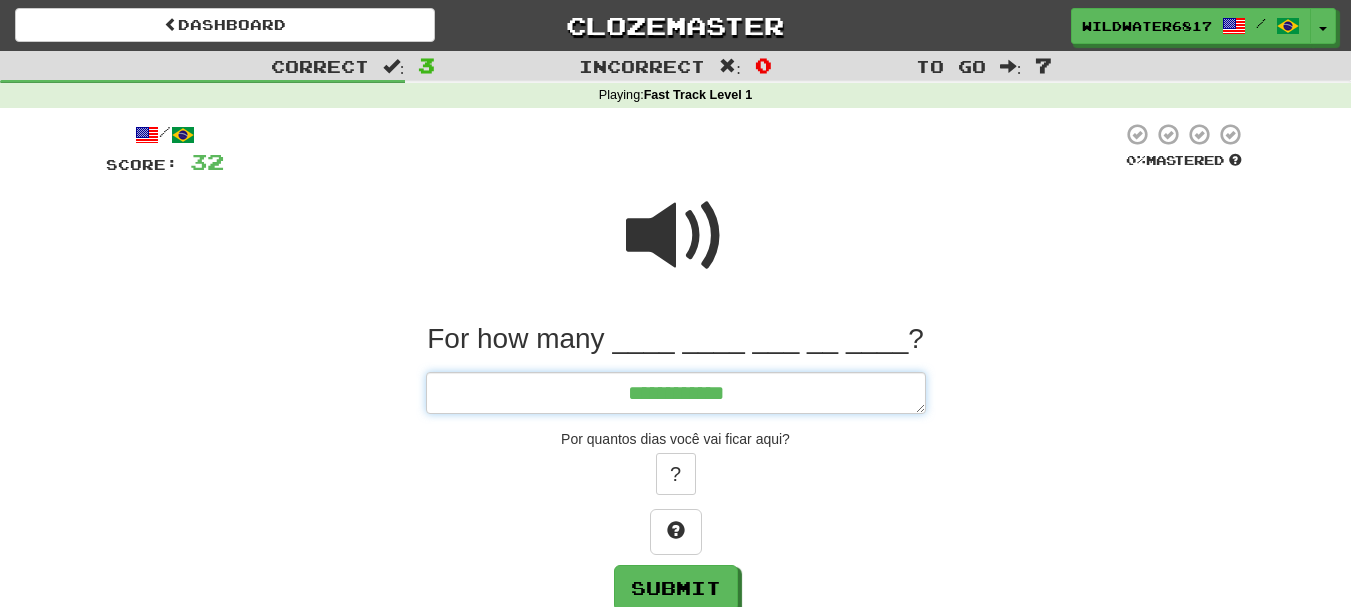 type on "*" 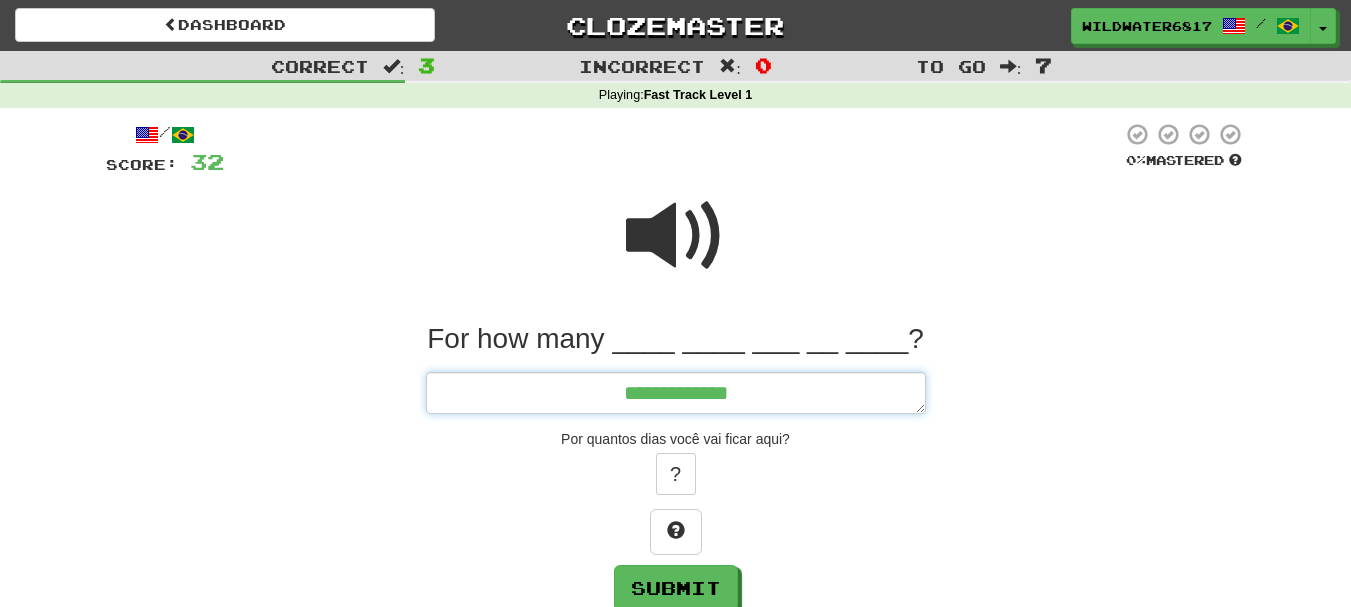 type on "*" 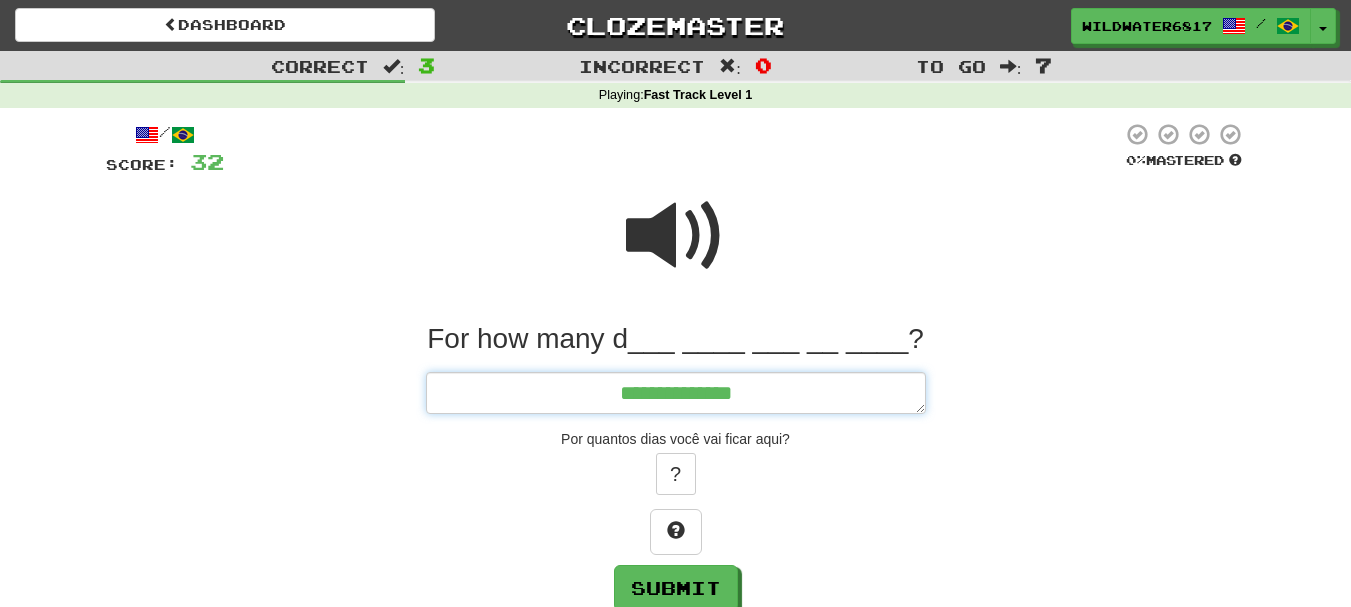 type on "*" 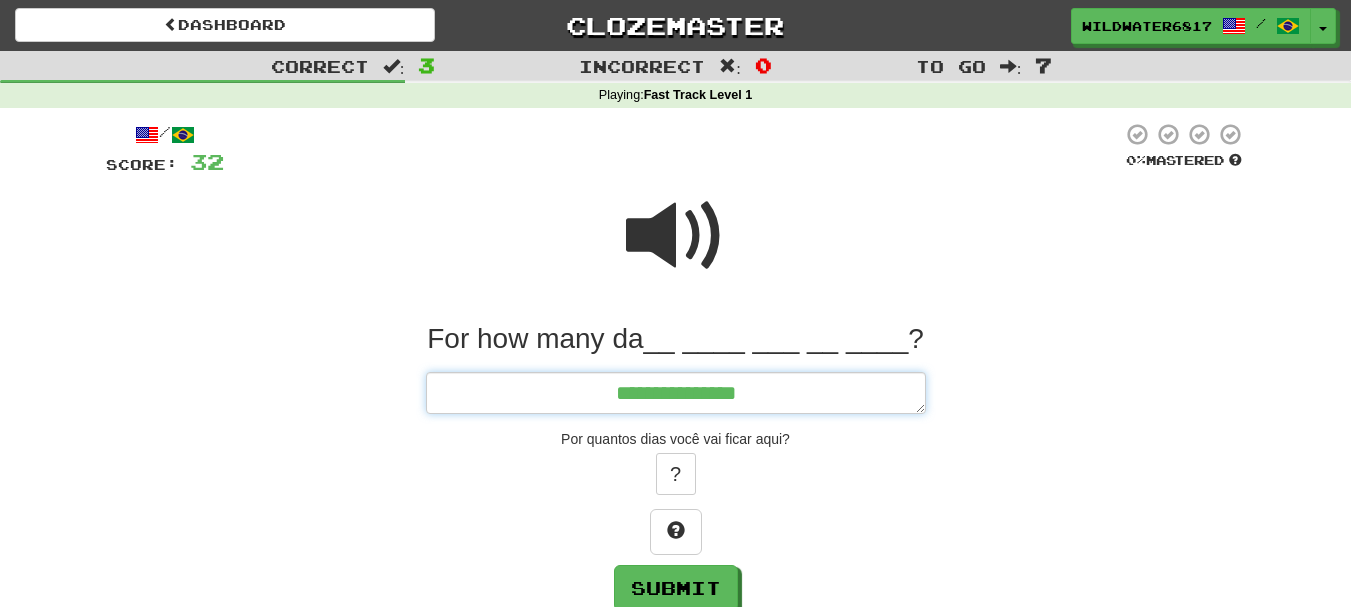 type on "*" 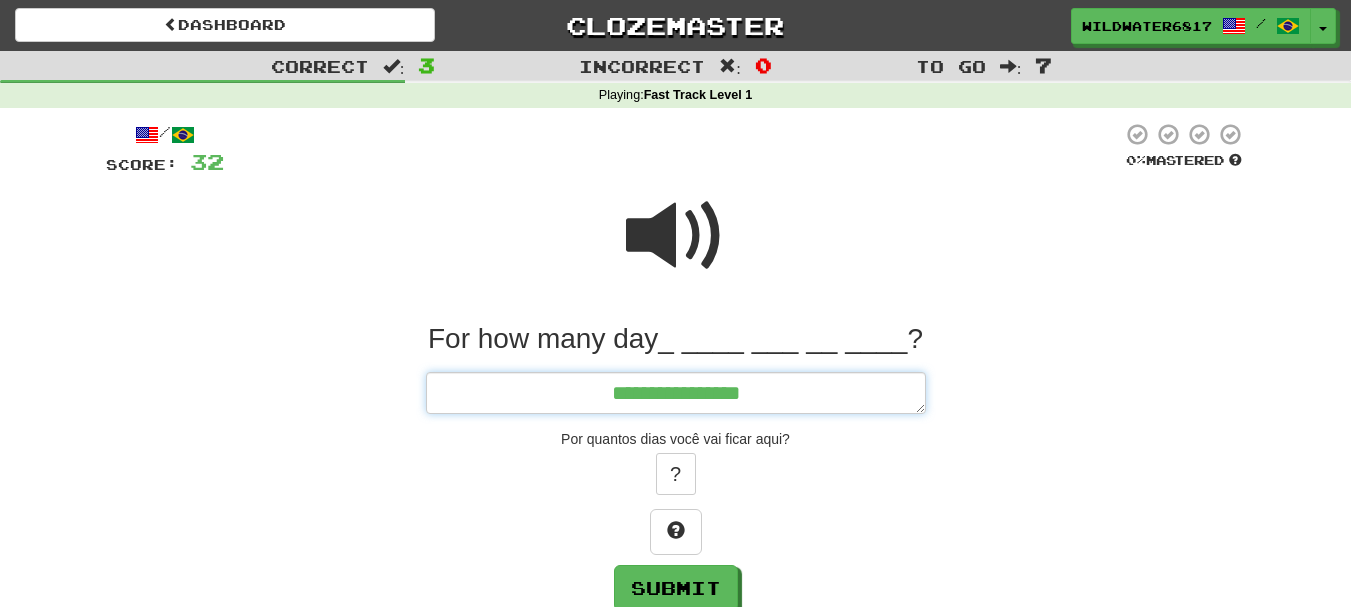 type on "*" 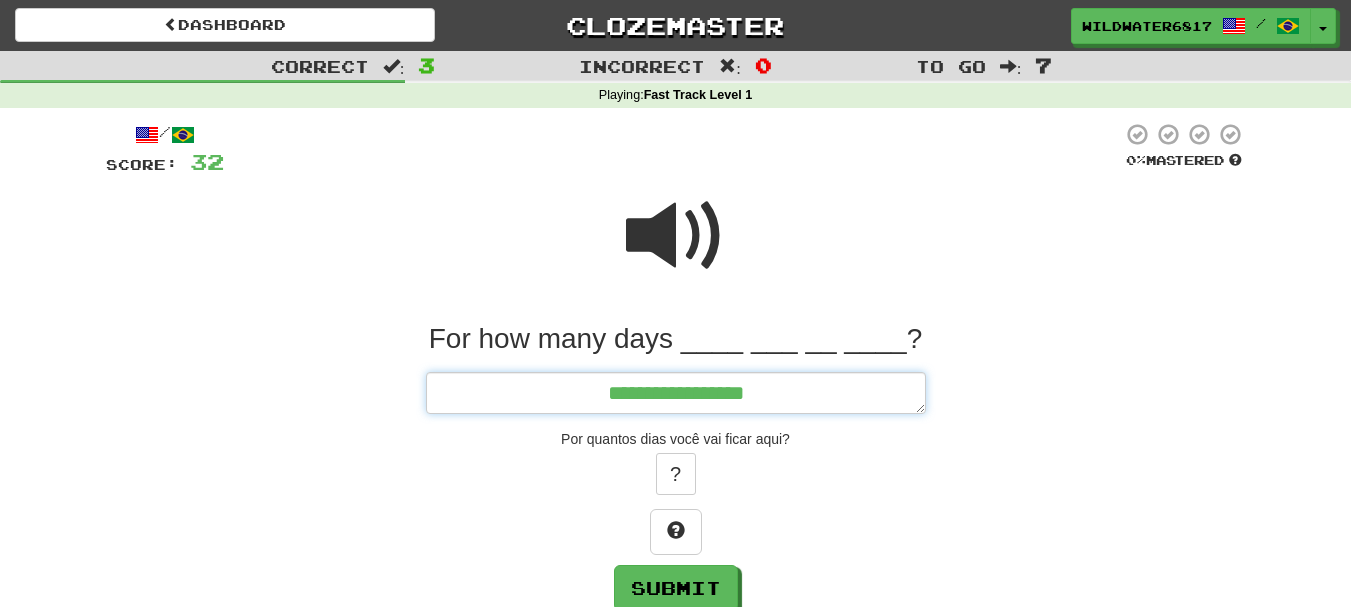 type on "*" 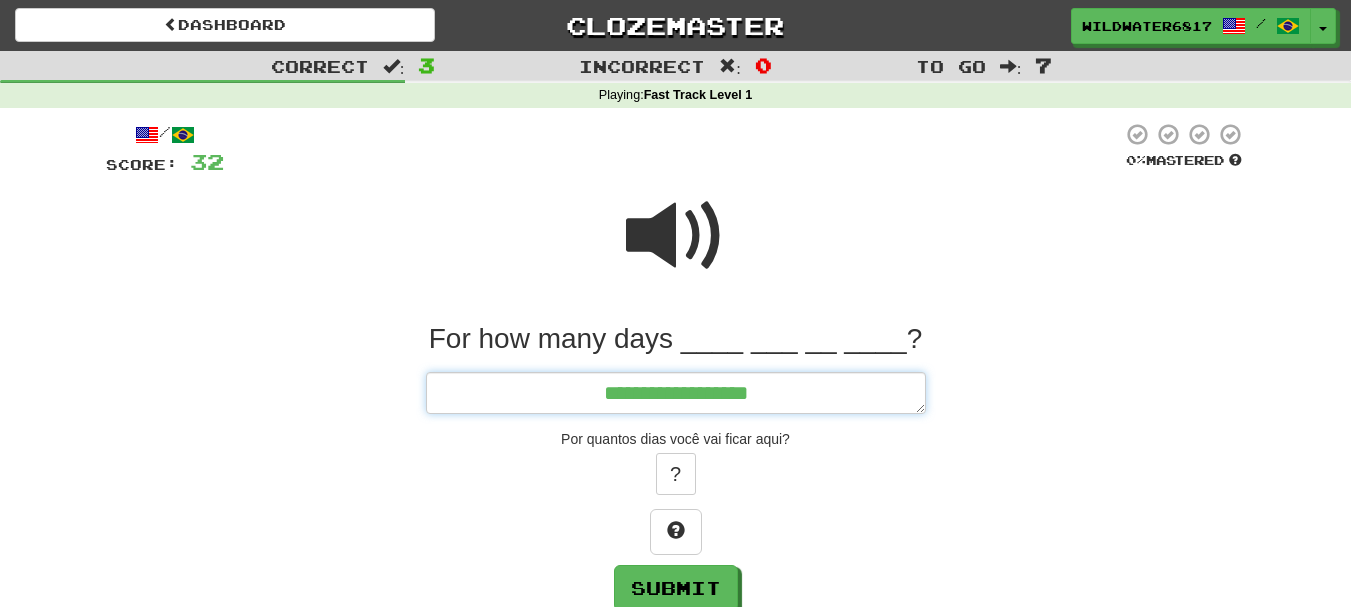 type on "*" 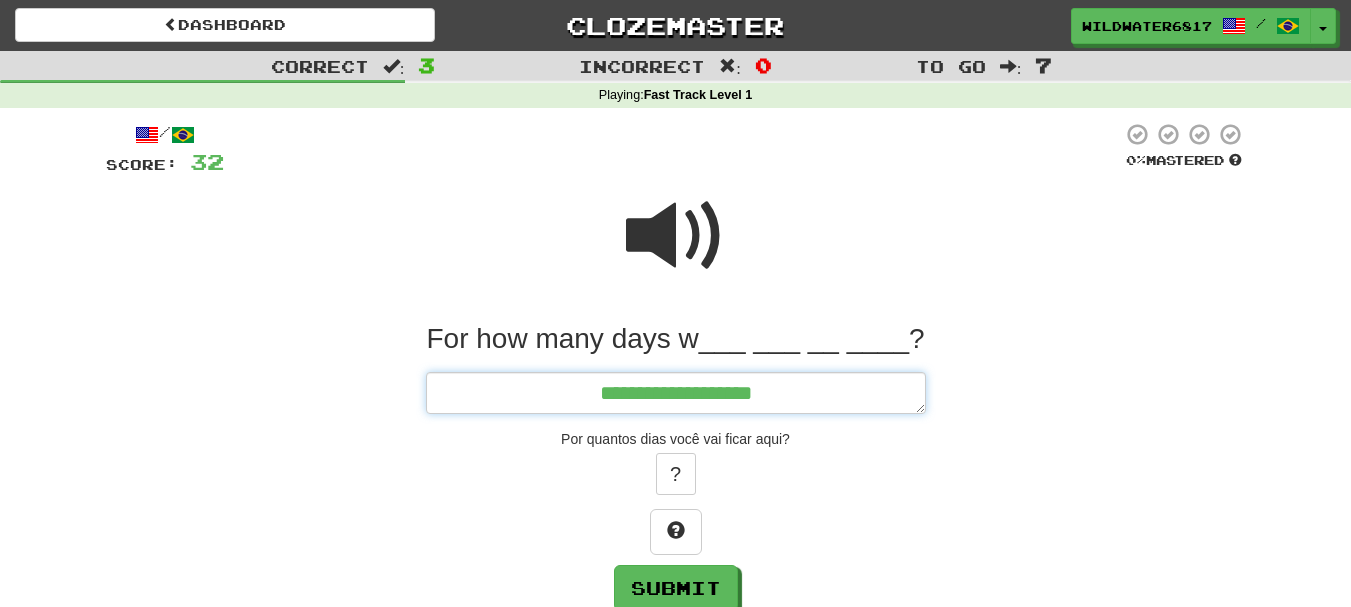 type on "*" 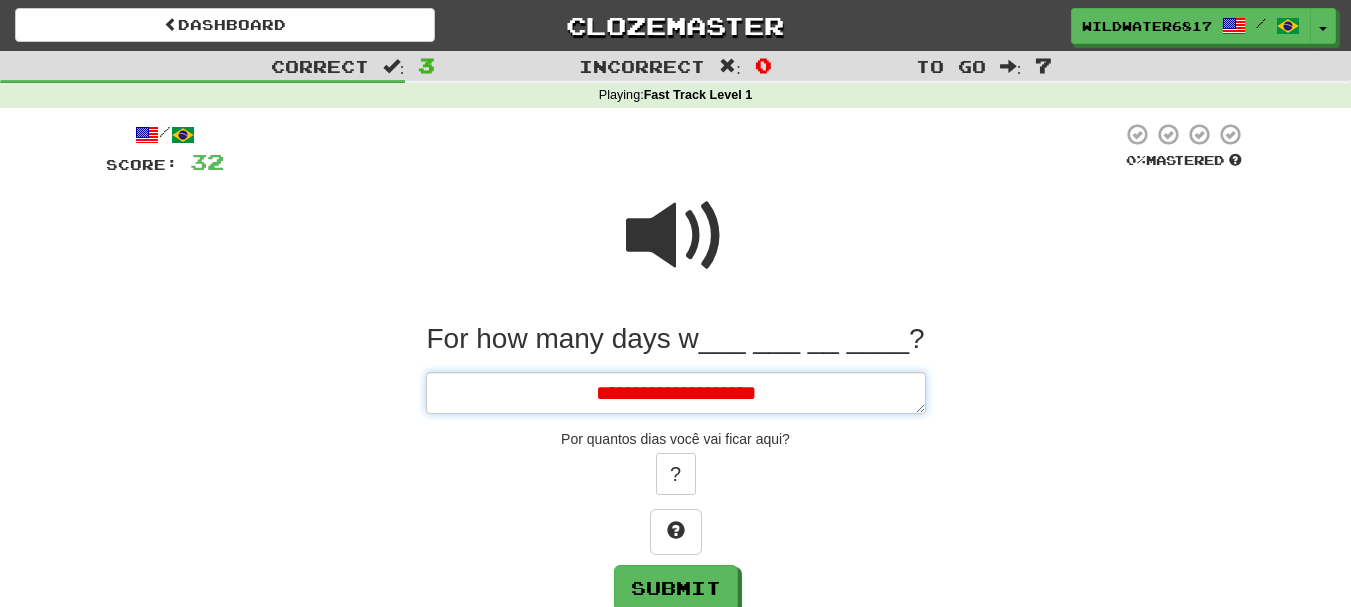 type on "*" 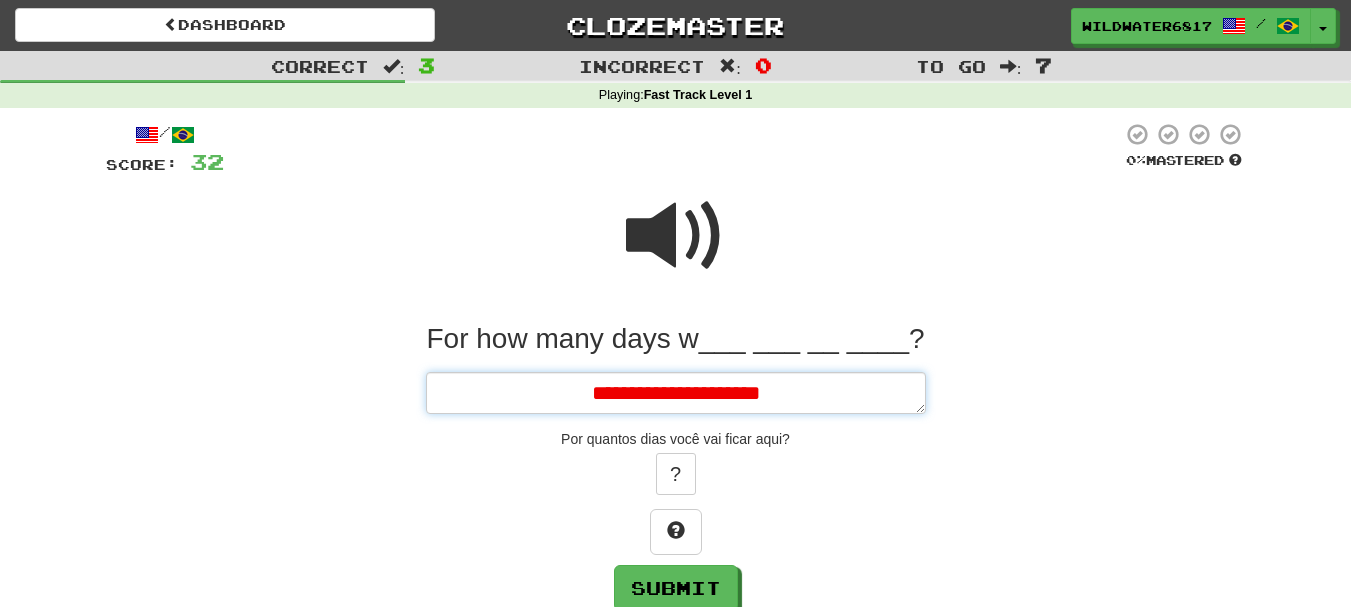 type on "*" 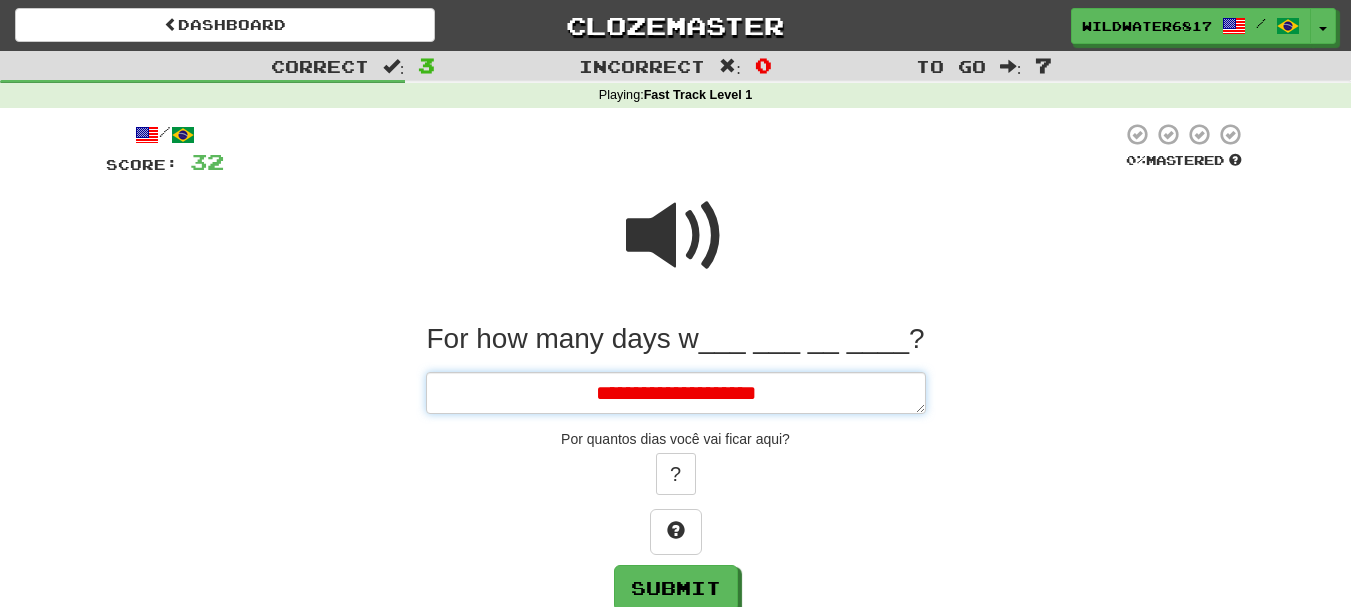 type on "*" 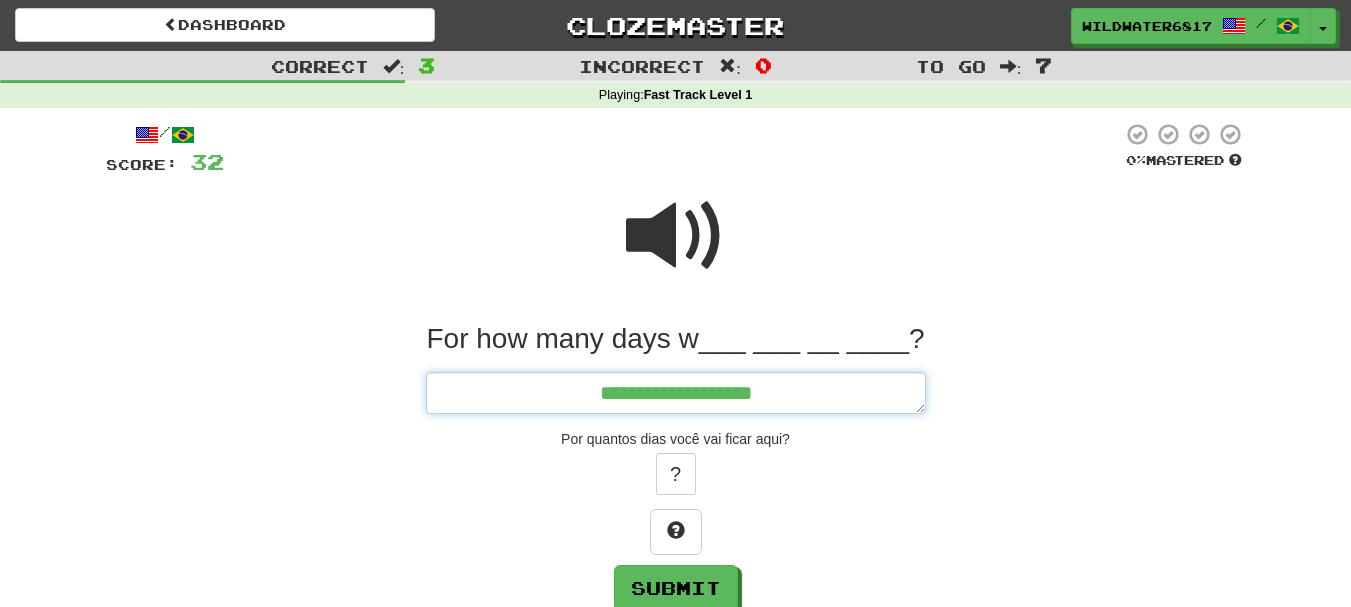 type on "*" 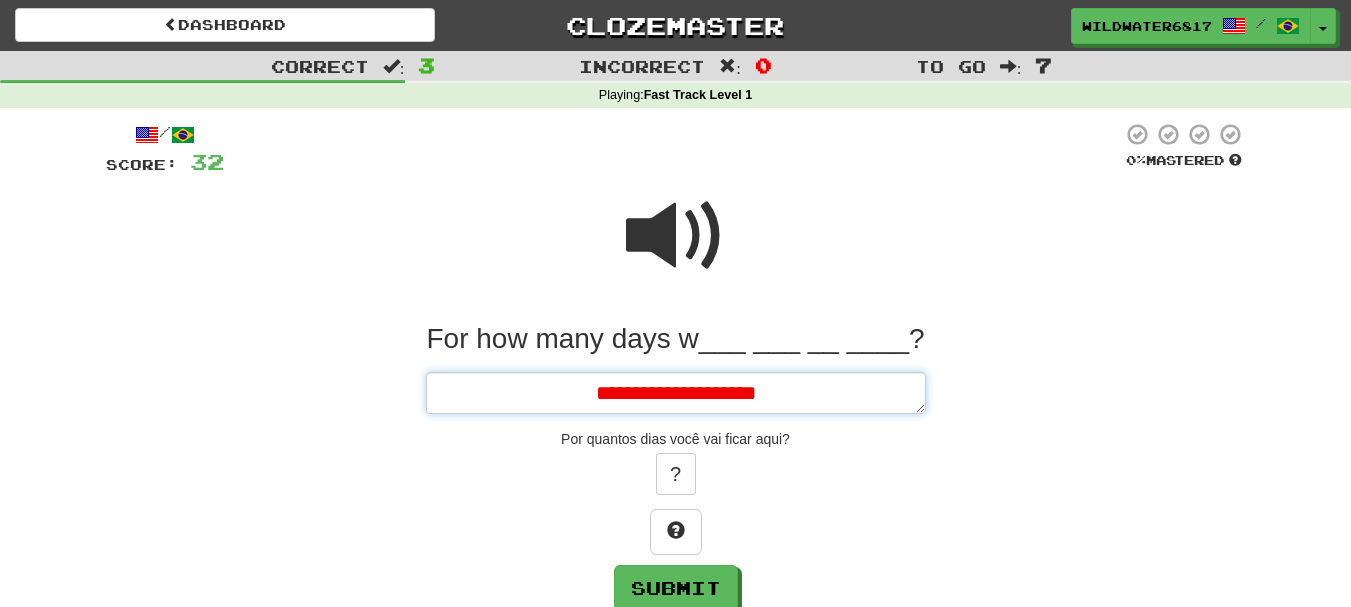 type 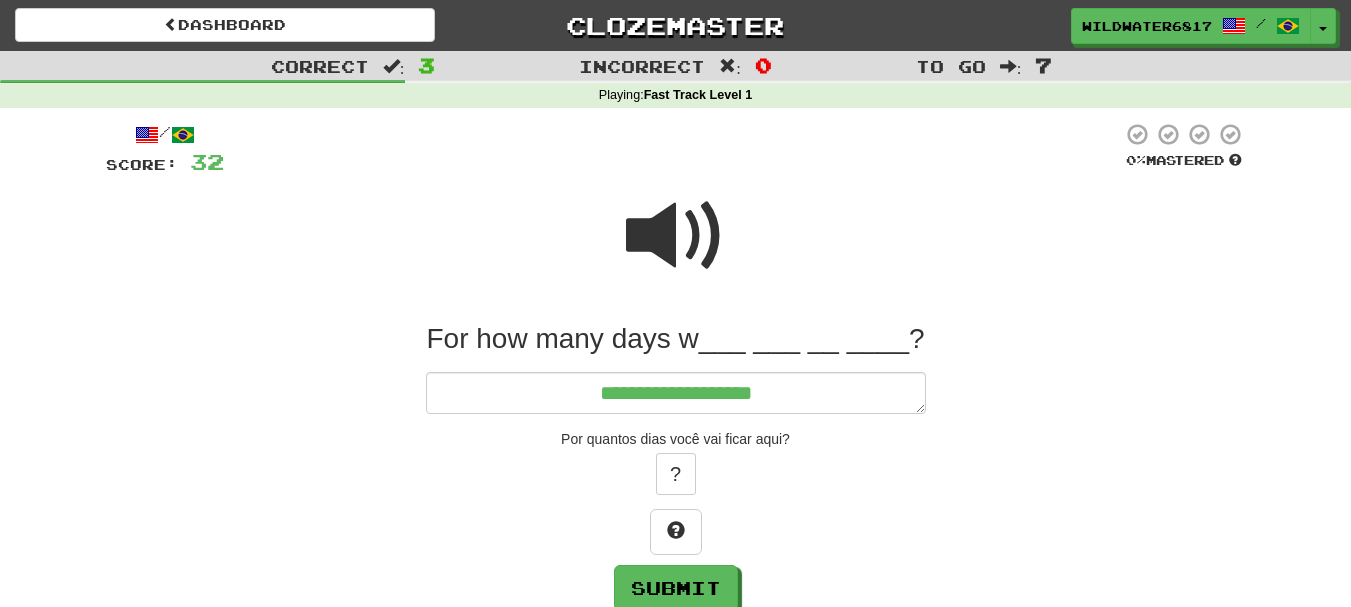 click at bounding box center (676, 236) 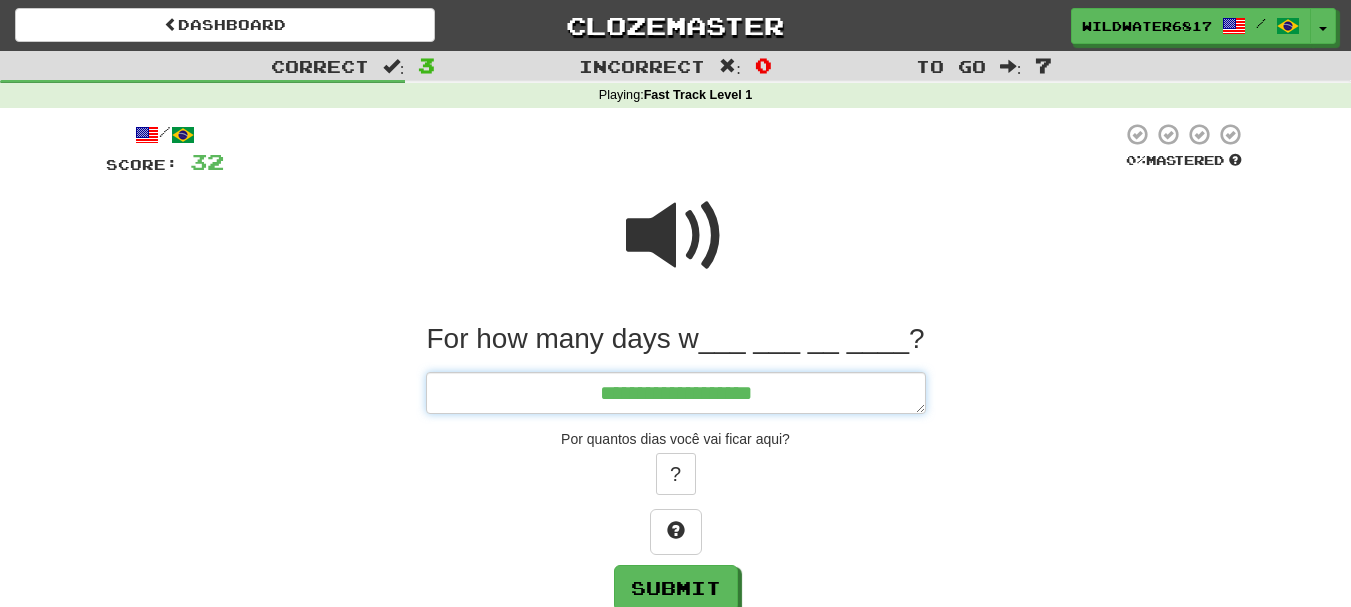 click on "**********" at bounding box center (676, 393) 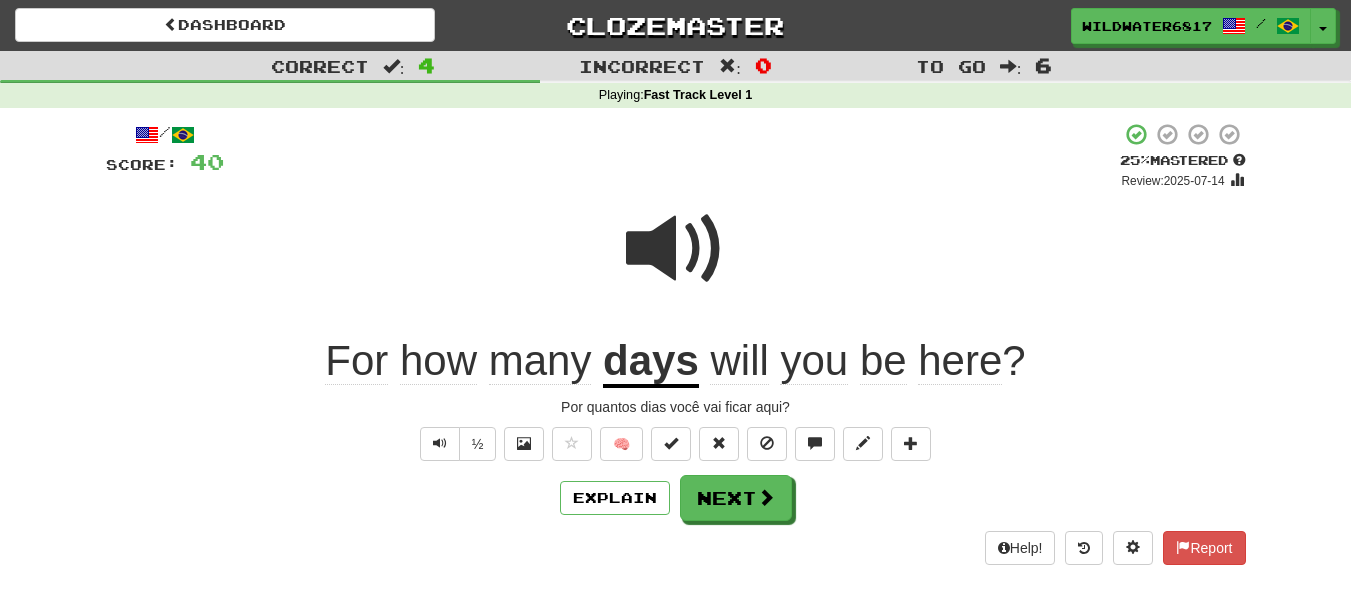 drag, startPoint x: 672, startPoint y: 250, endPoint x: 672, endPoint y: 273, distance: 23 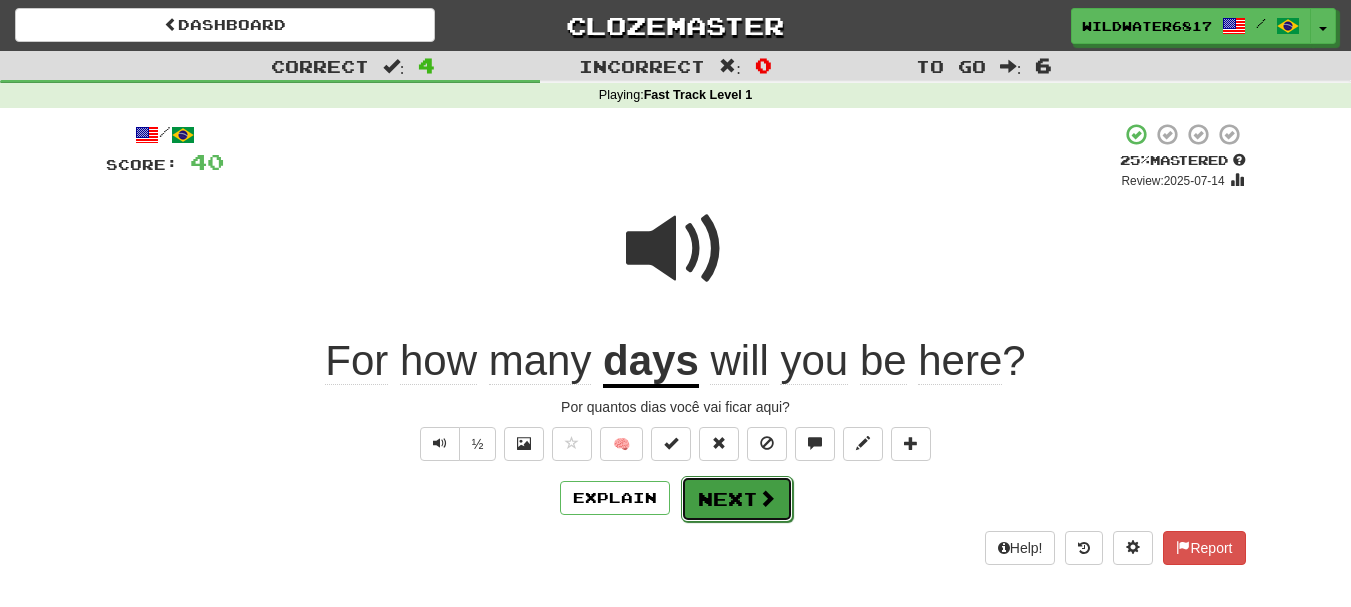 click on "Next" at bounding box center (737, 499) 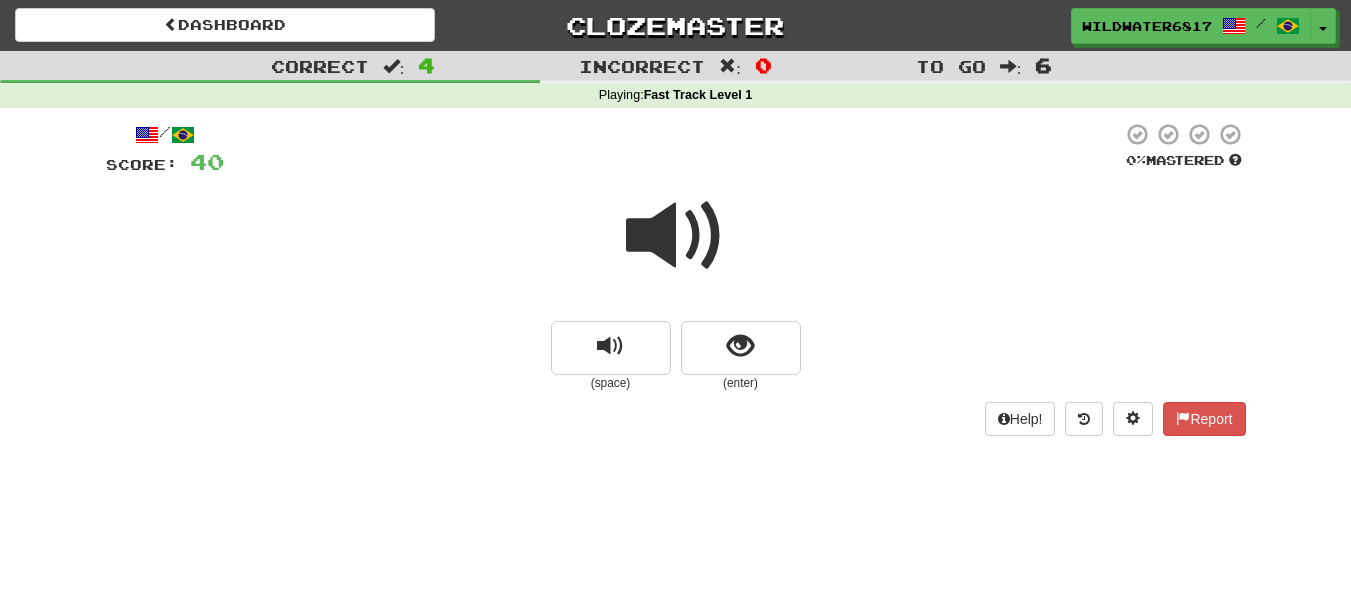 click at bounding box center (676, 236) 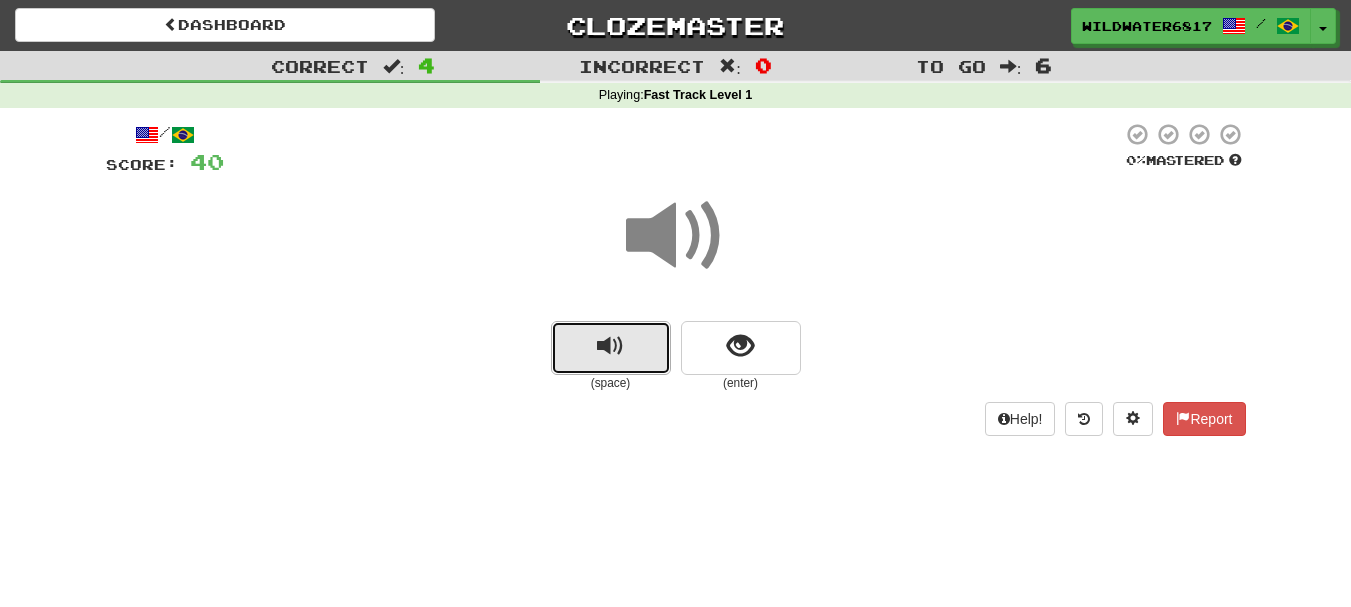 click at bounding box center [611, 348] 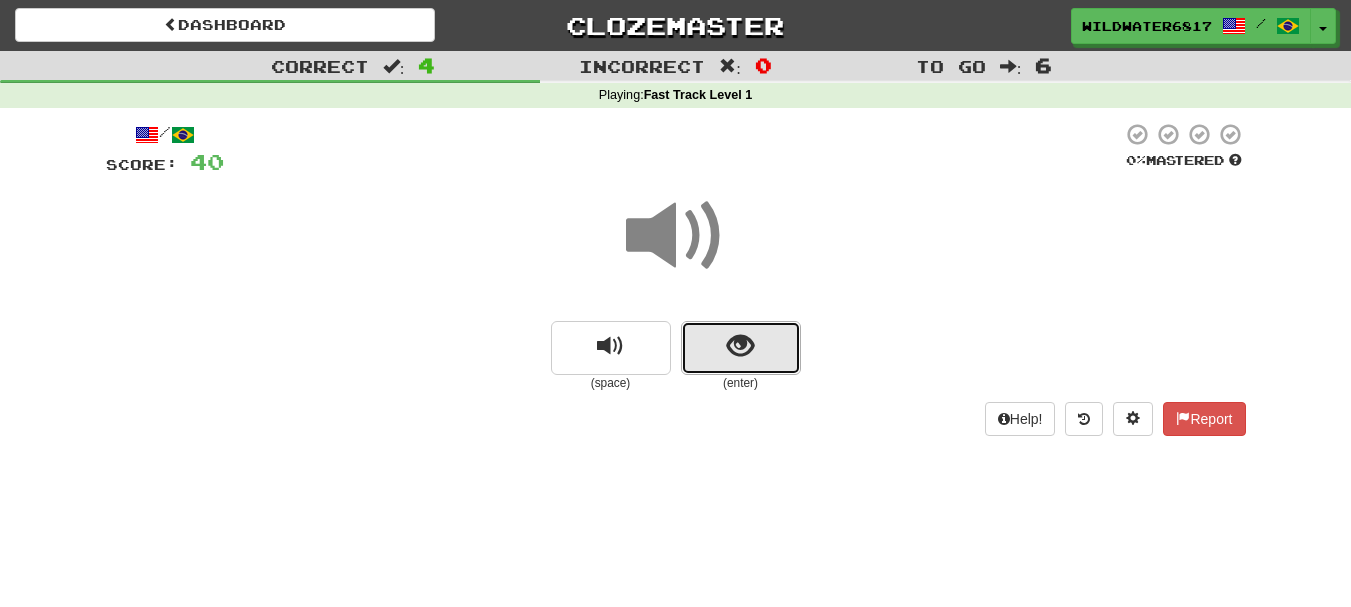 click at bounding box center [740, 346] 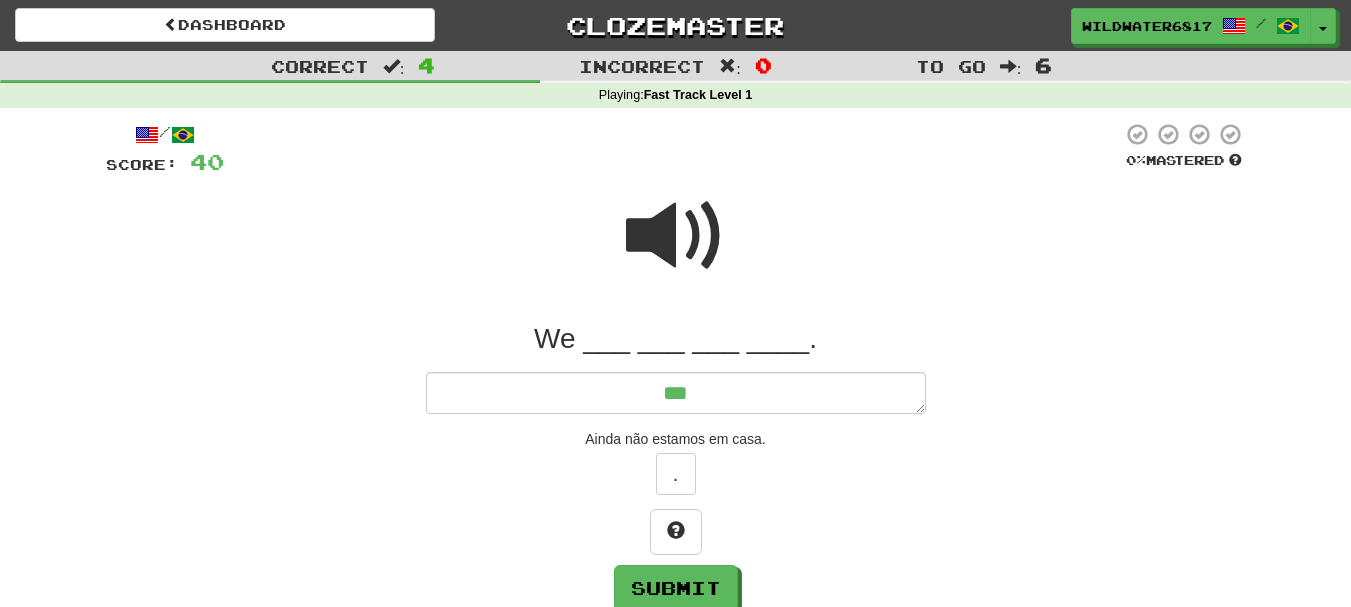 click at bounding box center [676, 236] 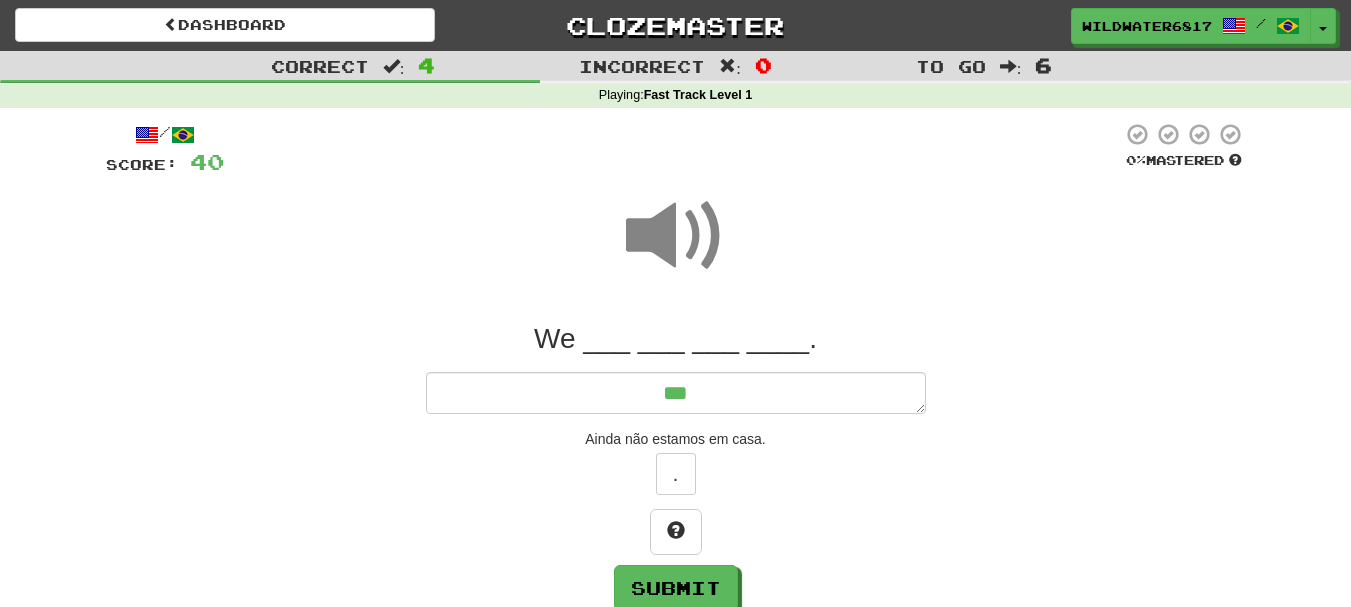 click at bounding box center [676, 236] 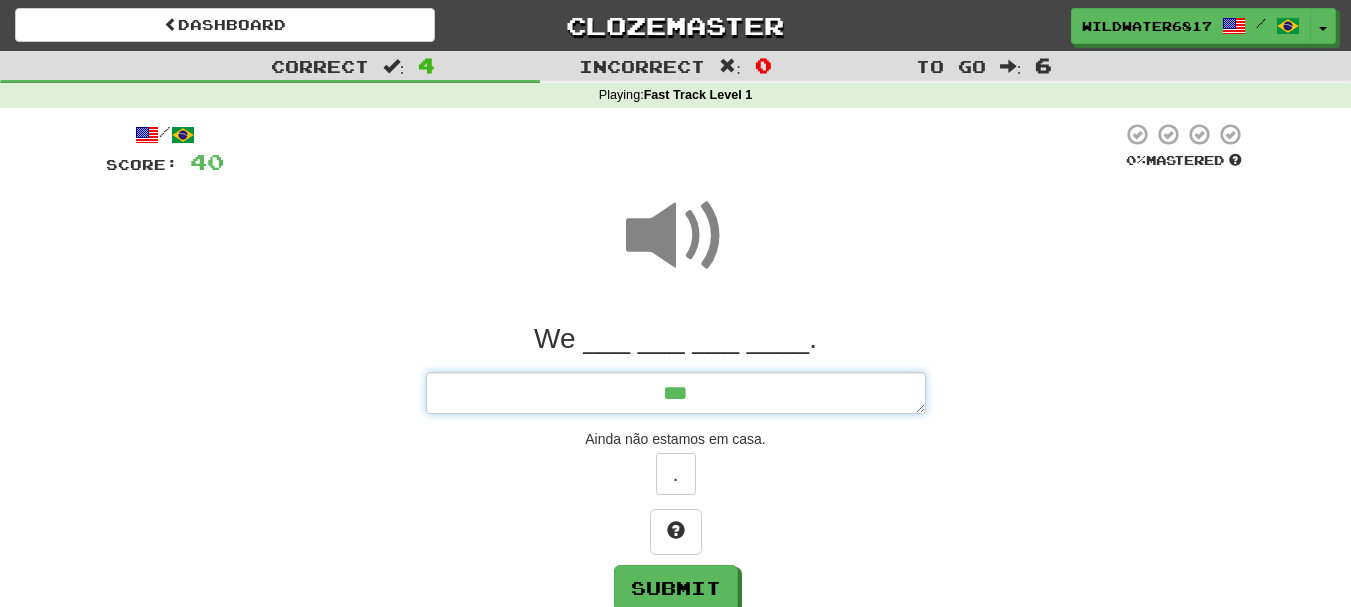 click on "**" at bounding box center (676, 393) 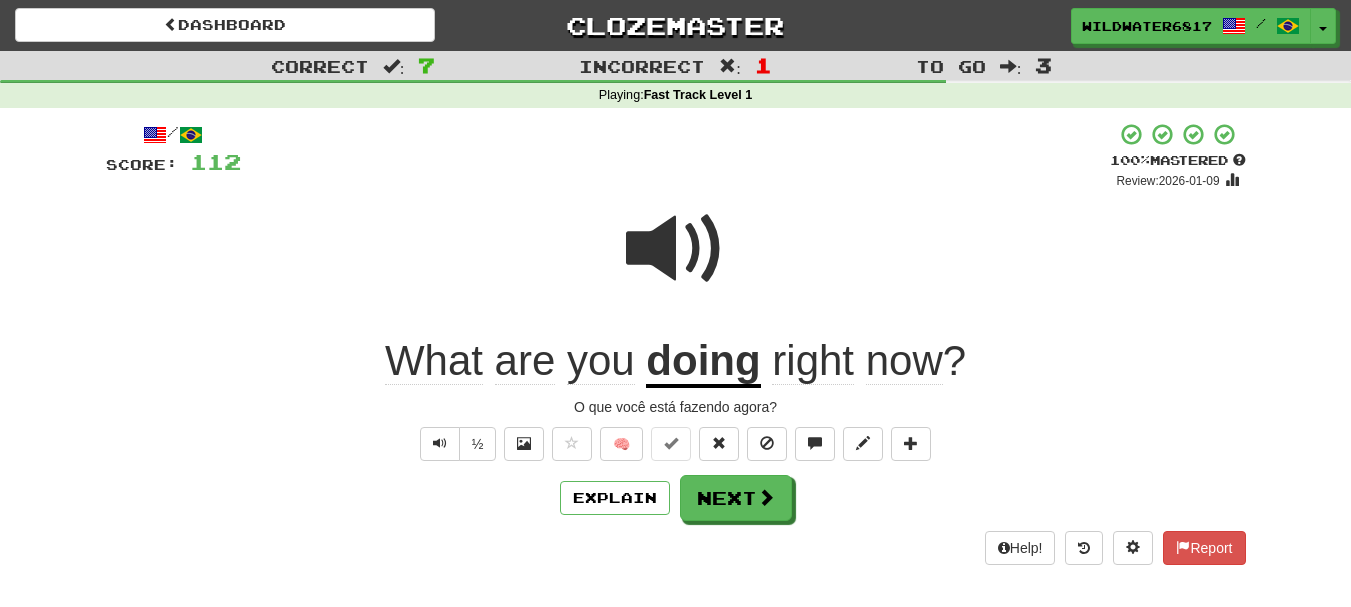 click at bounding box center (676, 249) 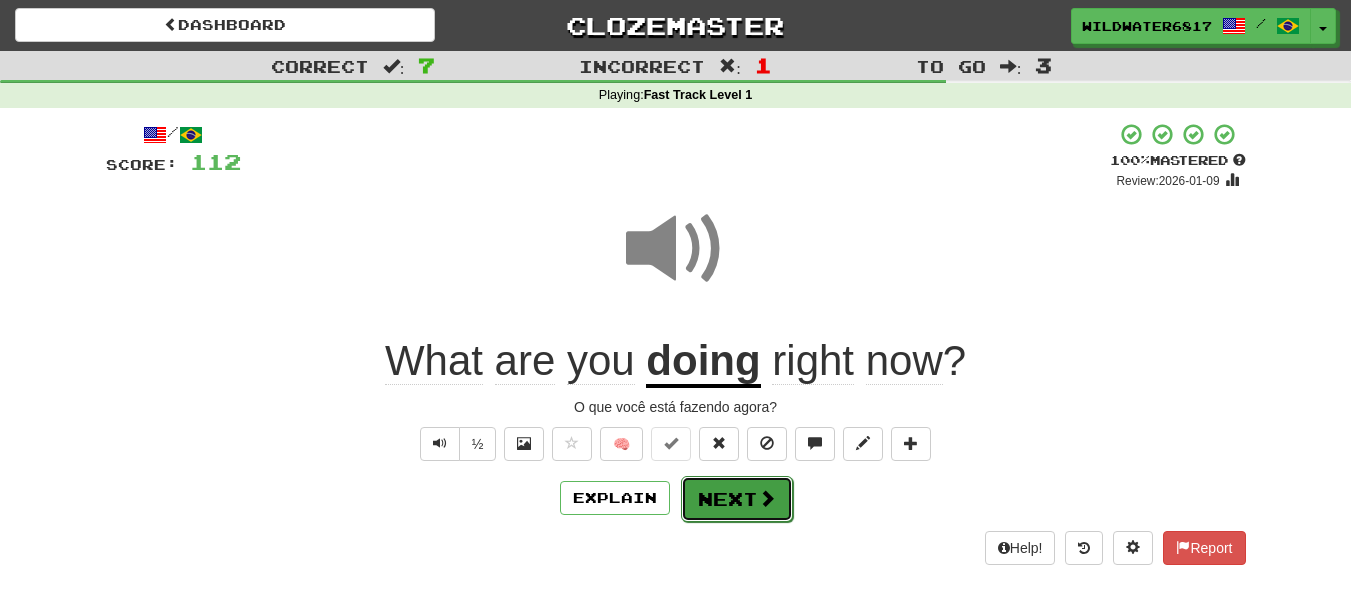 click on "Next" at bounding box center [737, 499] 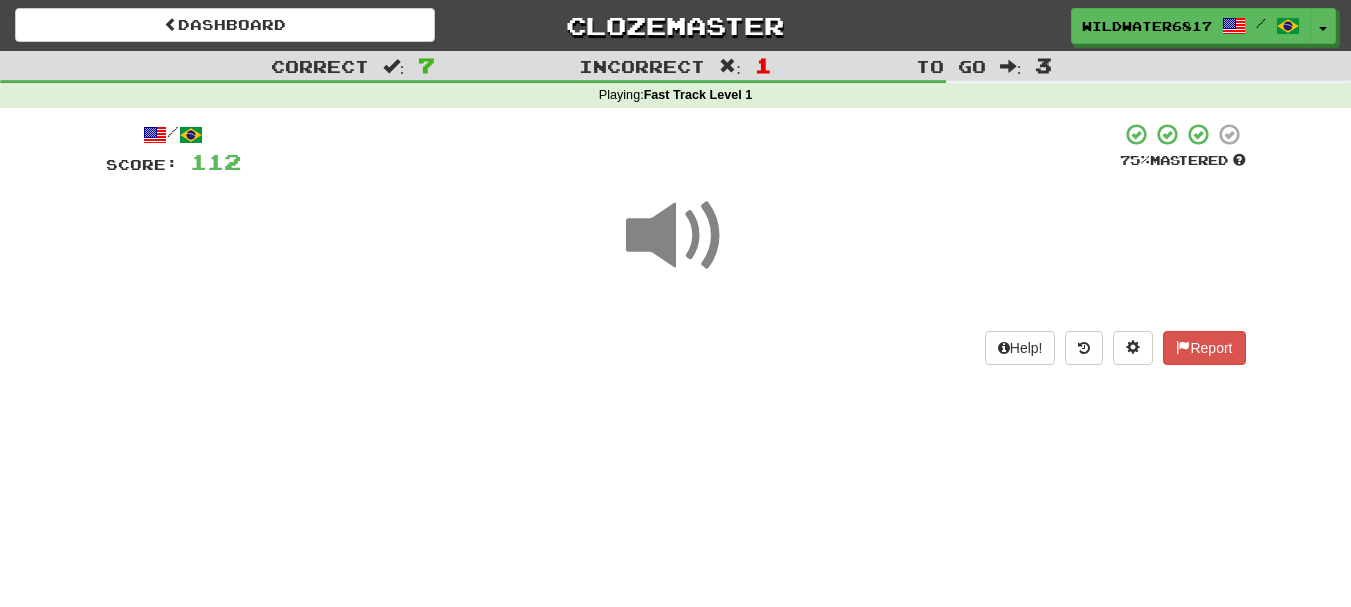 click at bounding box center (676, 236) 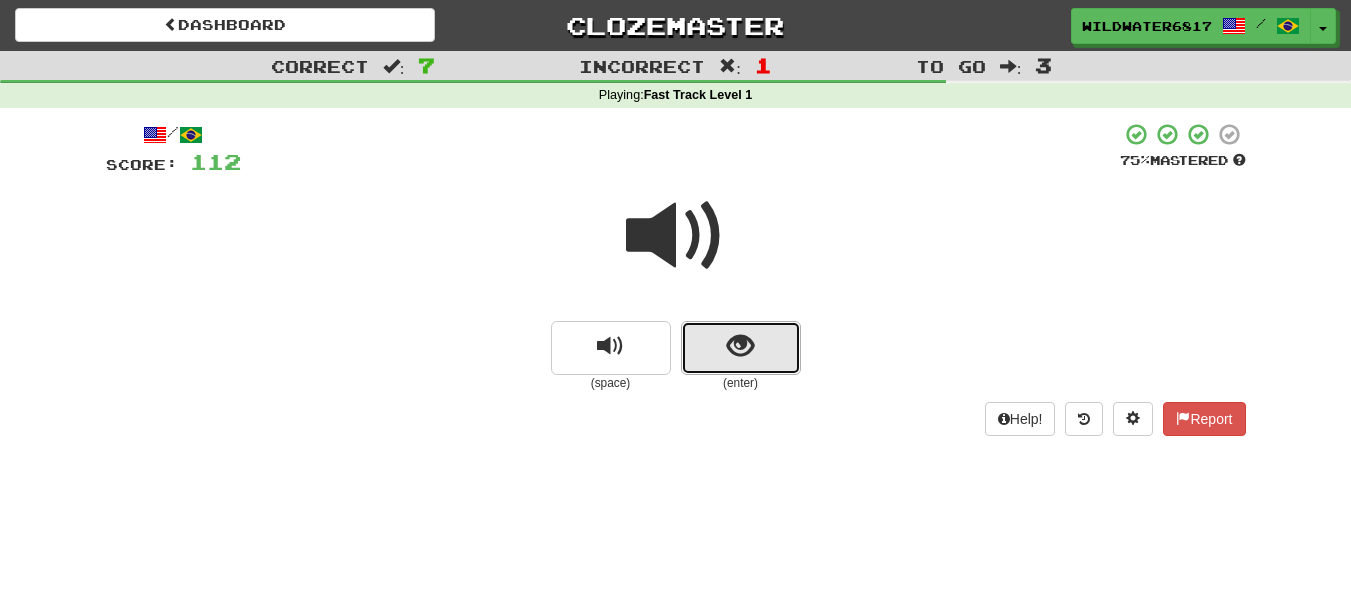click at bounding box center (741, 348) 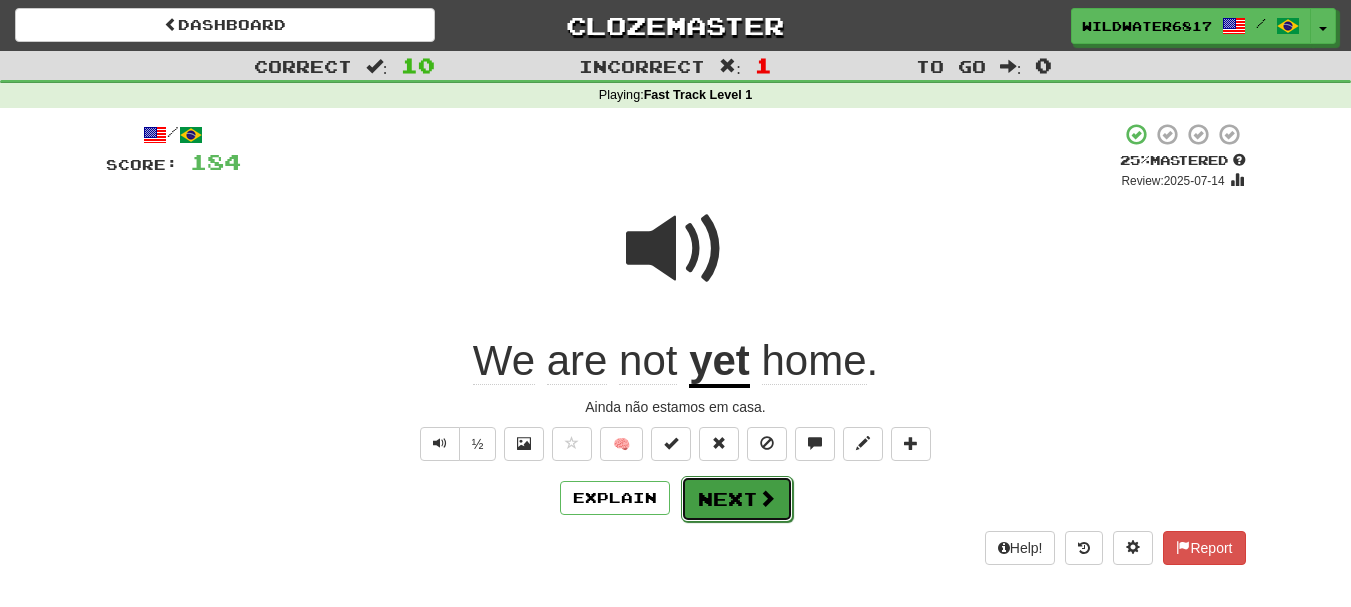 click on "Next" at bounding box center (737, 499) 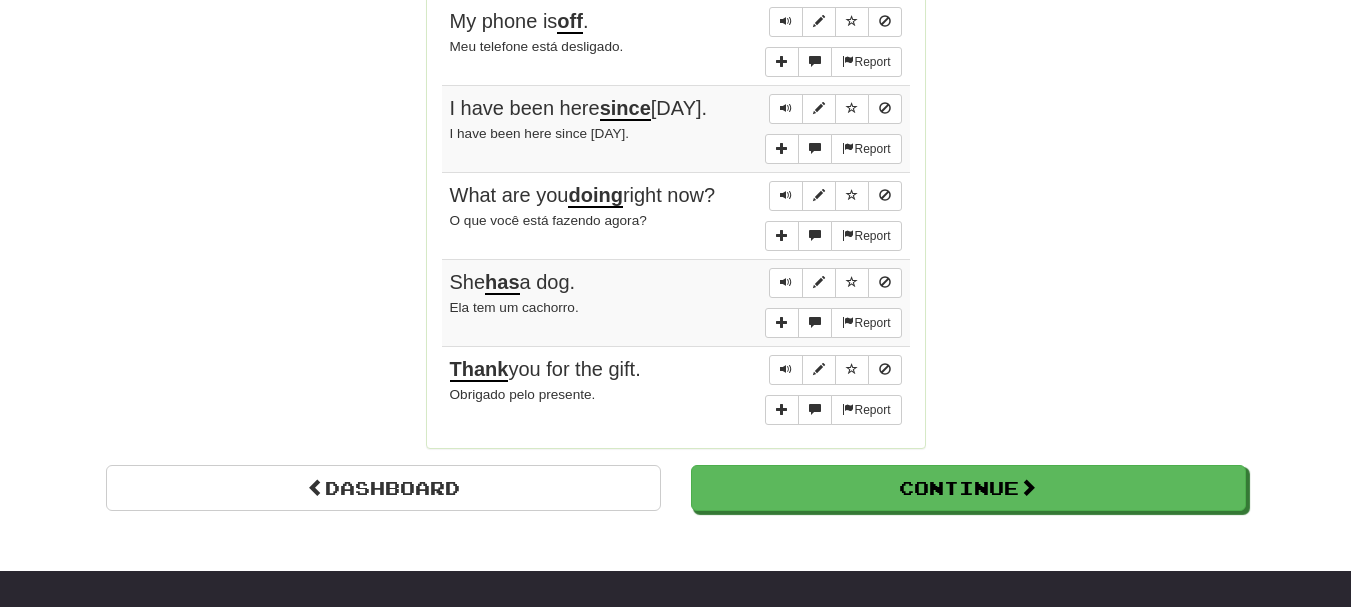 scroll, scrollTop: 2200, scrollLeft: 0, axis: vertical 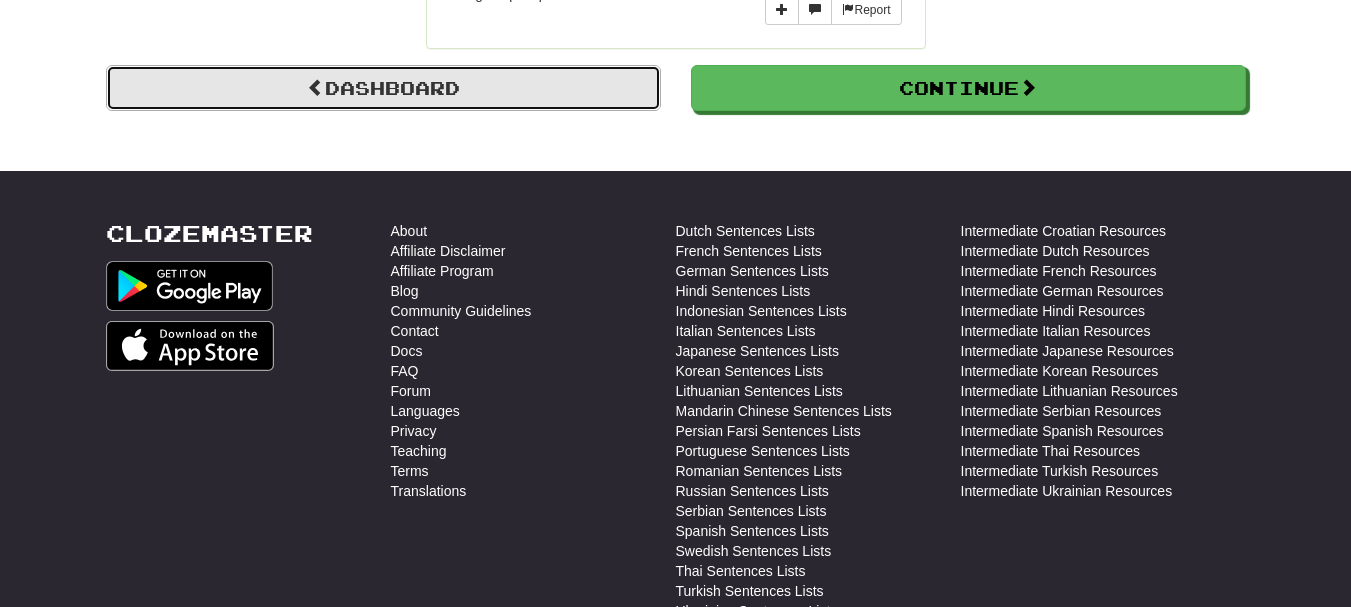 click on "Dashboard" at bounding box center (383, 88) 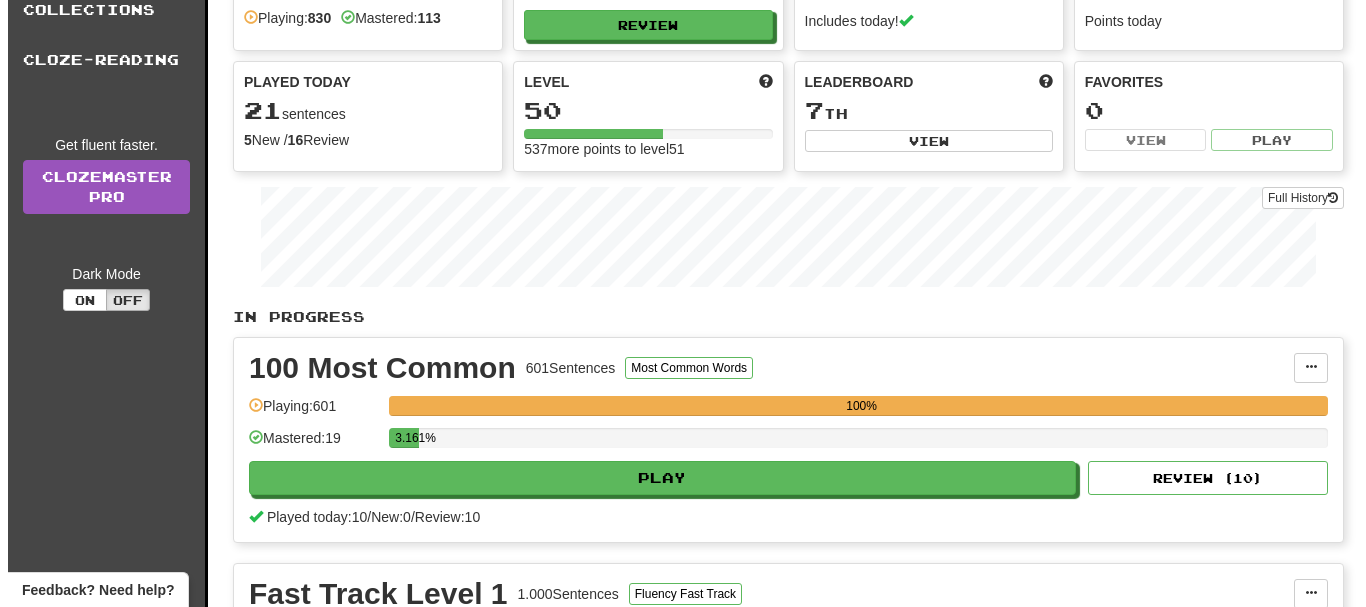 scroll, scrollTop: 300, scrollLeft: 0, axis: vertical 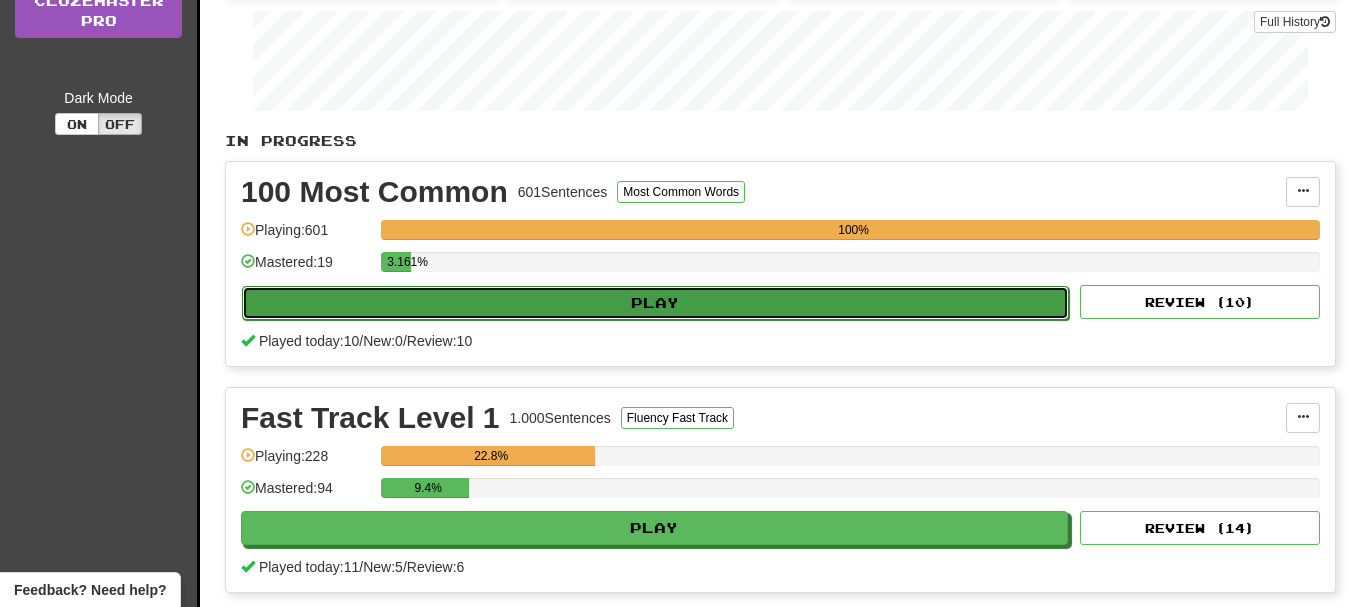 click on "Play" at bounding box center [655, 303] 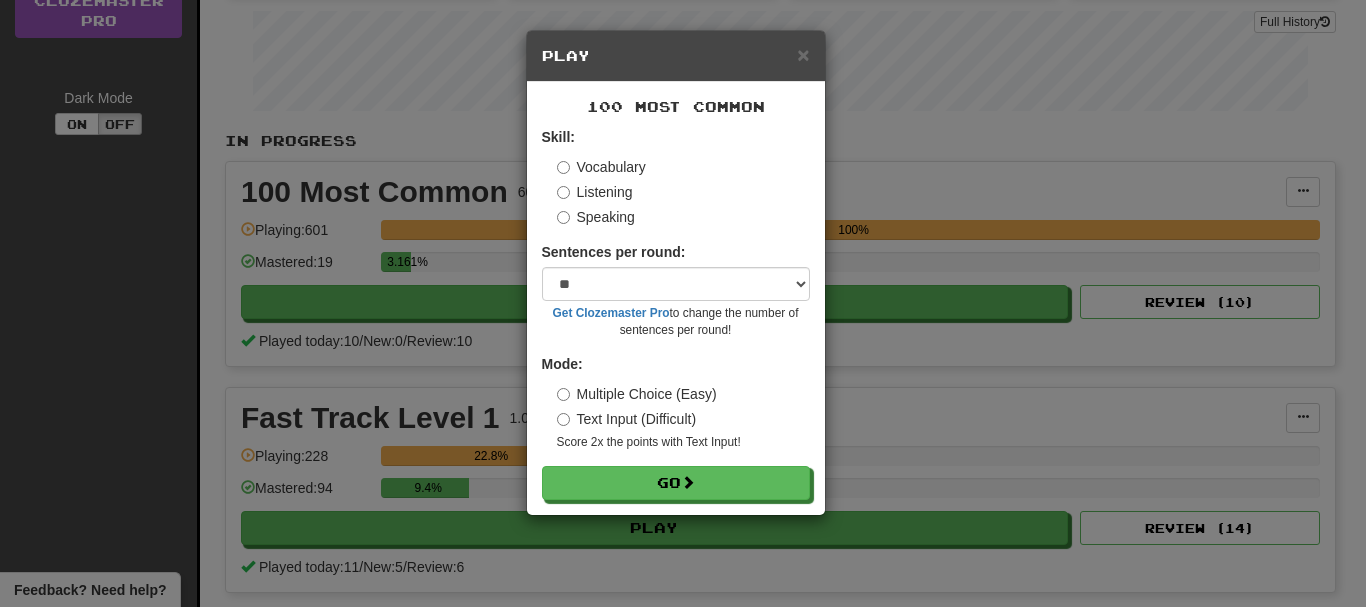 click on "Listening" at bounding box center (595, 192) 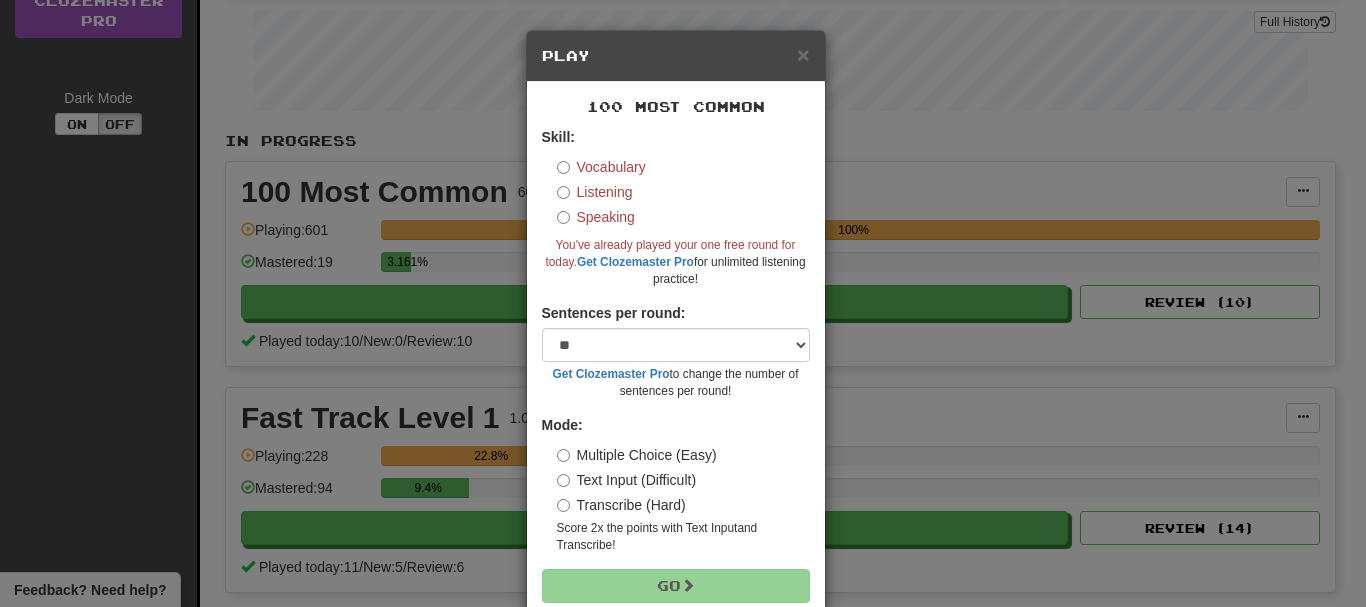click on "Vocabulary" at bounding box center (601, 167) 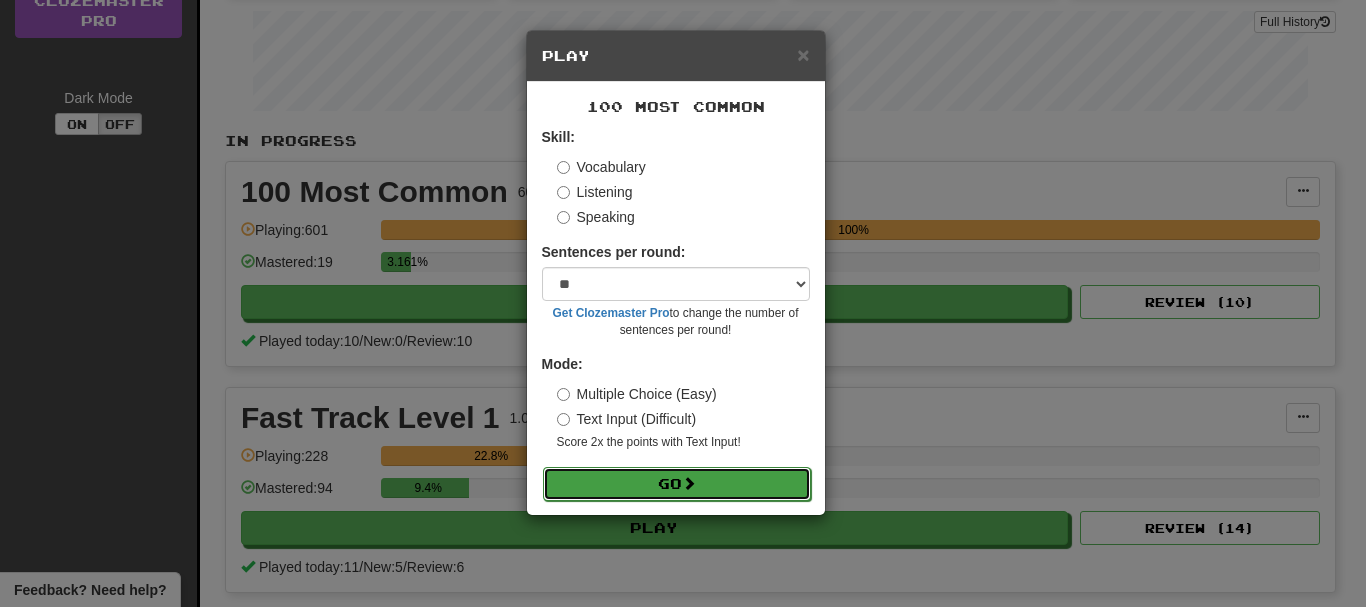 click on "Go" at bounding box center (677, 484) 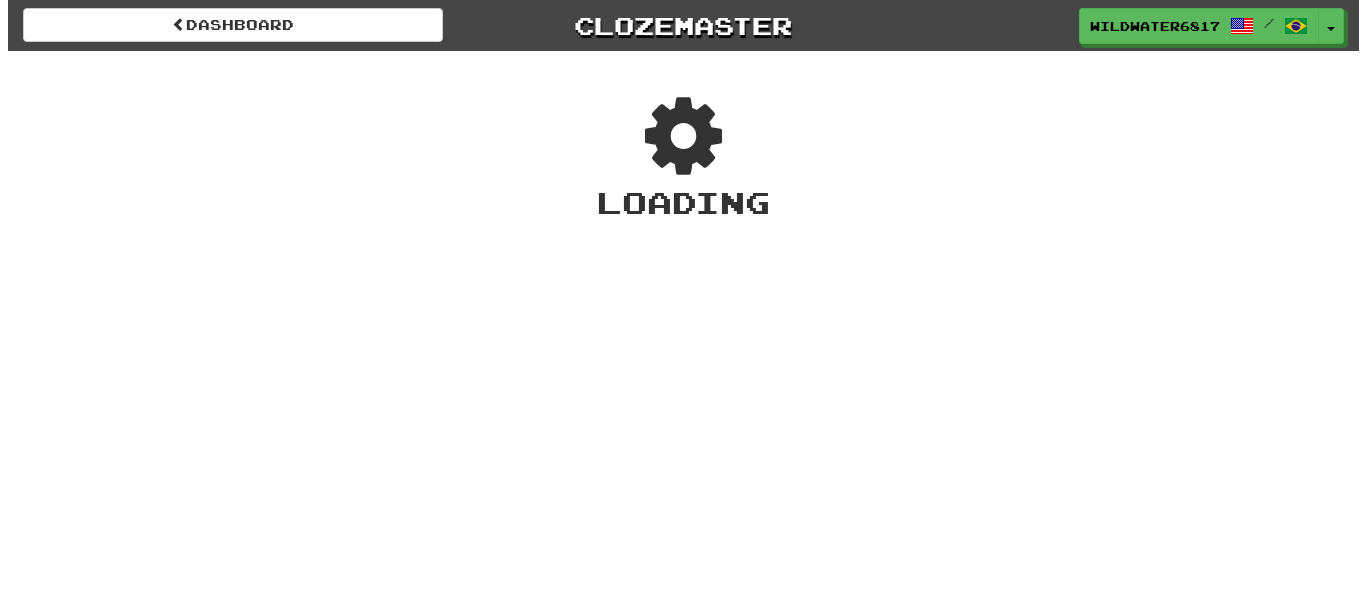 scroll, scrollTop: 0, scrollLeft: 0, axis: both 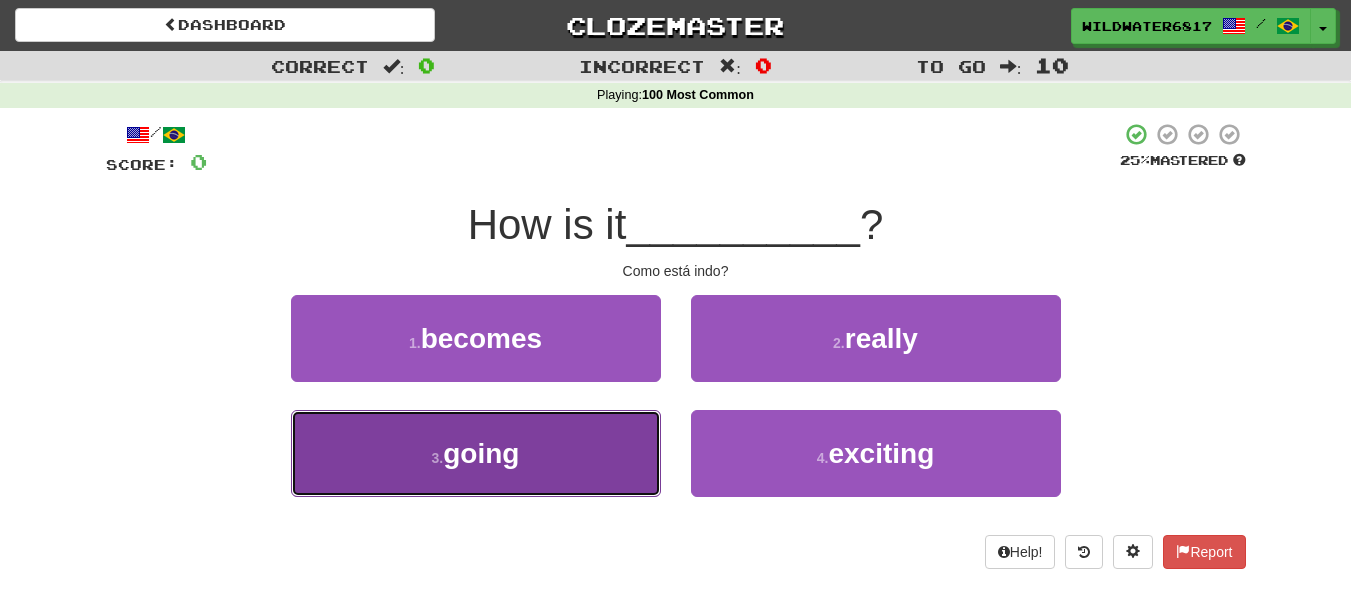 click on "3 .  going" at bounding box center [476, 453] 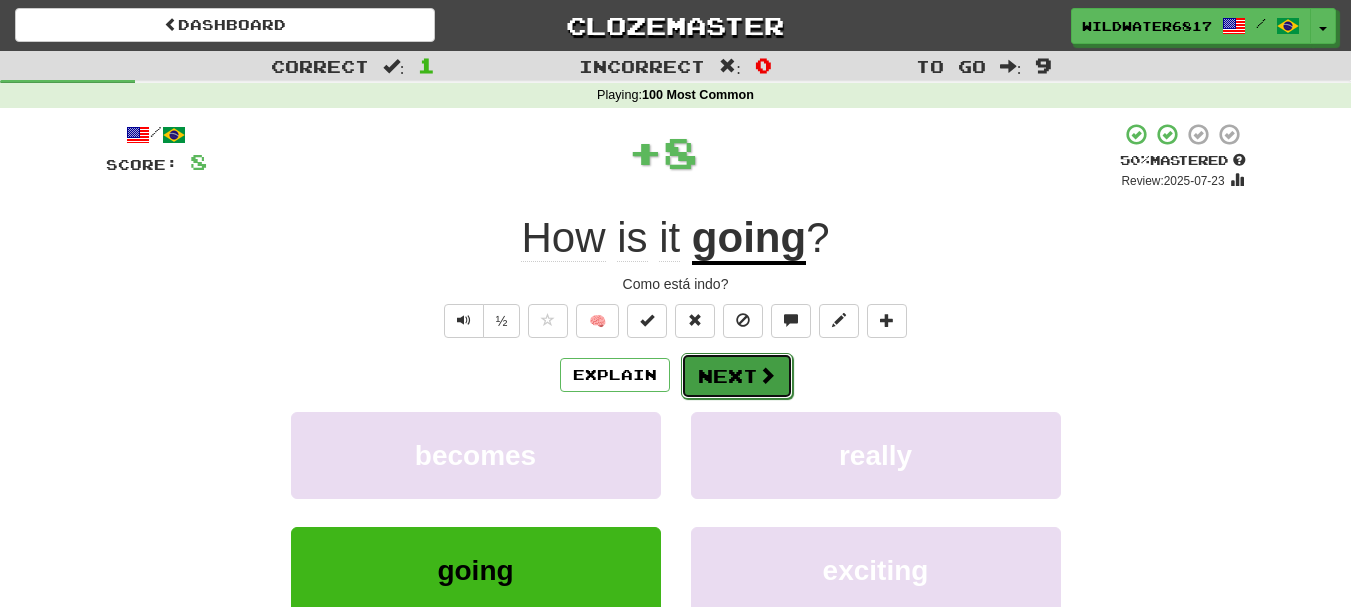 click on "Next" at bounding box center (737, 376) 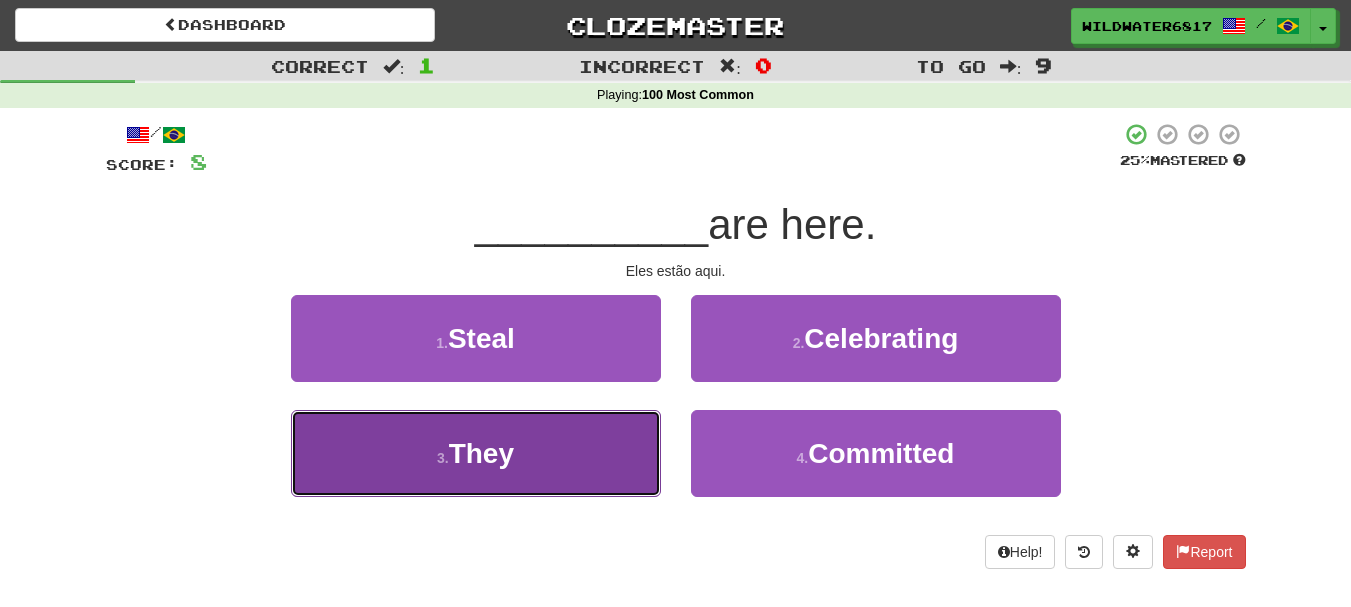 click on "3 .  They" at bounding box center (476, 453) 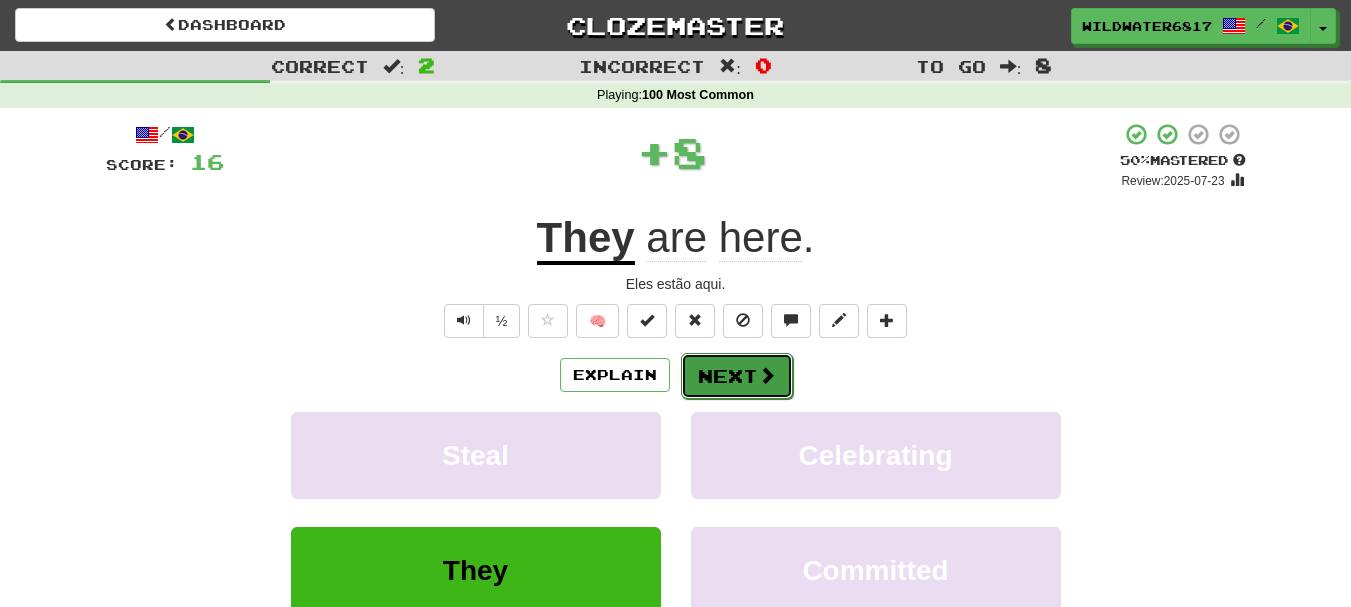 click at bounding box center [767, 375] 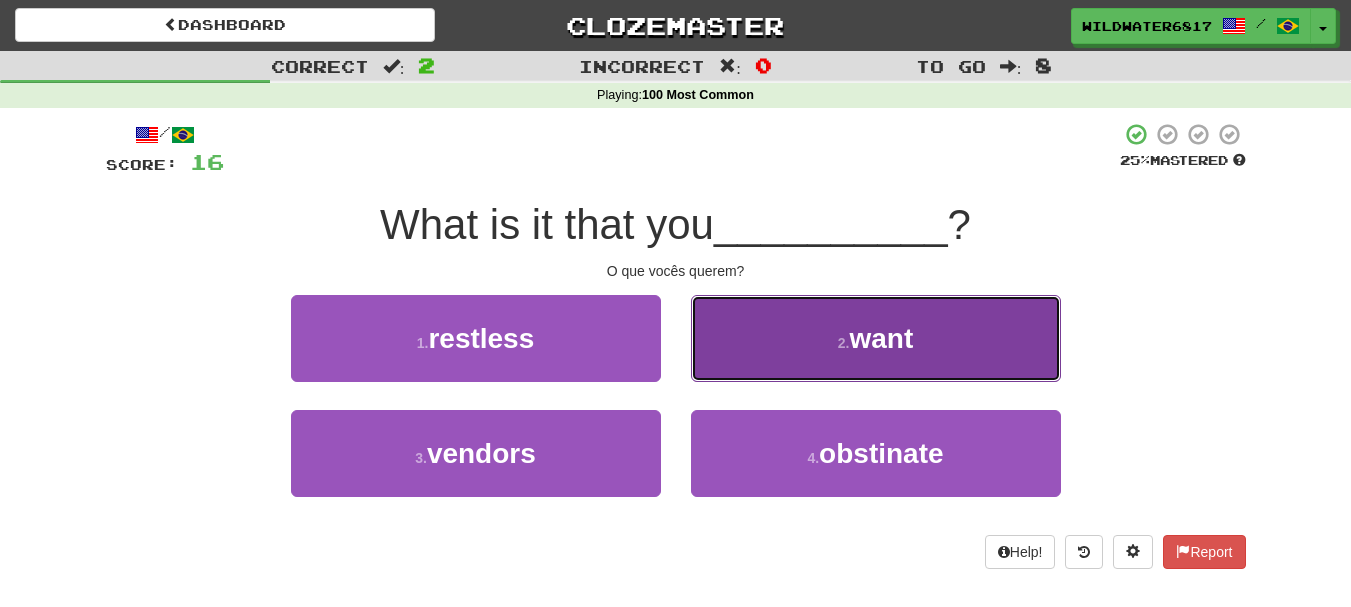 click on "want" at bounding box center (881, 338) 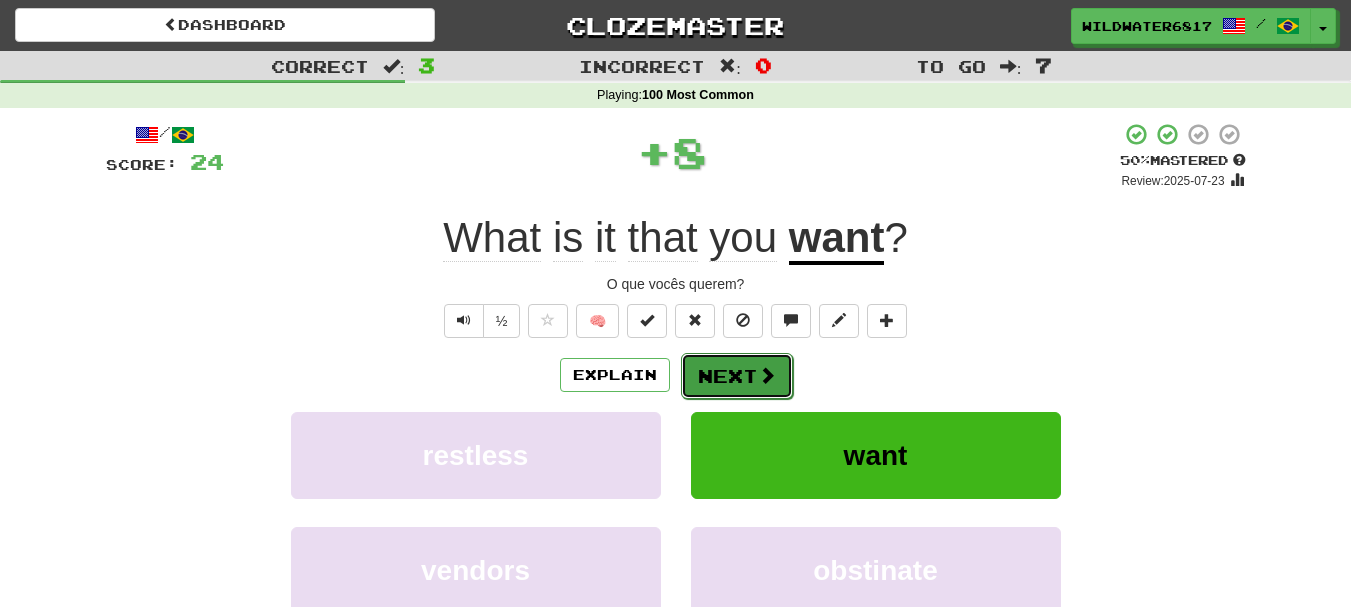 click on "Next" at bounding box center [737, 376] 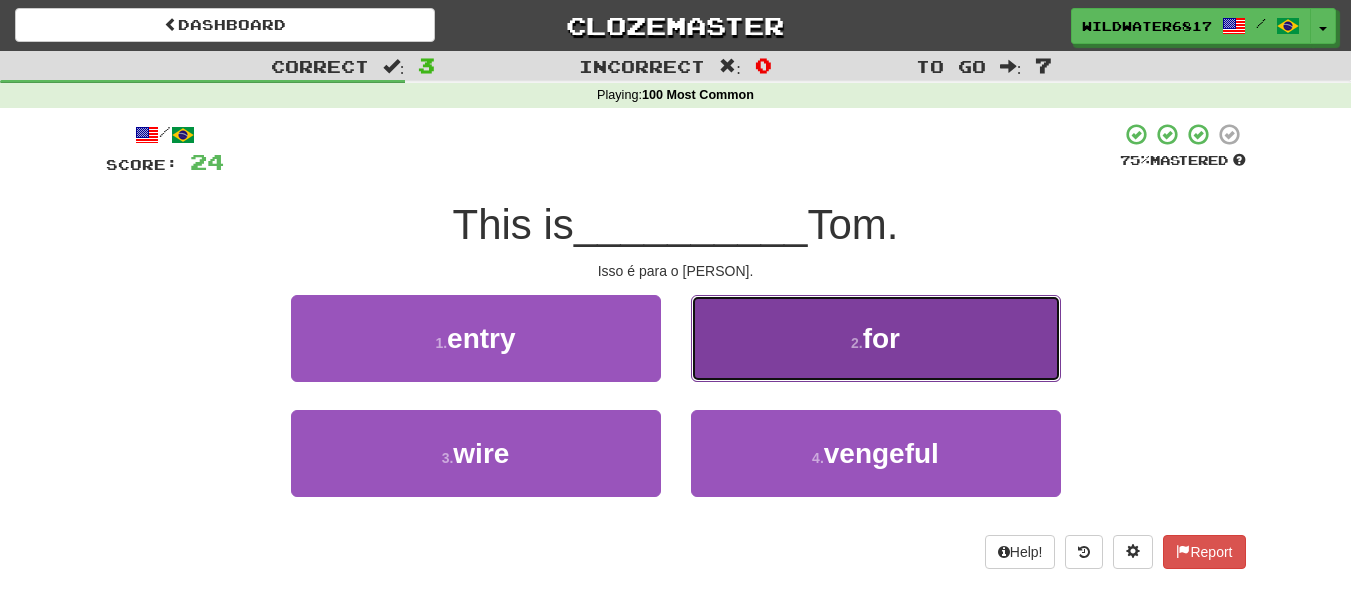 click on "2 .  for" at bounding box center [876, 338] 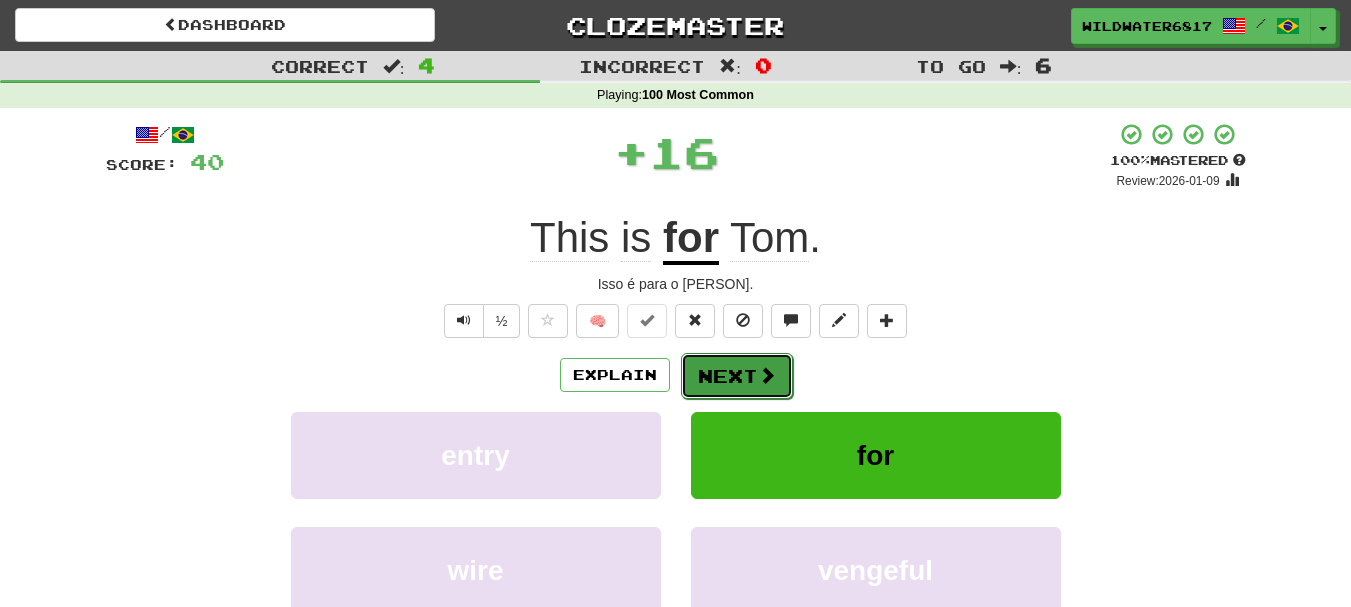 click at bounding box center (767, 375) 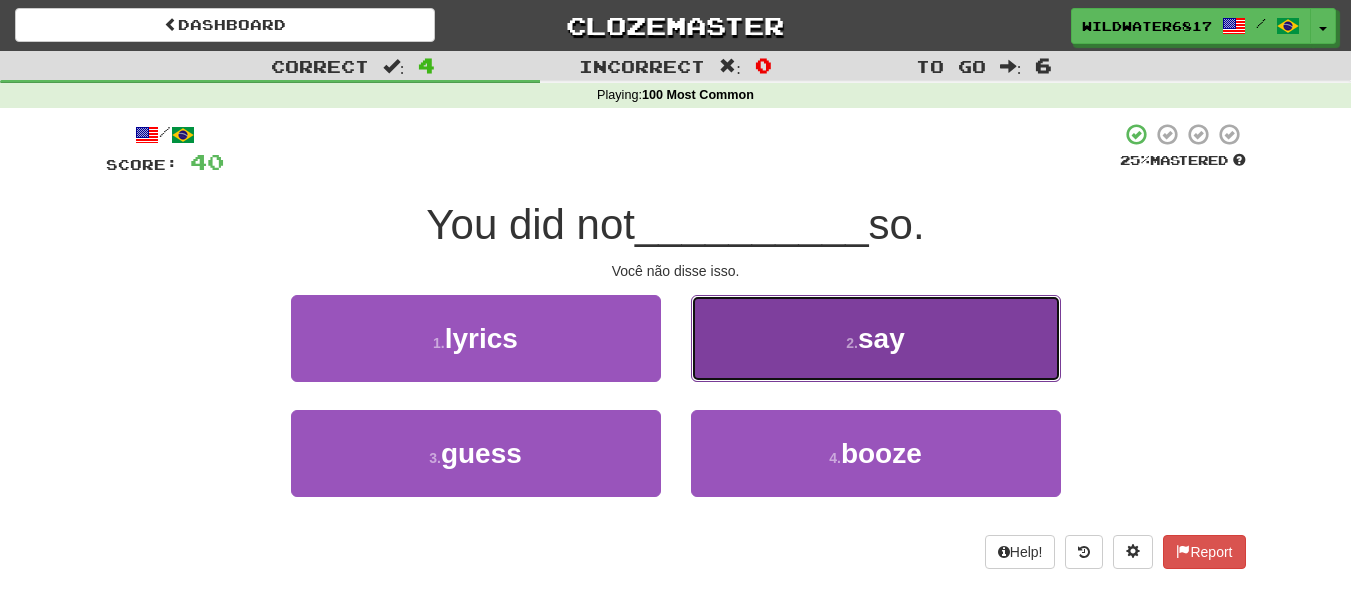click on "say" at bounding box center (881, 338) 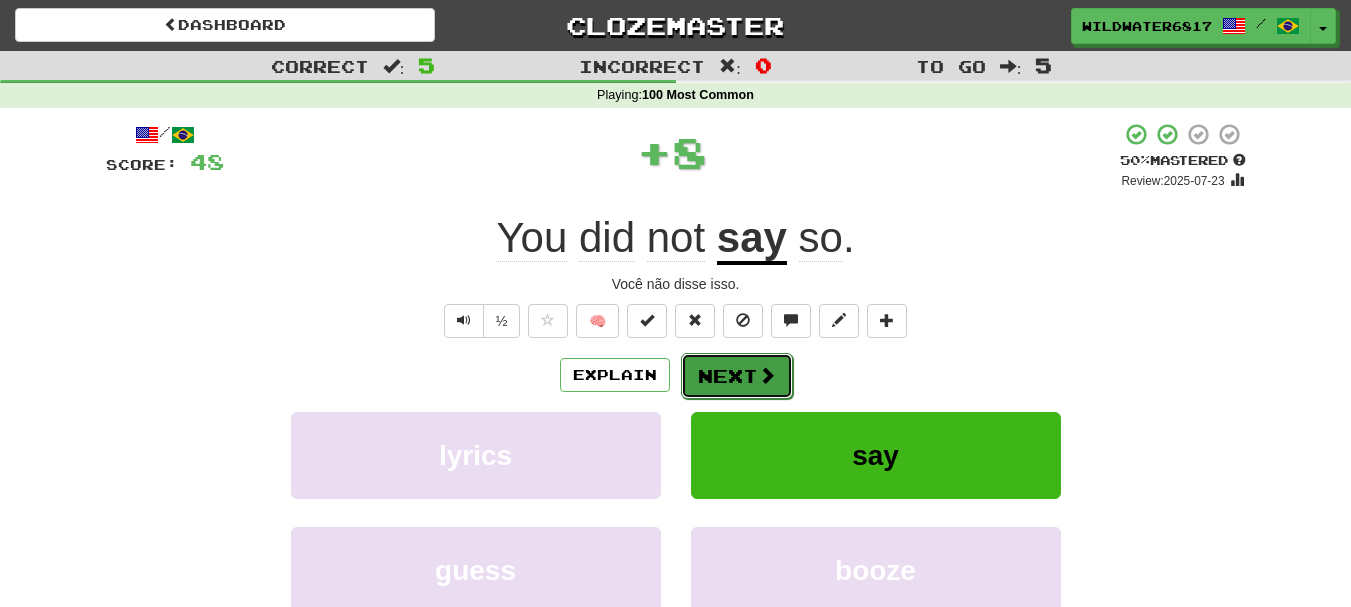 click on "Next" at bounding box center [737, 376] 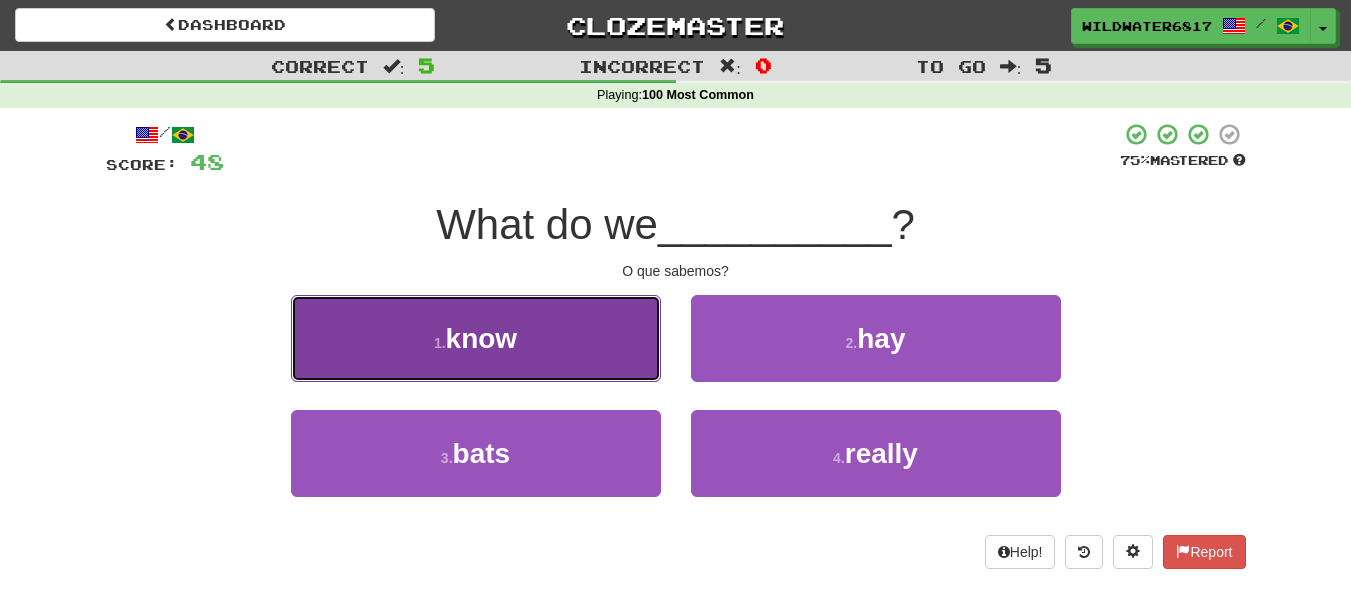 click on "1 .  know" at bounding box center [476, 338] 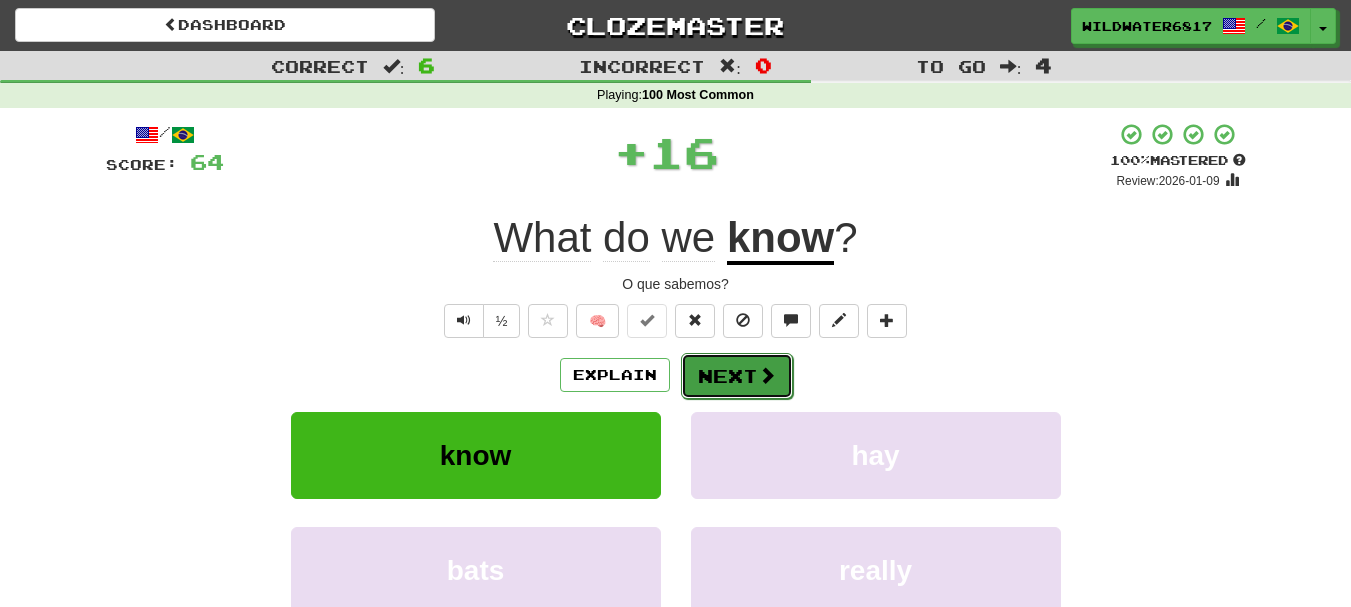 click at bounding box center [767, 375] 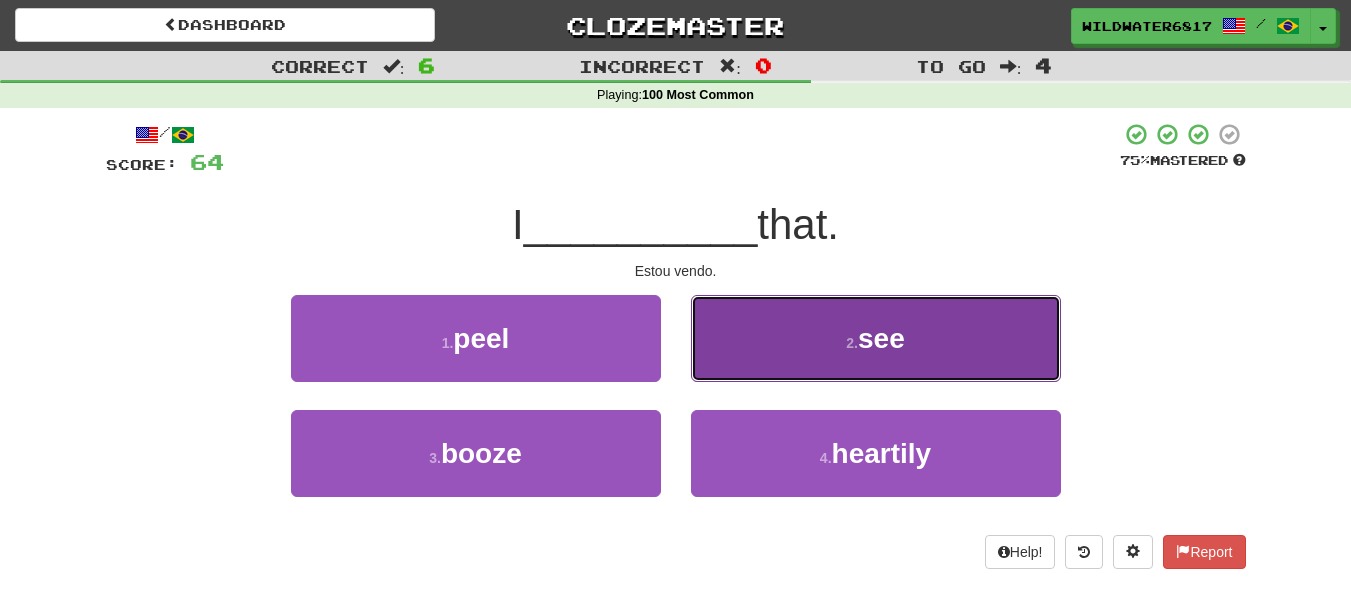 click on "see" at bounding box center [881, 338] 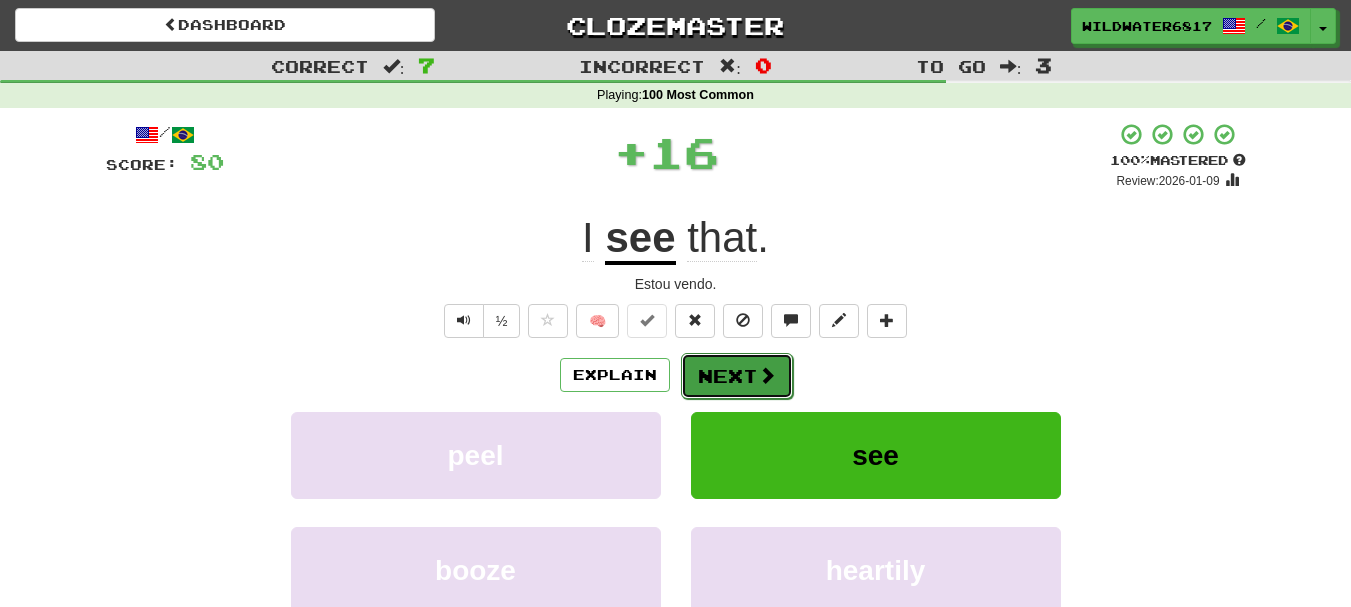 click on "Next" at bounding box center [737, 376] 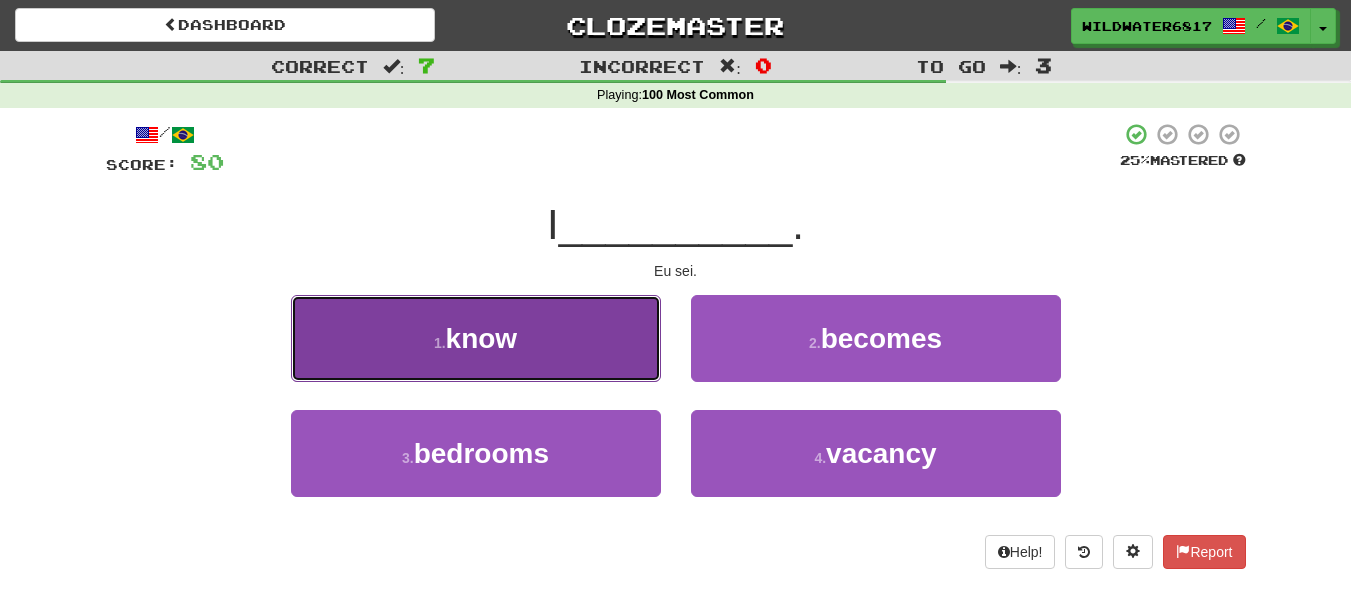 click on "1 .  know" at bounding box center [476, 338] 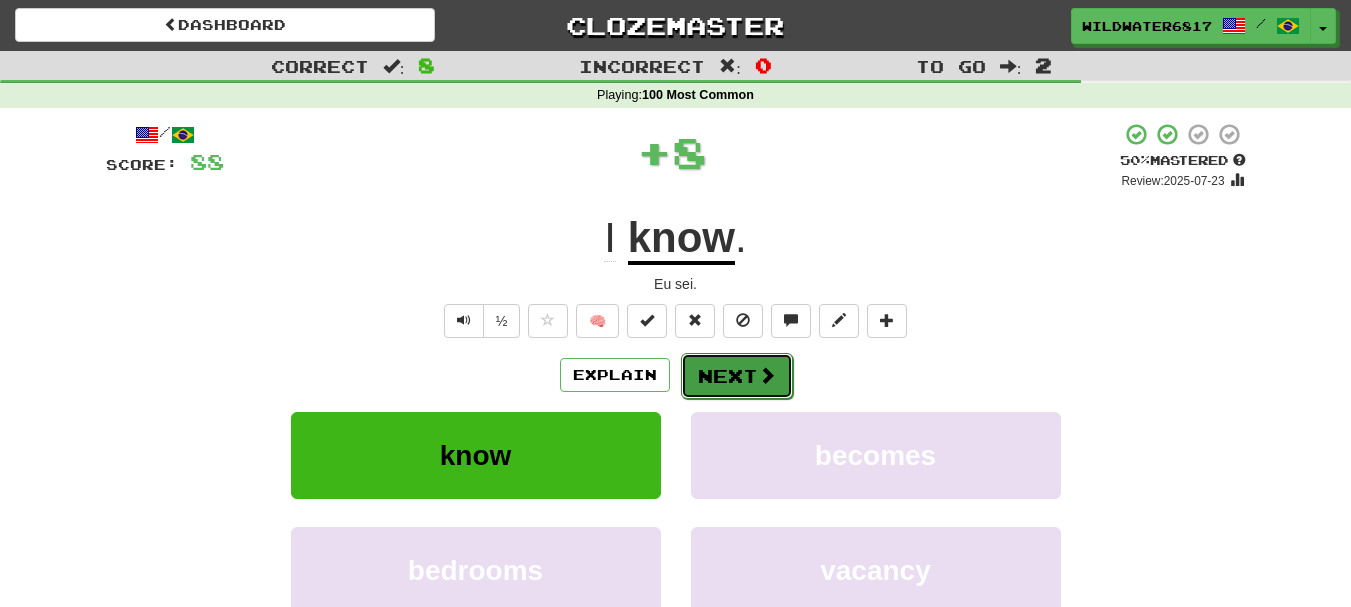 click at bounding box center (767, 375) 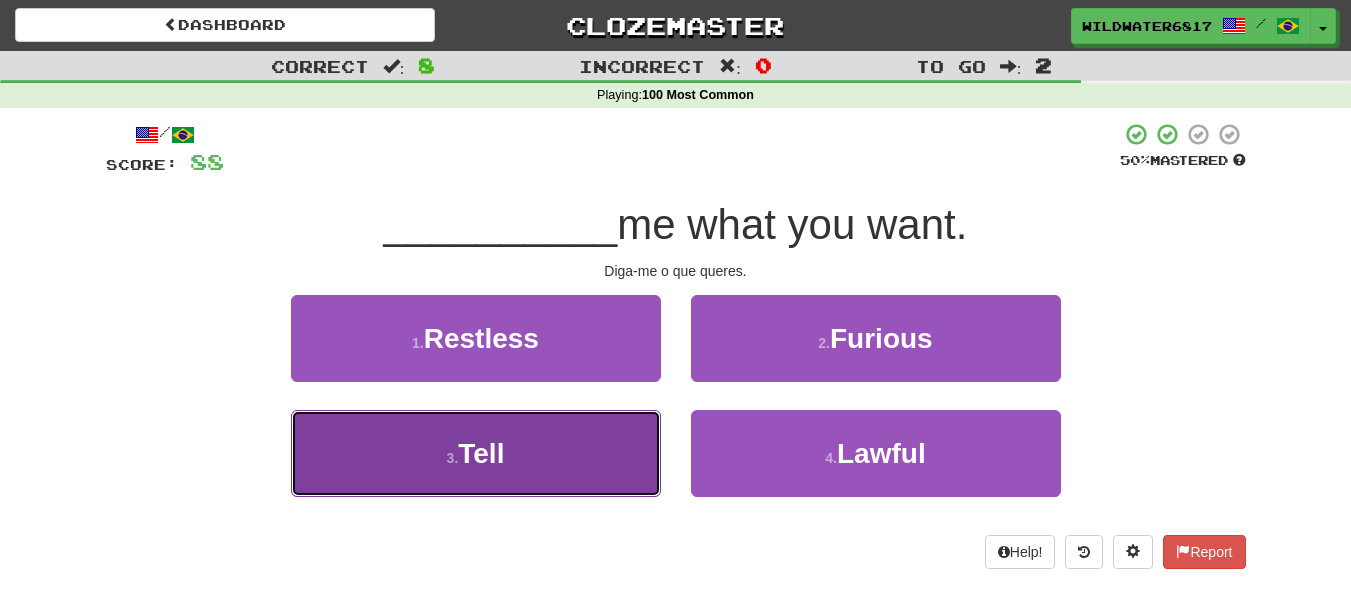 click on "3 .  Tell" at bounding box center (476, 453) 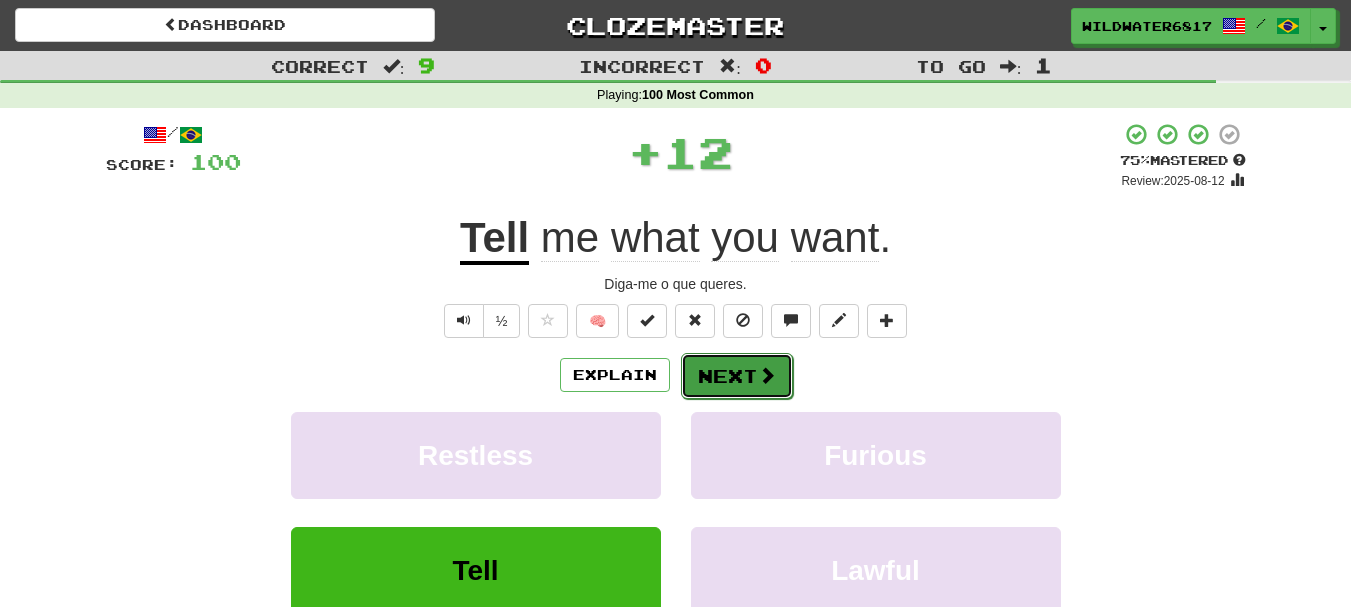 click at bounding box center [767, 375] 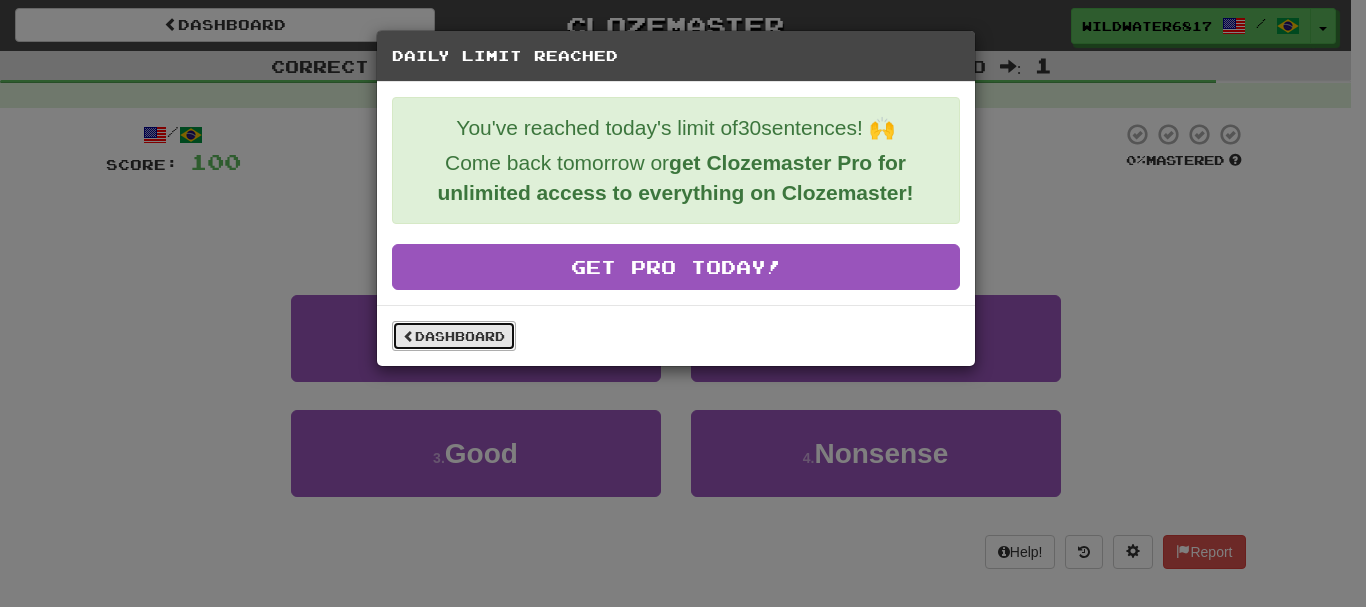 click on "Dashboard" at bounding box center [454, 336] 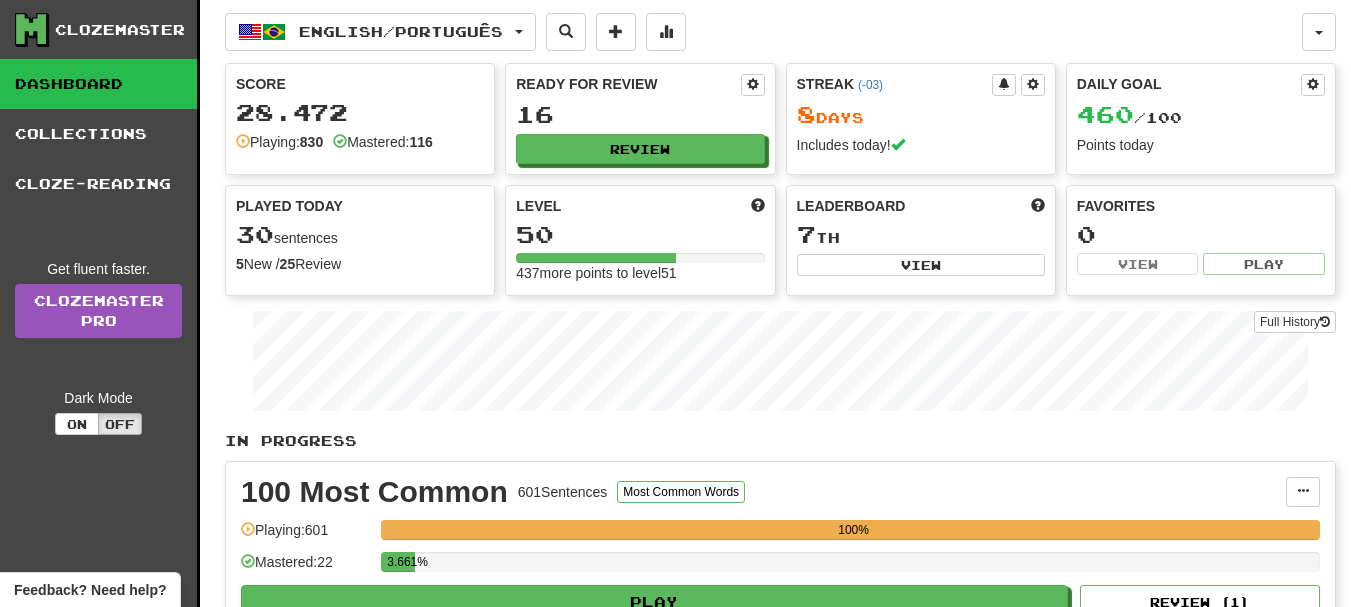 scroll, scrollTop: 0, scrollLeft: 0, axis: both 